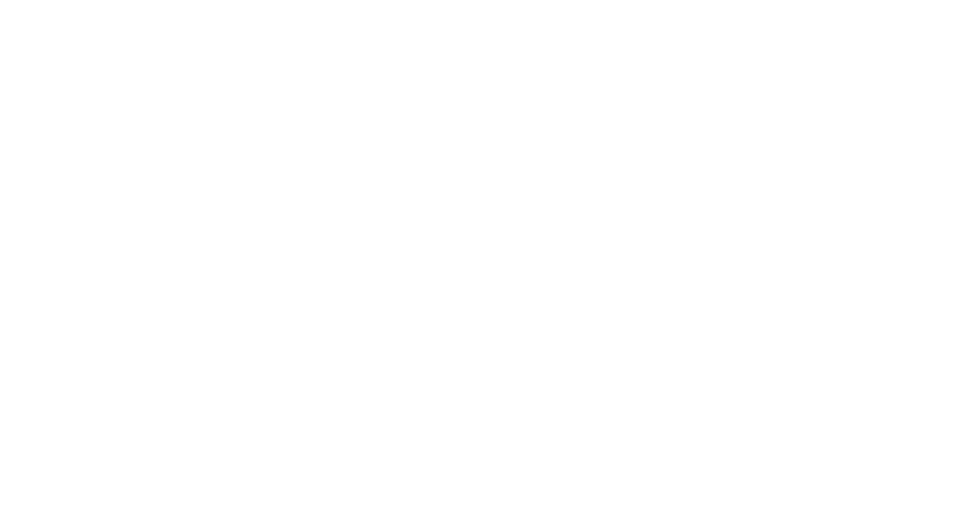 scroll, scrollTop: 0, scrollLeft: 0, axis: both 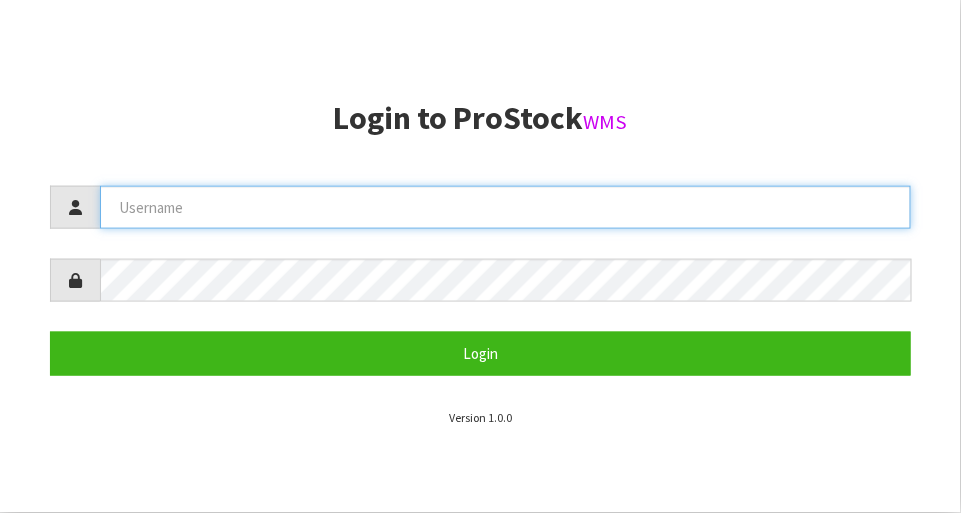 click at bounding box center (505, 207) 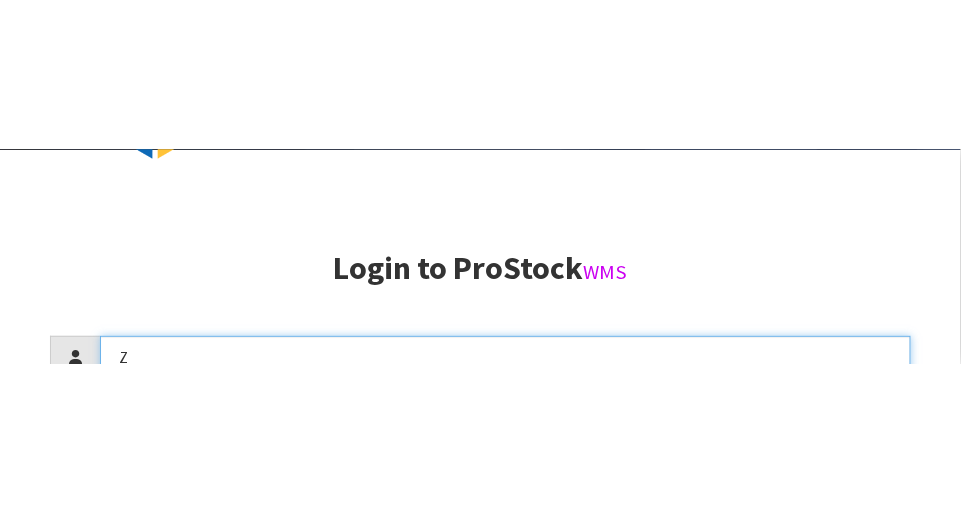 scroll, scrollTop: 217, scrollLeft: 0, axis: vertical 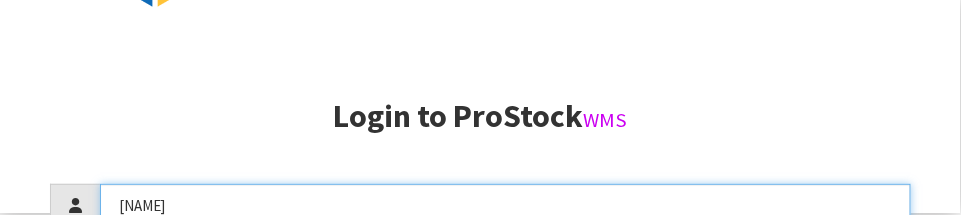 type on "[NAME]" 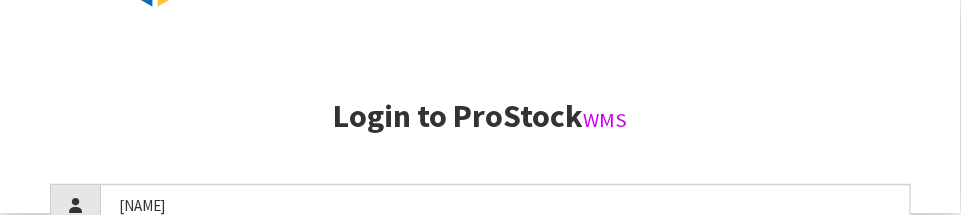 click on "Login to ProStock  WMS" at bounding box center (480, 116) 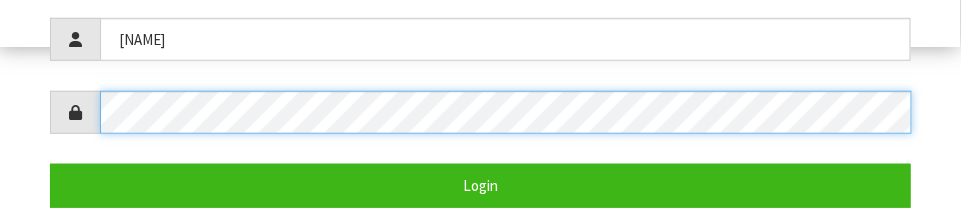 scroll, scrollTop: 388, scrollLeft: 0, axis: vertical 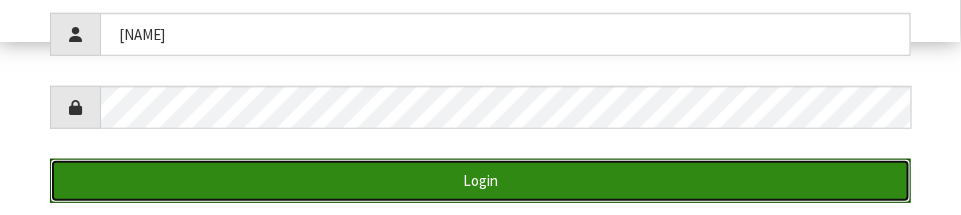 click on "Login" at bounding box center (480, 180) 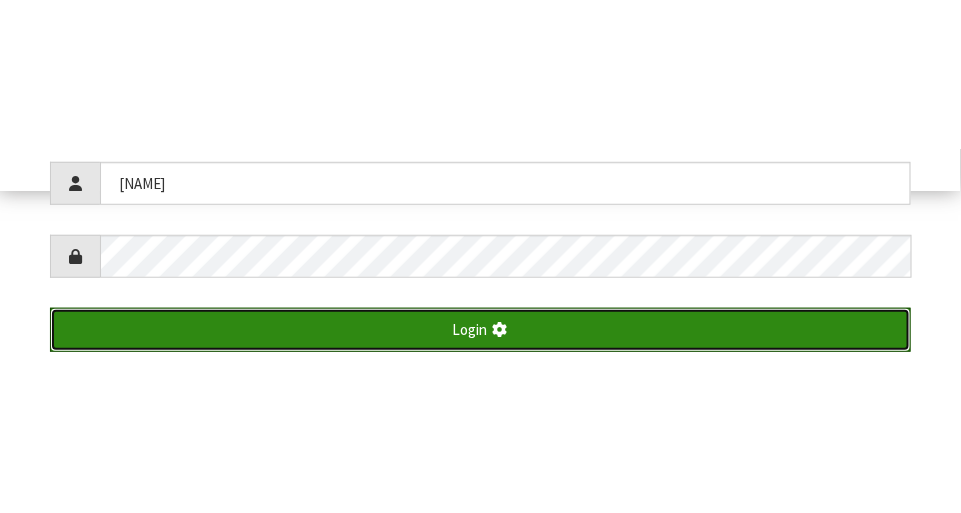 scroll, scrollTop: 513, scrollLeft: 0, axis: vertical 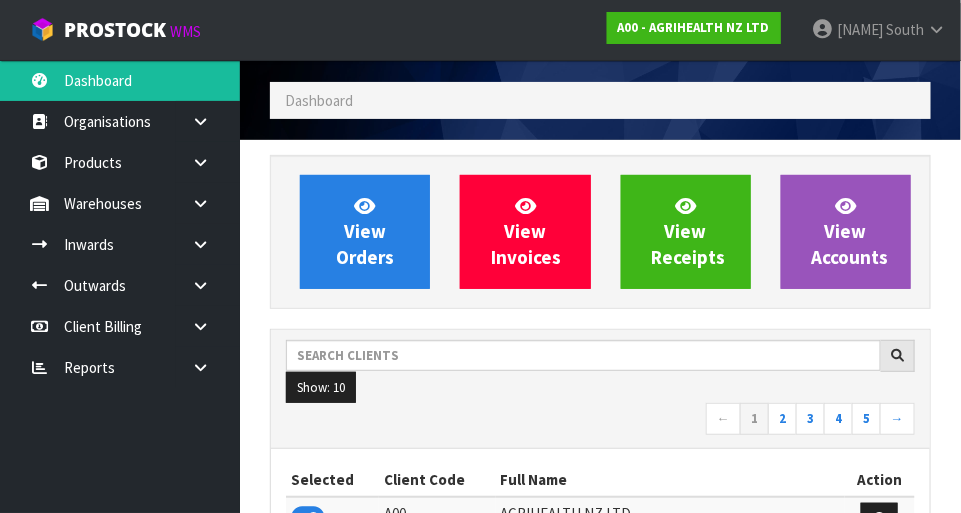 click on "View
Orders
View
Invoices
View
Receipts
View
Accounts
Show: 10
5
10
25" at bounding box center (600, 948) 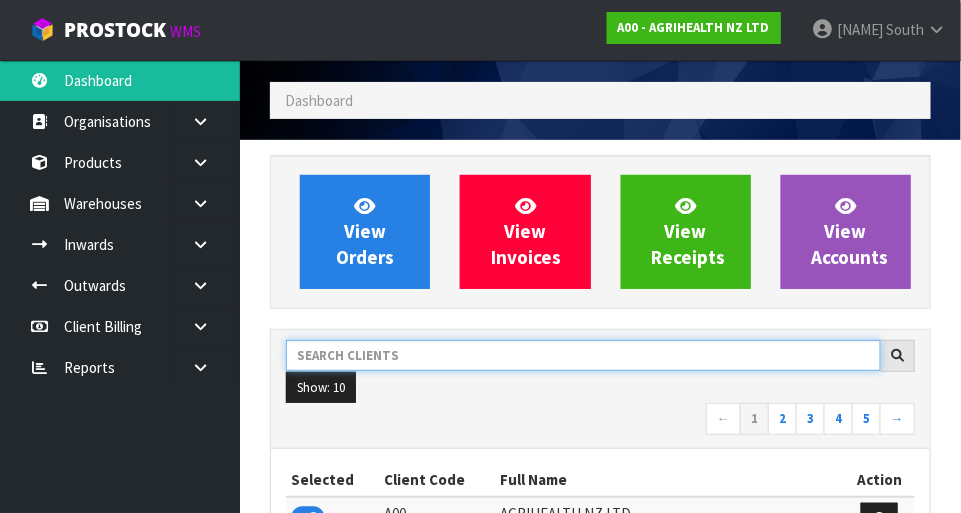click at bounding box center [583, 355] 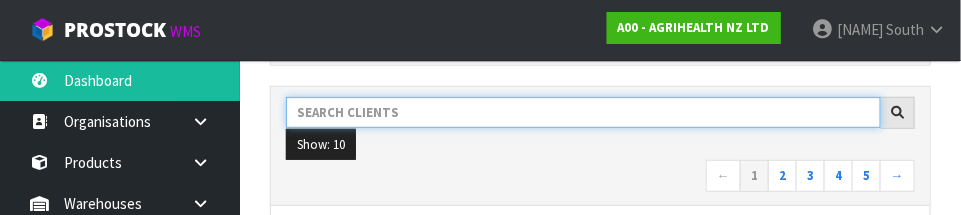 scroll, scrollTop: 293, scrollLeft: 0, axis: vertical 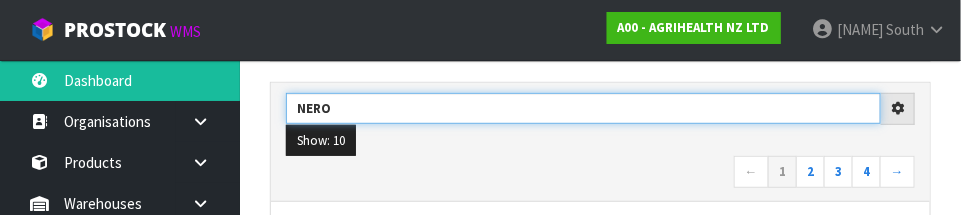 type on "NERO" 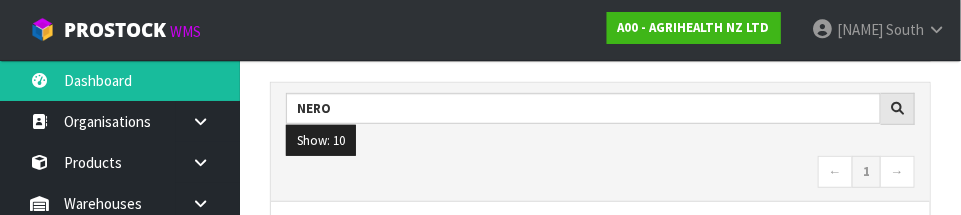 click on "←
1
→" at bounding box center [600, 173] 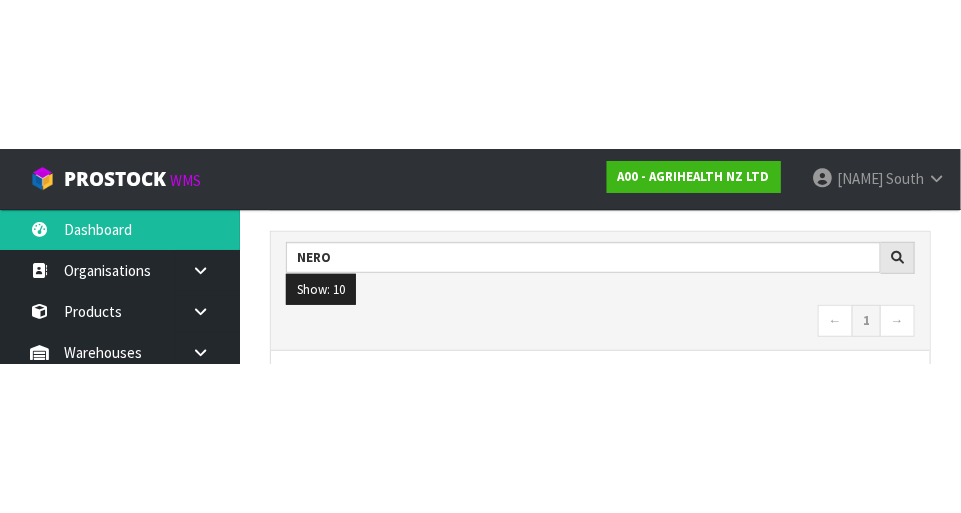 scroll, scrollTop: 303, scrollLeft: 0, axis: vertical 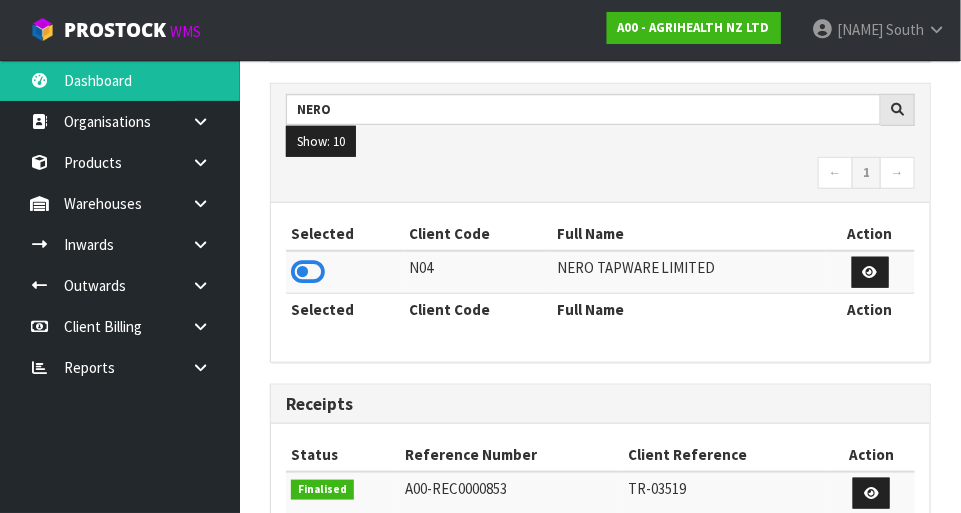 click at bounding box center [308, 272] 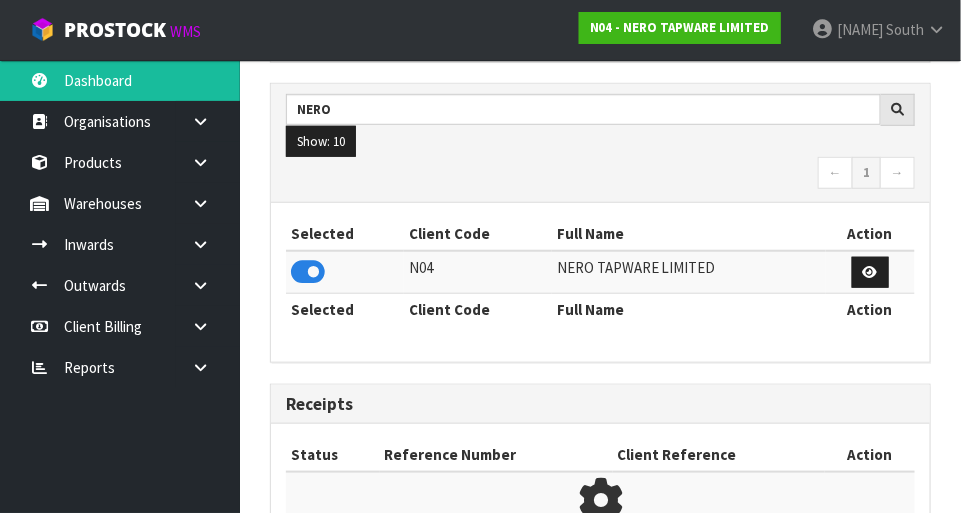 scroll, scrollTop: 1312, scrollLeft: 691, axis: both 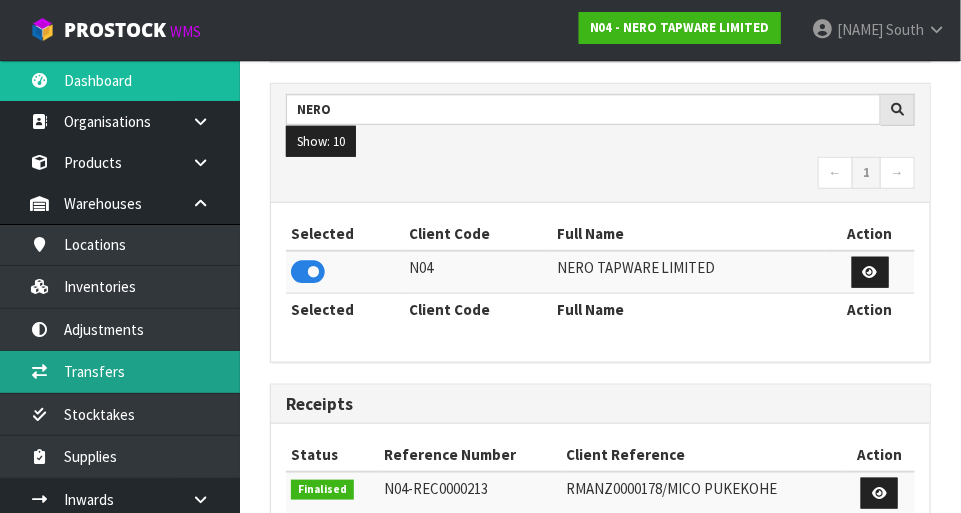 click on "Transfers" at bounding box center [120, 371] 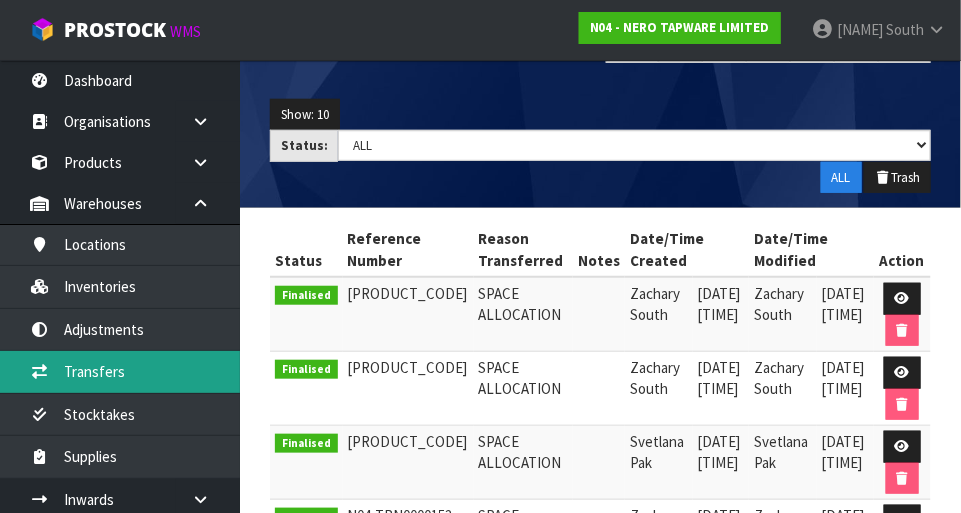 scroll, scrollTop: 264, scrollLeft: 0, axis: vertical 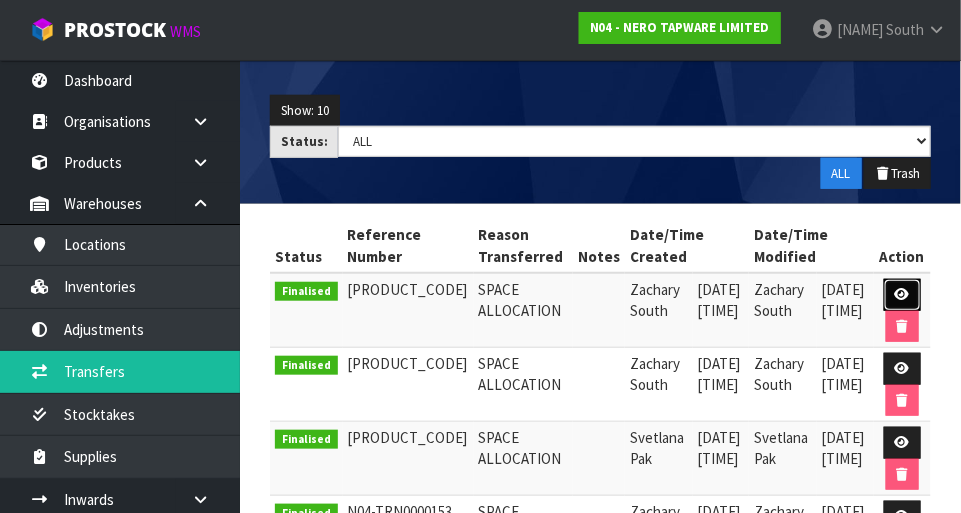 click at bounding box center [902, 295] 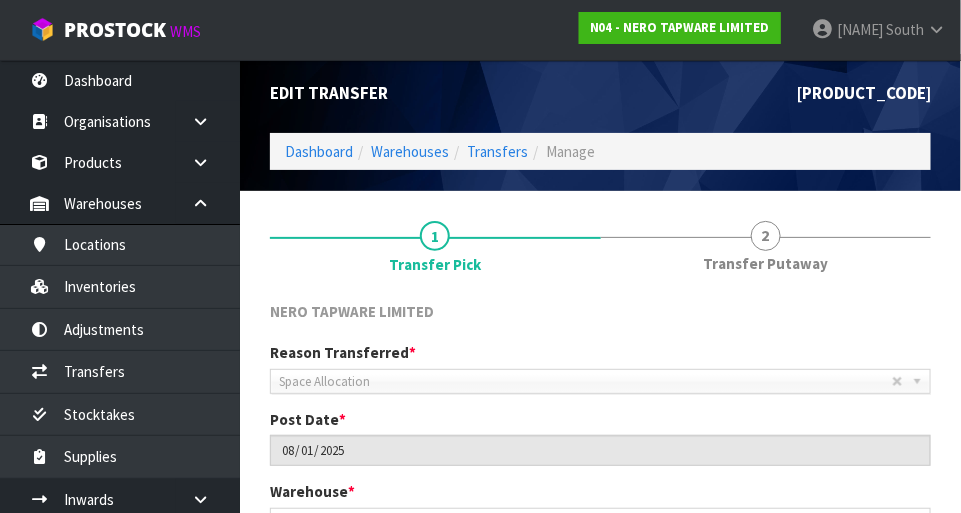scroll, scrollTop: 7, scrollLeft: 0, axis: vertical 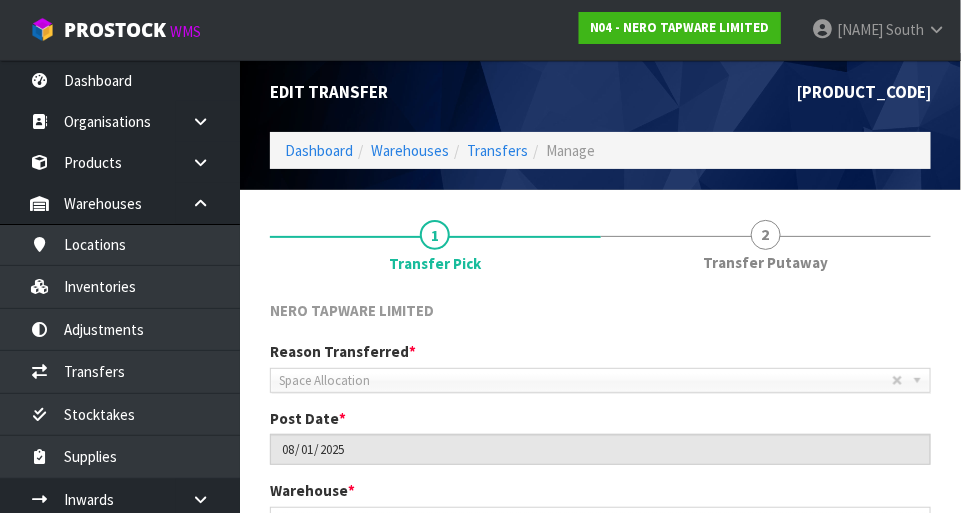 click on "2" at bounding box center (766, 235) 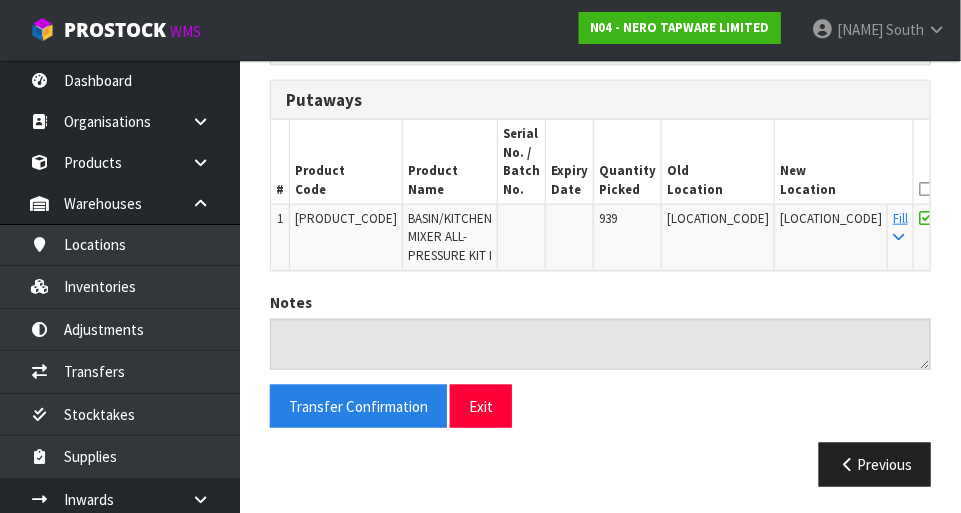 scroll, scrollTop: 473, scrollLeft: 0, axis: vertical 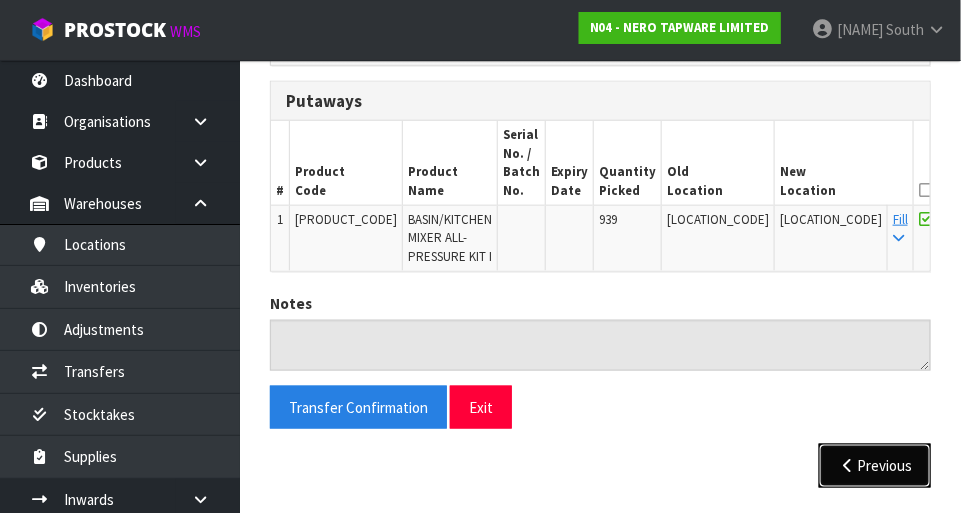 click at bounding box center (847, 465) 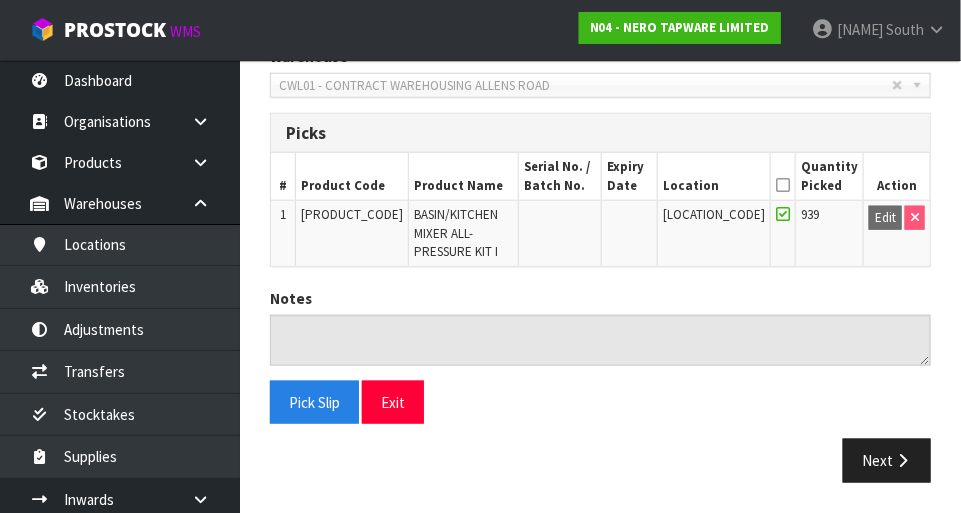 scroll, scrollTop: 437, scrollLeft: 0, axis: vertical 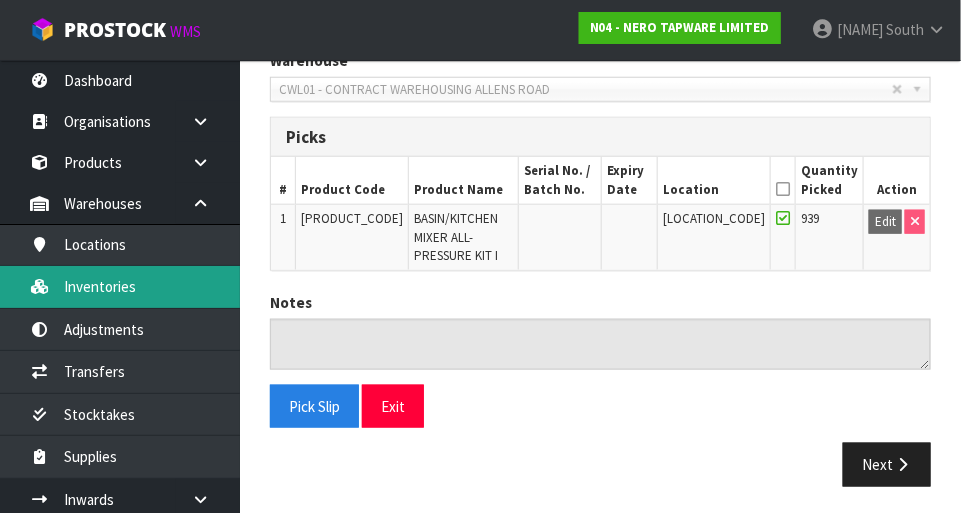 click on "Inventories" at bounding box center (120, 286) 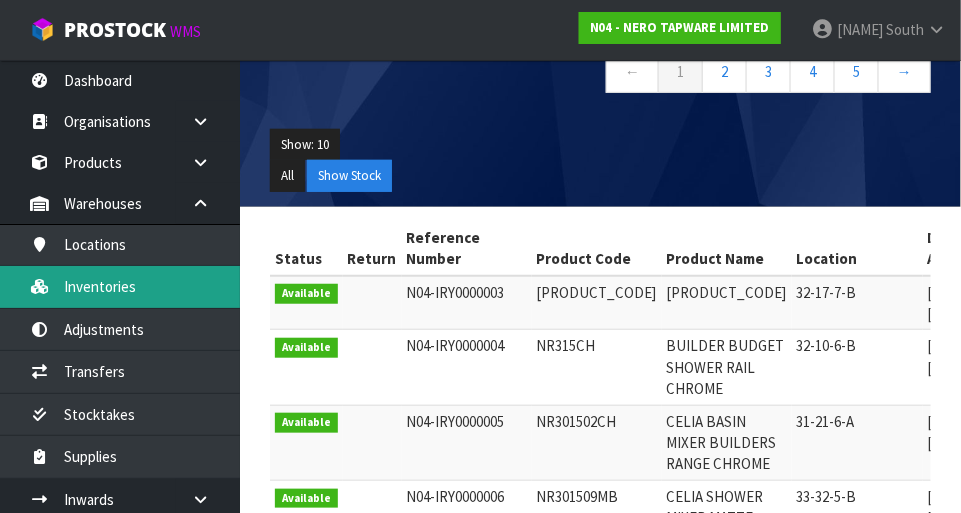 scroll, scrollTop: 0, scrollLeft: 0, axis: both 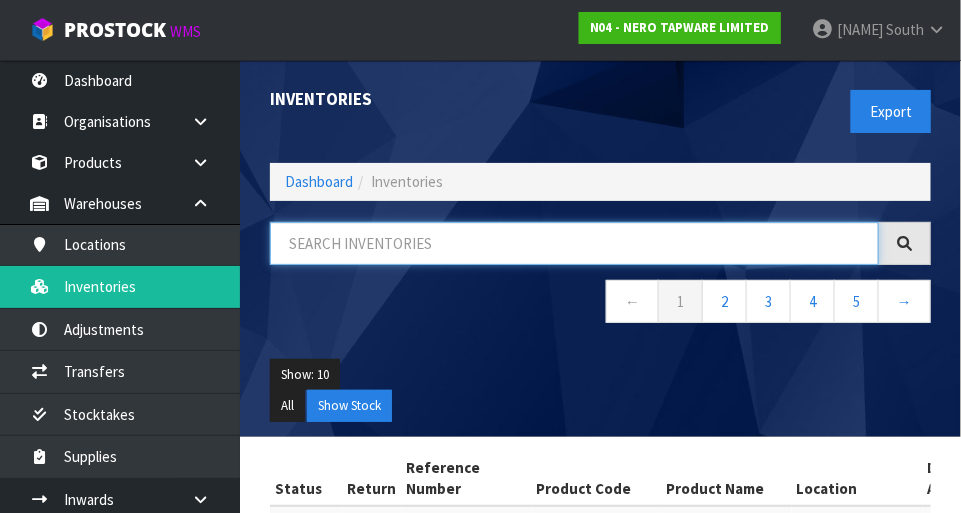 click at bounding box center (574, 243) 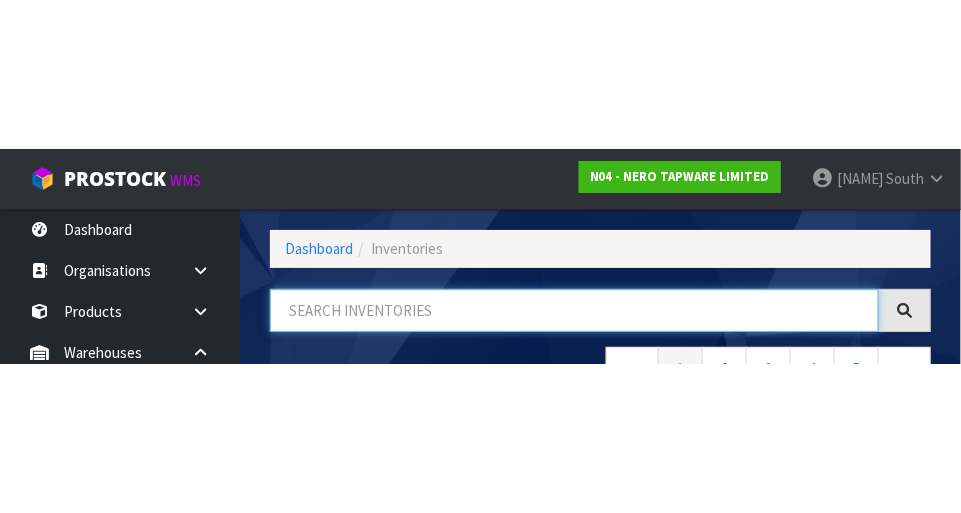 scroll, scrollTop: 135, scrollLeft: 0, axis: vertical 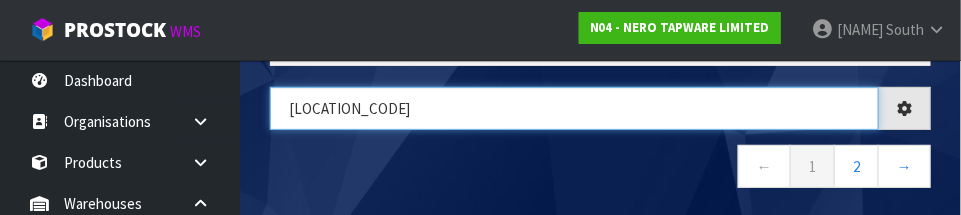 type on "[LOCATION_CODE]" 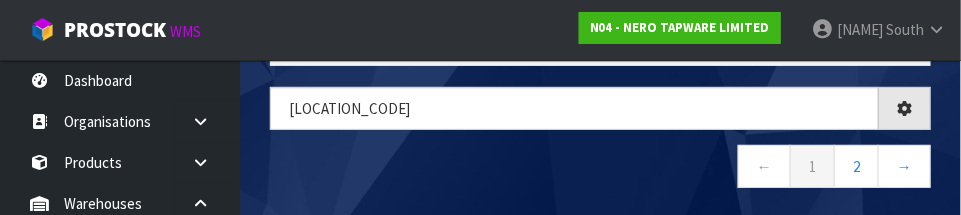 click on "←
1 2
→" at bounding box center (600, 169) 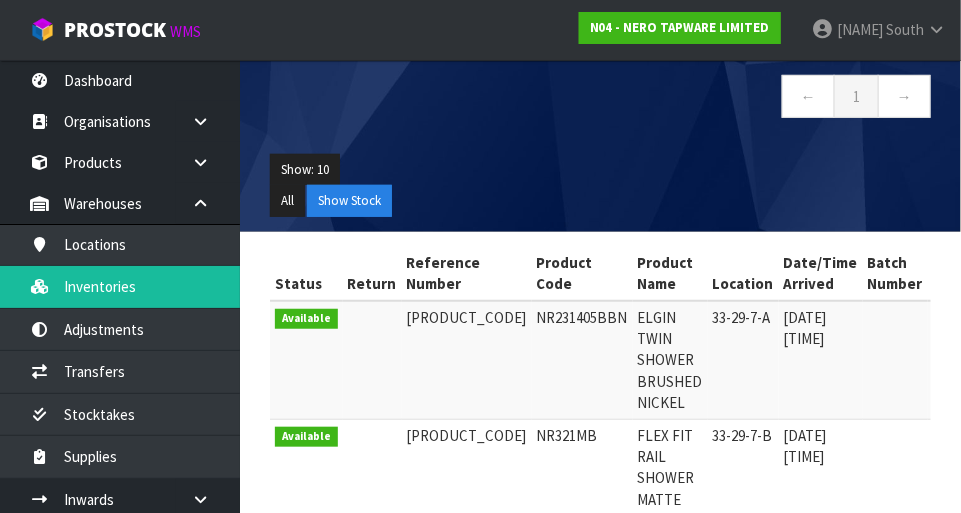 scroll, scrollTop: 251, scrollLeft: 0, axis: vertical 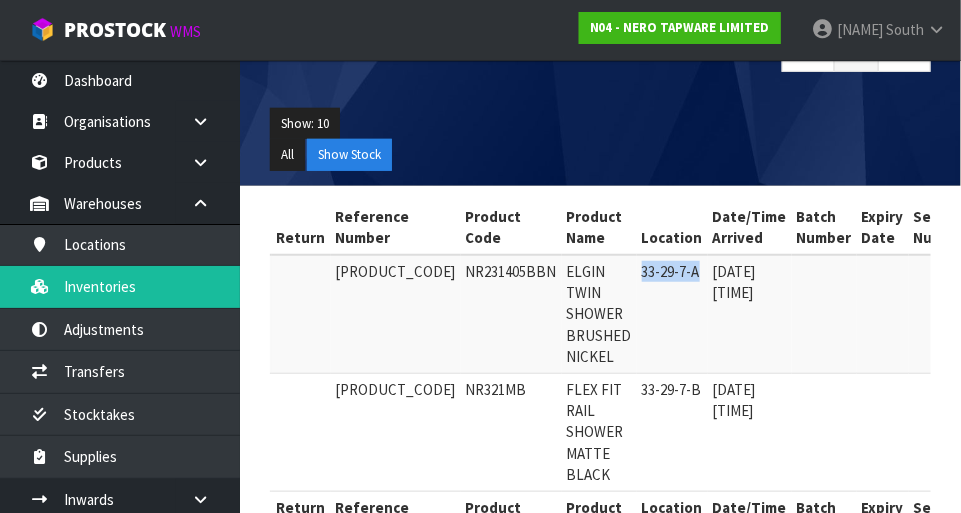 copy on "33-29-7-A" 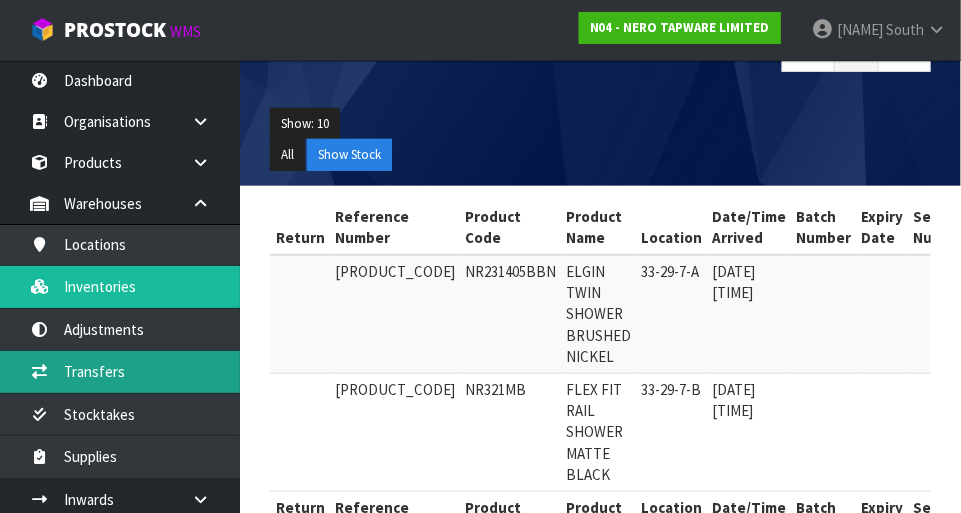 click on "Transfers" at bounding box center [120, 371] 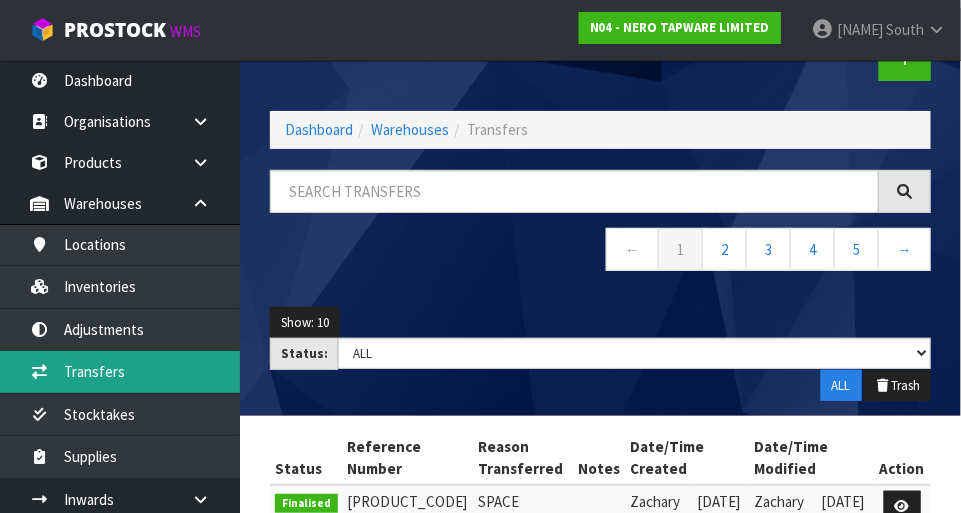 scroll, scrollTop: 0, scrollLeft: 0, axis: both 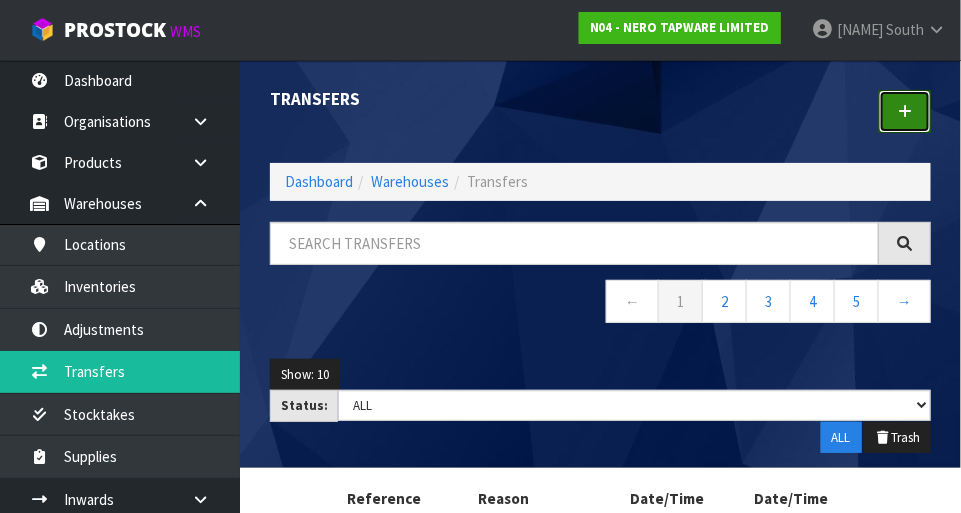 click at bounding box center [905, 111] 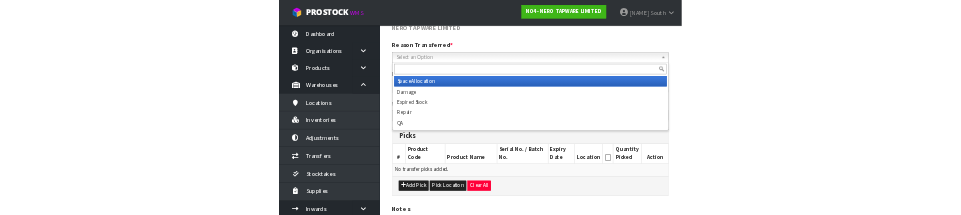 scroll, scrollTop: 240, scrollLeft: 0, axis: vertical 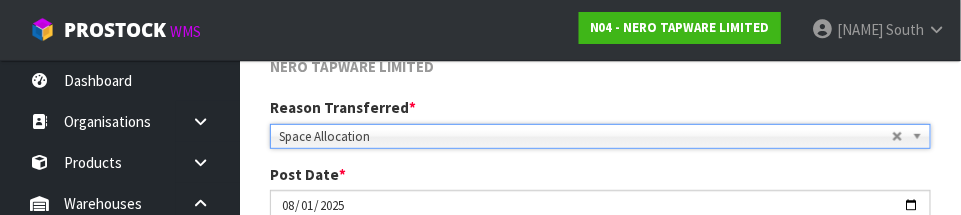 click on "NERO TAPWARE LIMITED" at bounding box center [600, 76] 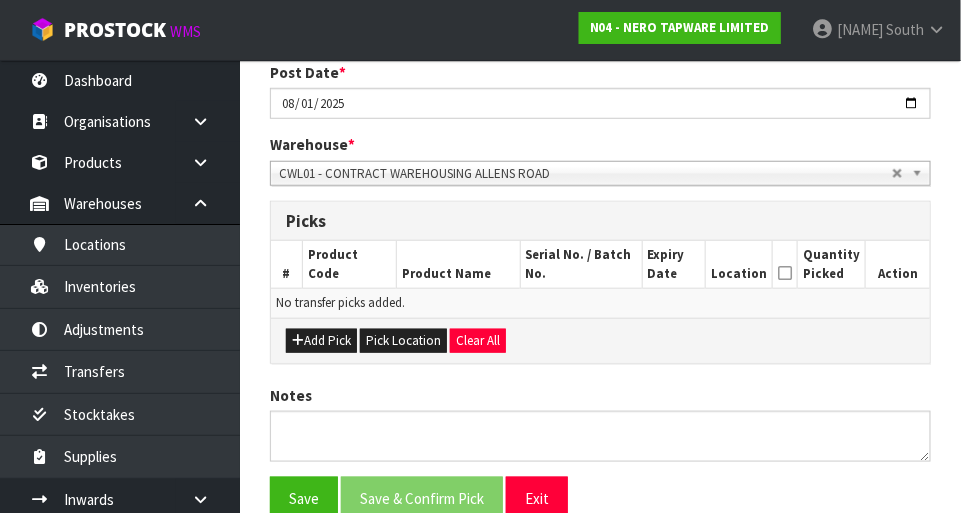 scroll, scrollTop: 352, scrollLeft: 0, axis: vertical 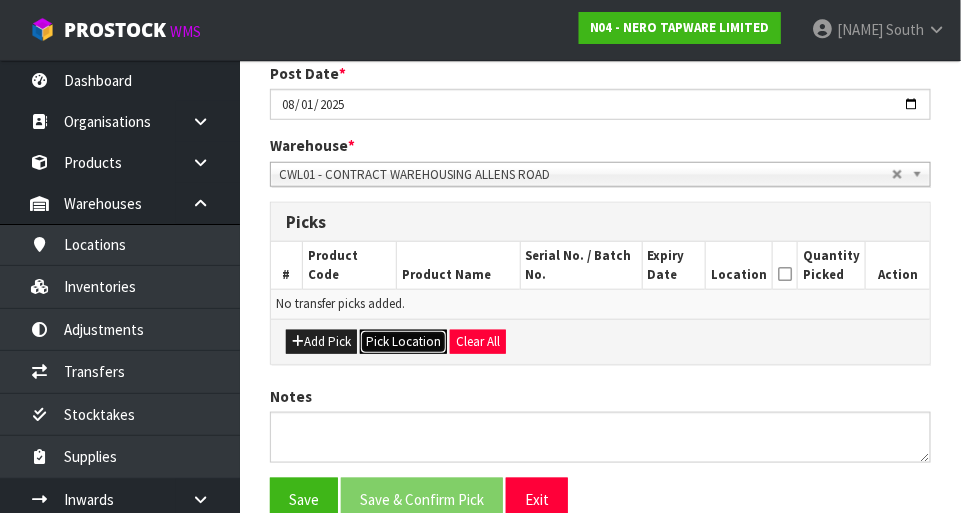 click on "Pick Location" at bounding box center (403, 342) 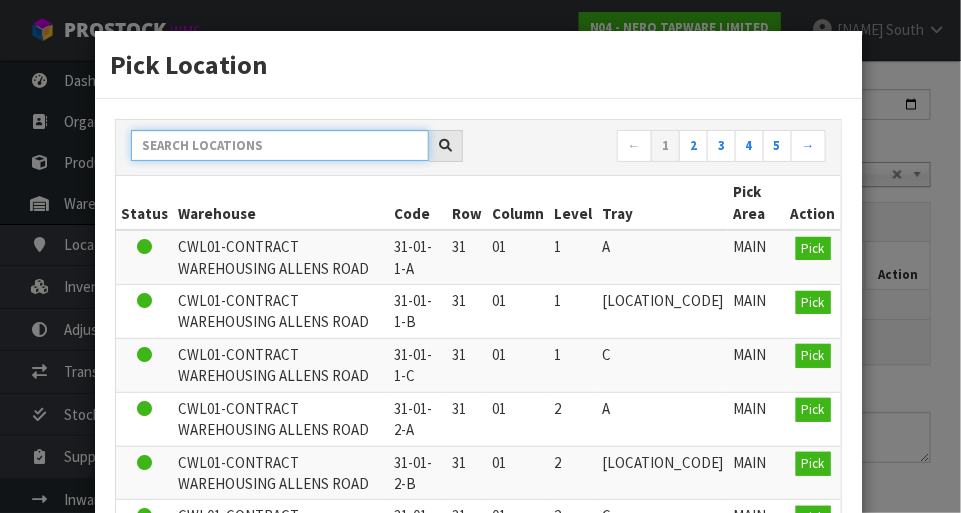 click at bounding box center (280, 145) 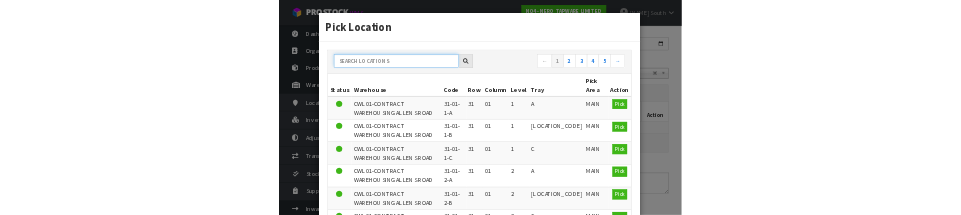scroll, scrollTop: 342, scrollLeft: 0, axis: vertical 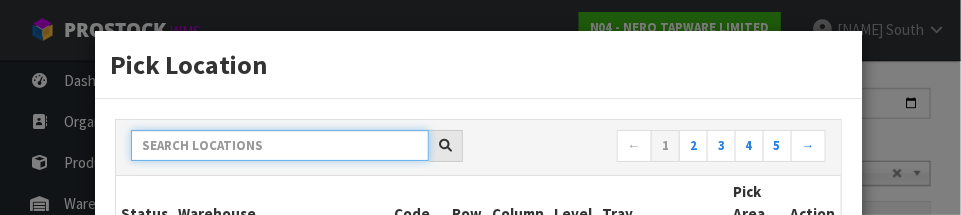 paste on "33-29-7-A" 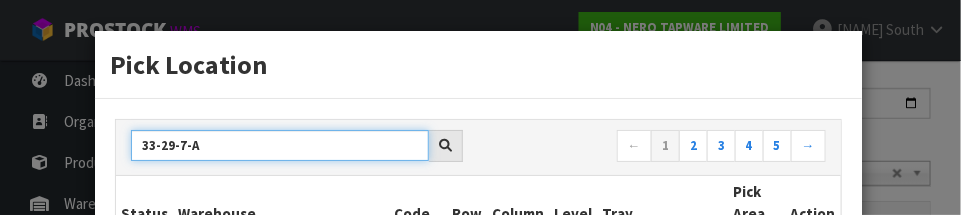 type on "33-29-7-A" 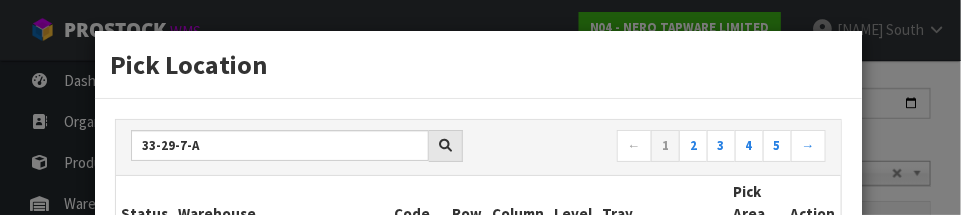 click on "[LOCATION_CODE]" at bounding box center (478, 481) 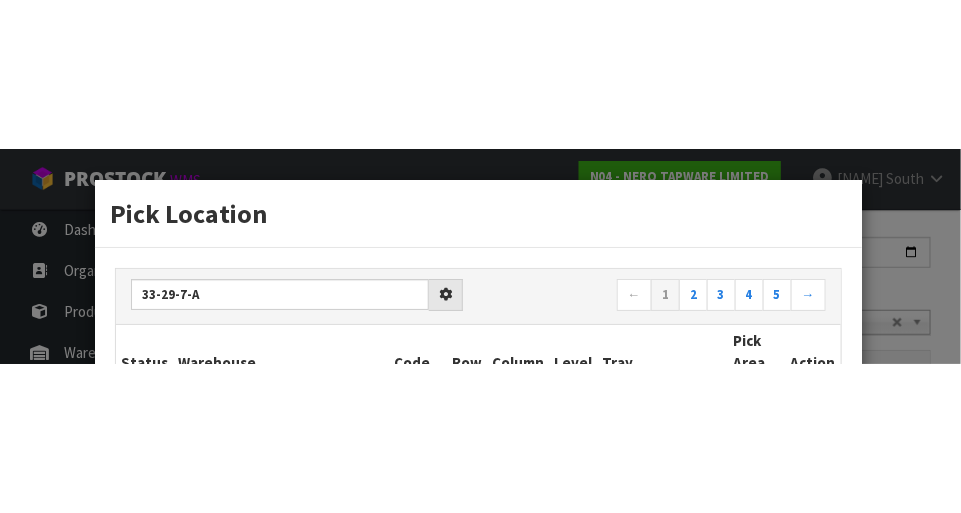 scroll, scrollTop: 352, scrollLeft: 0, axis: vertical 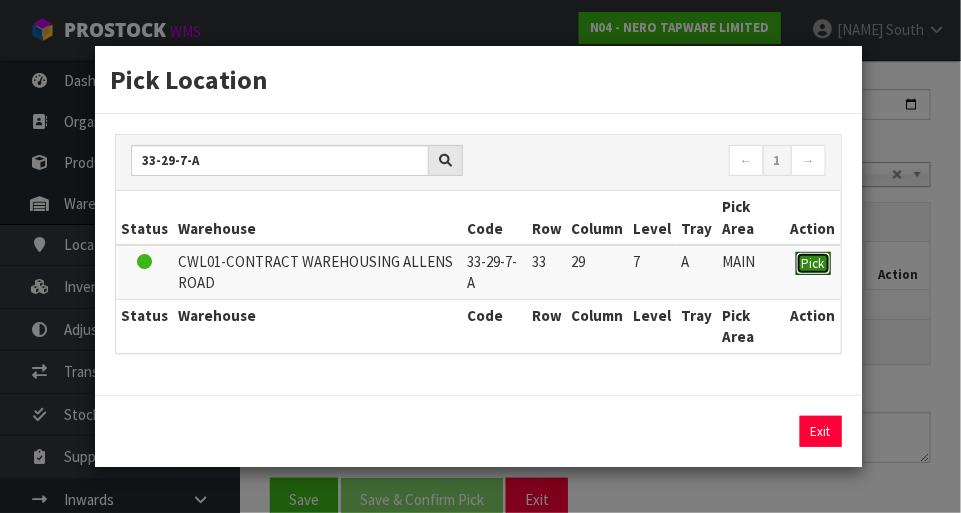 click on "Pick" at bounding box center [813, 263] 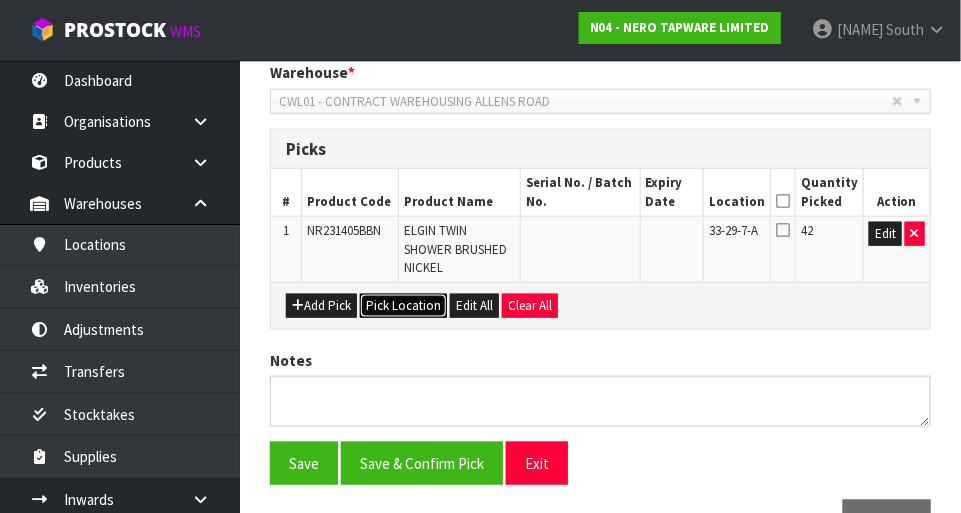 scroll, scrollTop: 422, scrollLeft: 0, axis: vertical 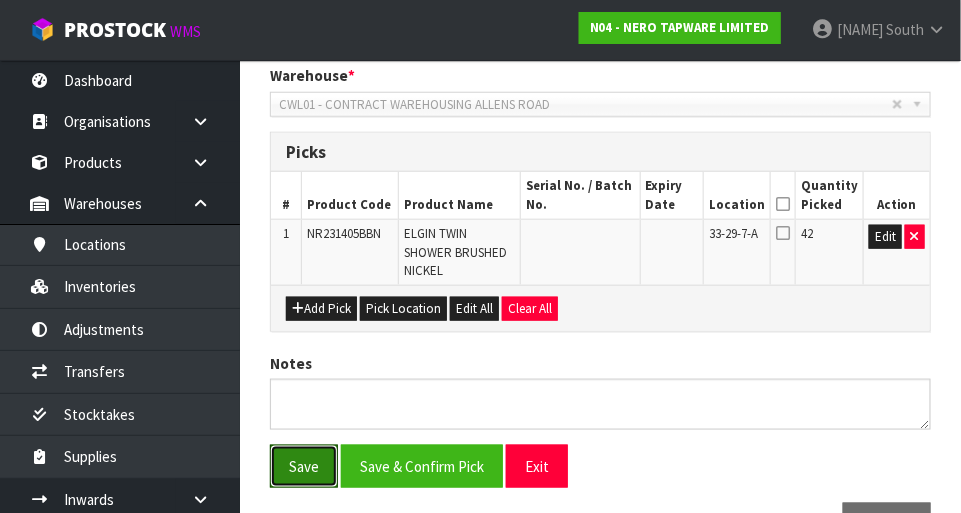 click on "Save" at bounding box center [304, 466] 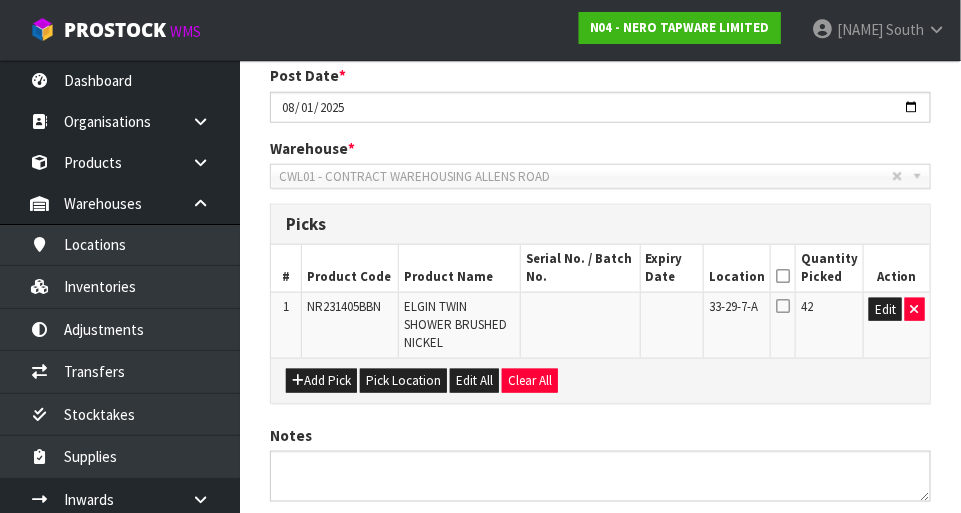 scroll, scrollTop: 0, scrollLeft: 0, axis: both 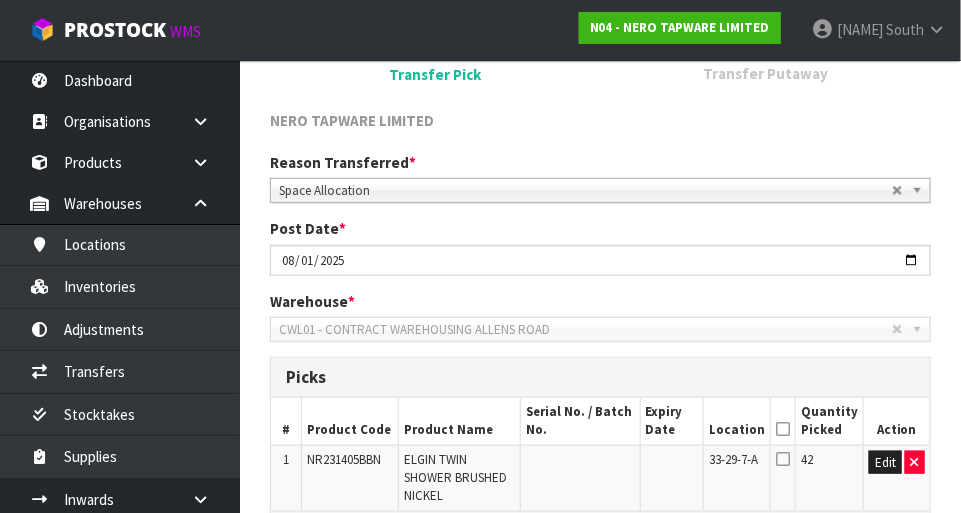 click at bounding box center (783, 429) 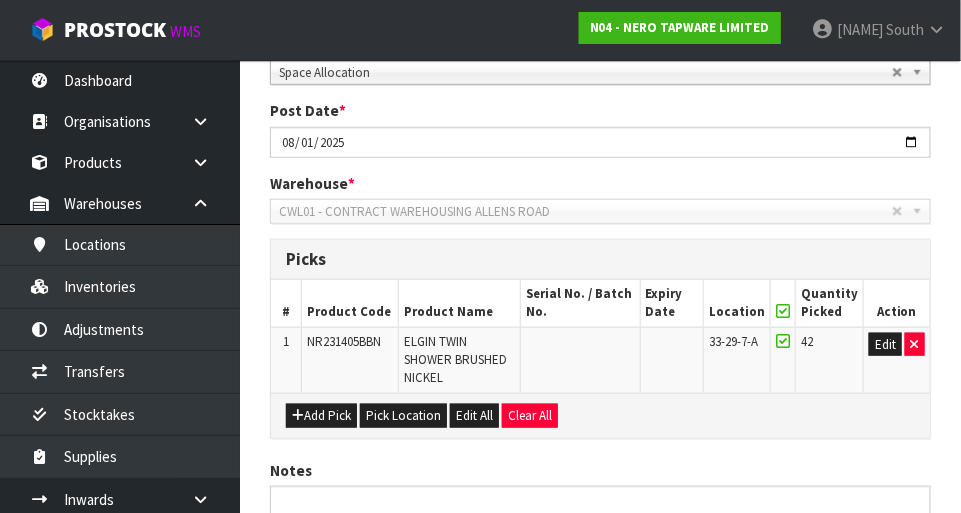 scroll, scrollTop: 535, scrollLeft: 0, axis: vertical 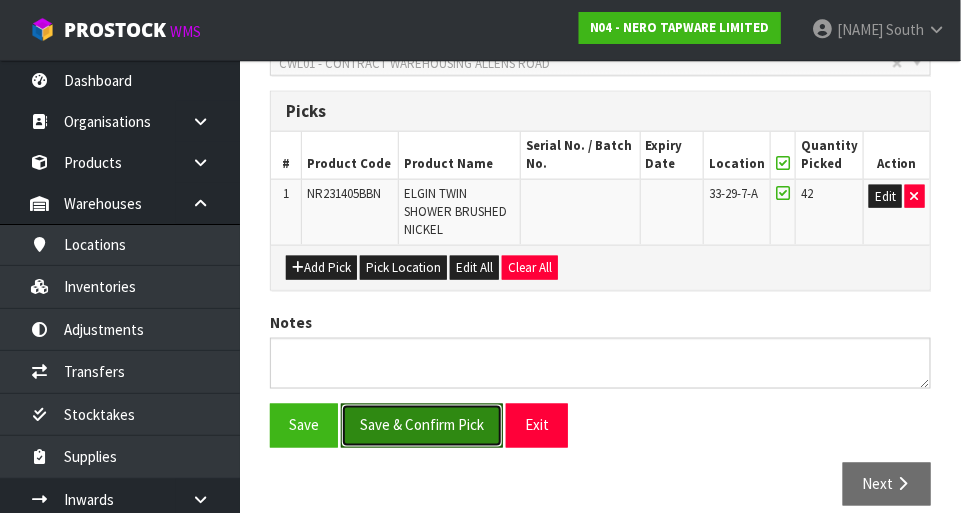 click on "Save & Confirm Pick" at bounding box center [422, 425] 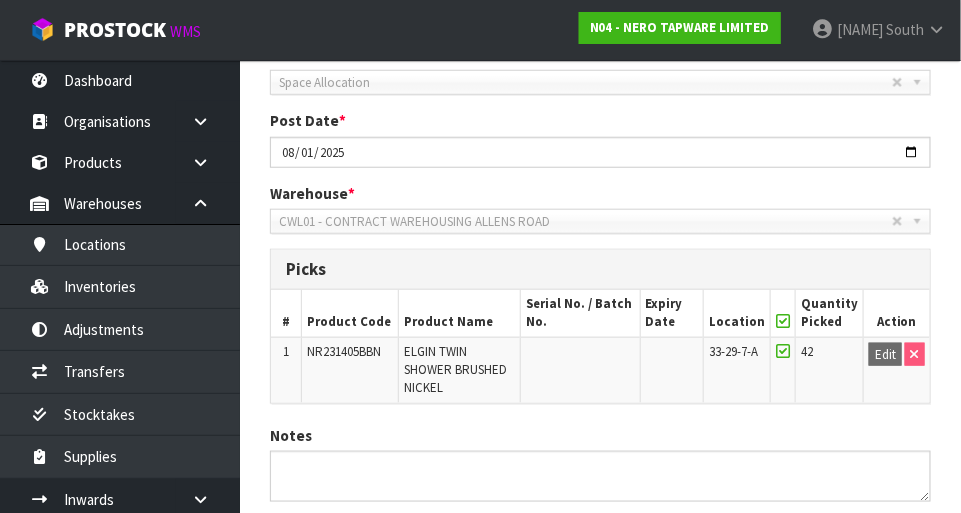 scroll, scrollTop: 491, scrollLeft: 0, axis: vertical 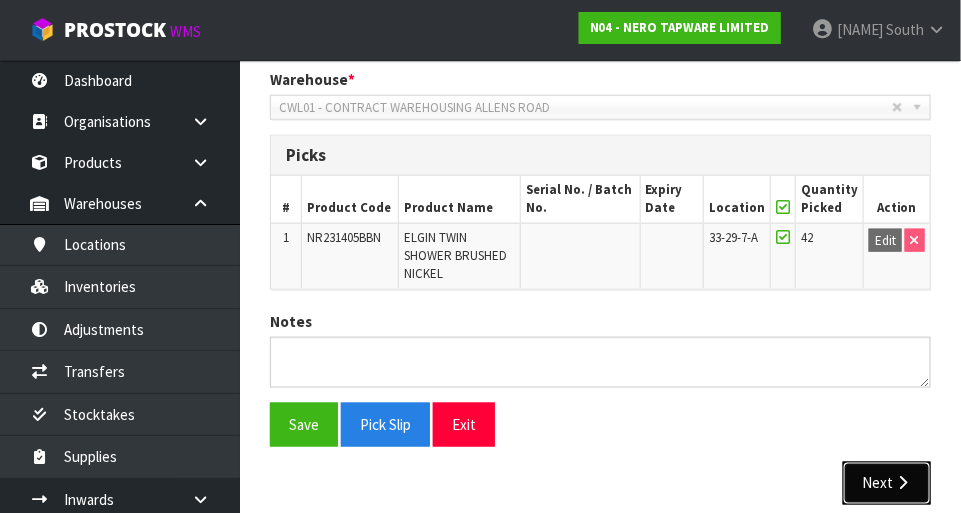 click on "Next" at bounding box center (887, 483) 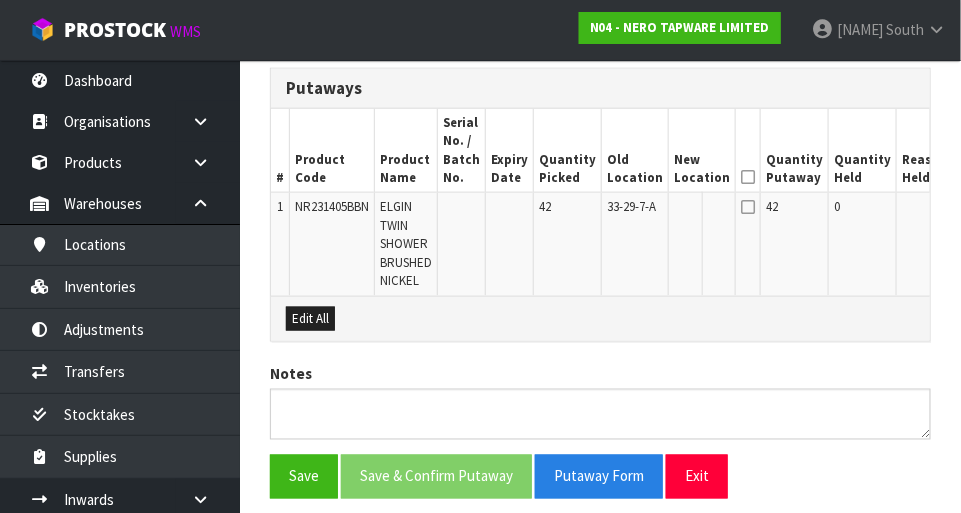 scroll, scrollTop: 627, scrollLeft: 0, axis: vertical 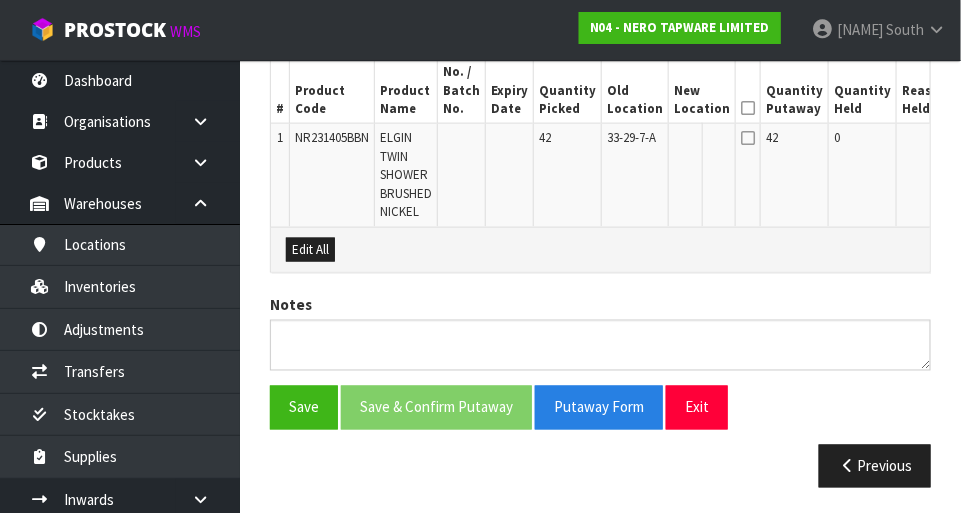 click on "Edit" at bounding box center (974, 141) 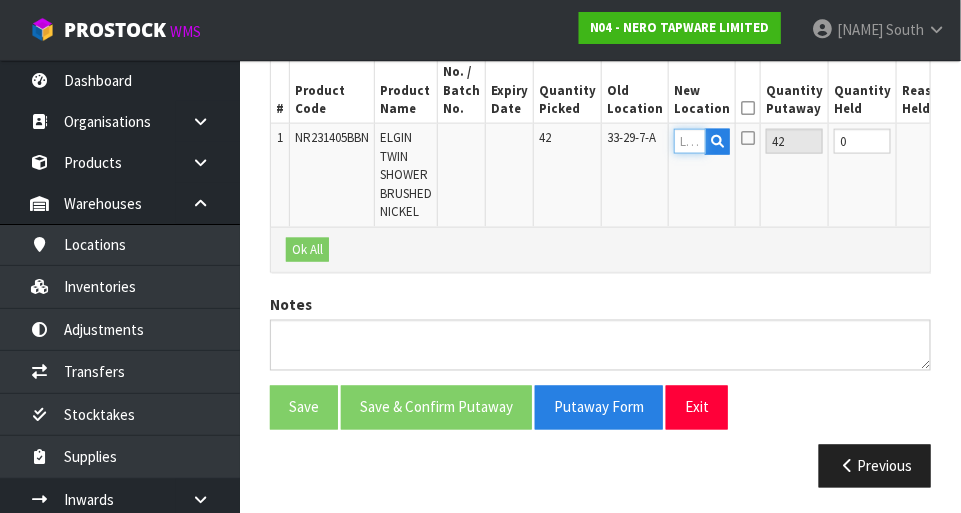 click at bounding box center (690, 141) 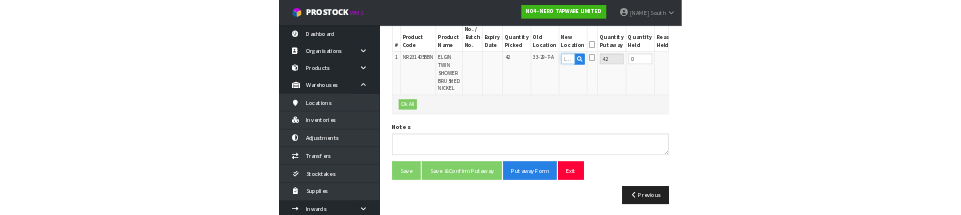 scroll, scrollTop: 617, scrollLeft: 0, axis: vertical 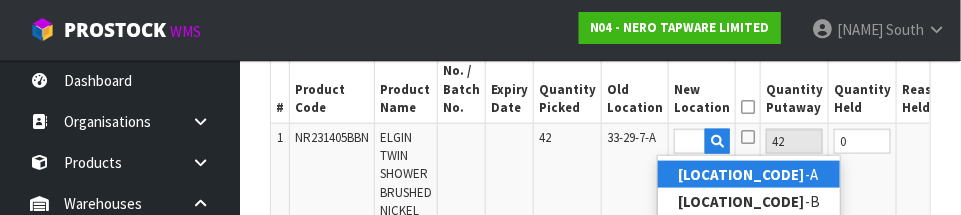 click on "[LOCATION_CODE]" at bounding box center (749, 174) 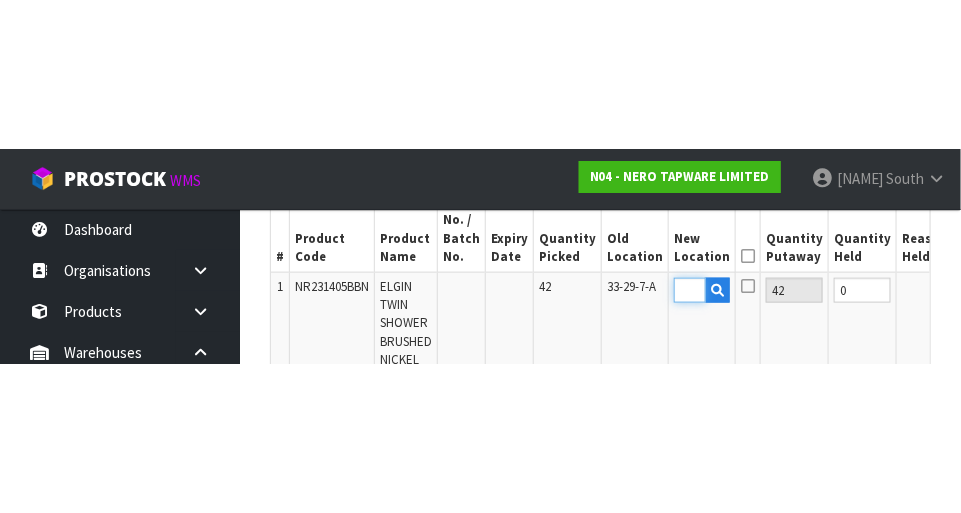 scroll, scrollTop: 627, scrollLeft: 0, axis: vertical 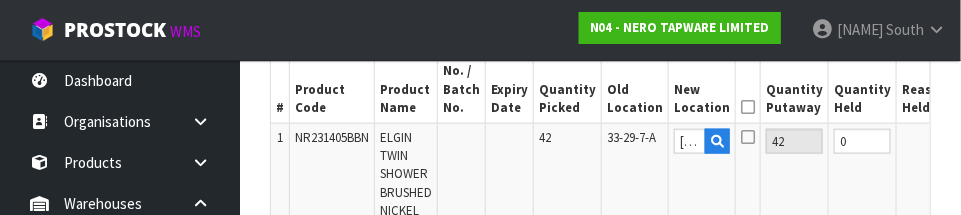 click on "[PRODUCT_CODE]" at bounding box center [600, 135] 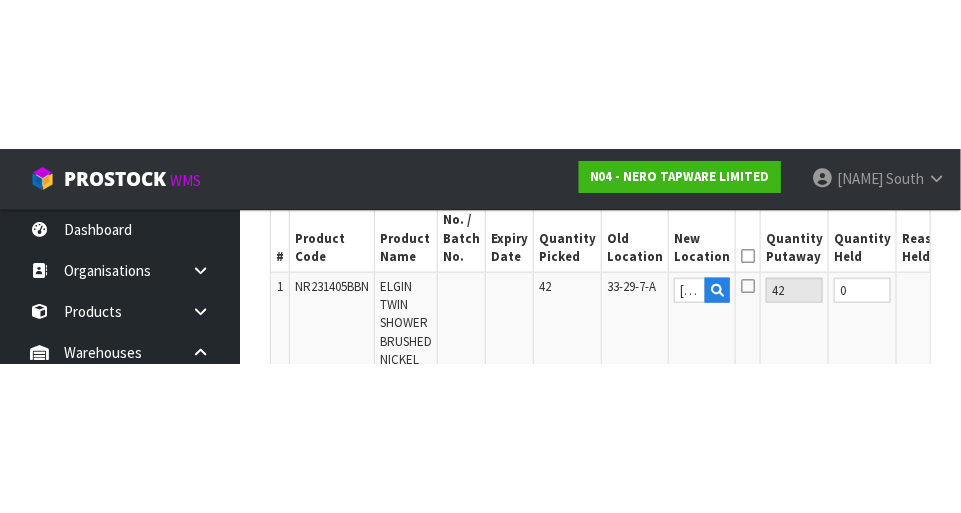 scroll, scrollTop: 627, scrollLeft: 0, axis: vertical 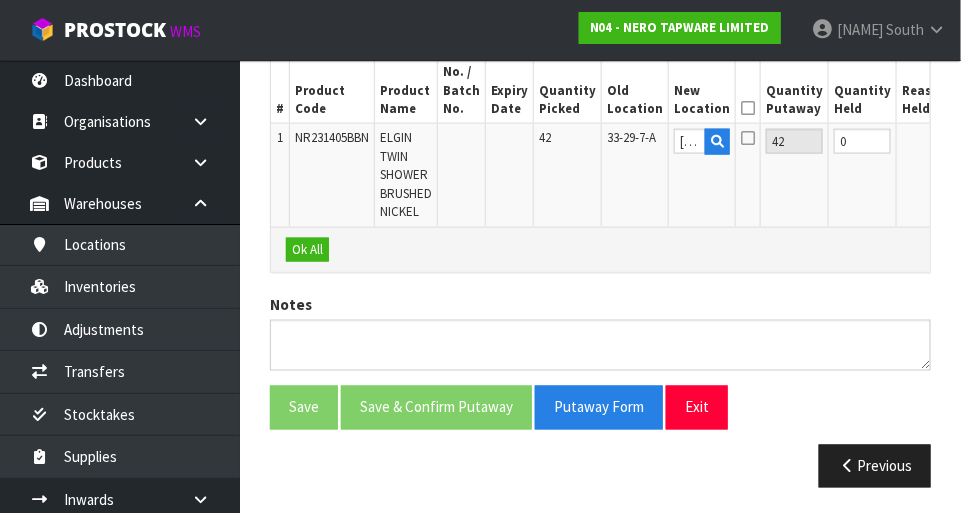 click on "OK" at bounding box center [972, 141] 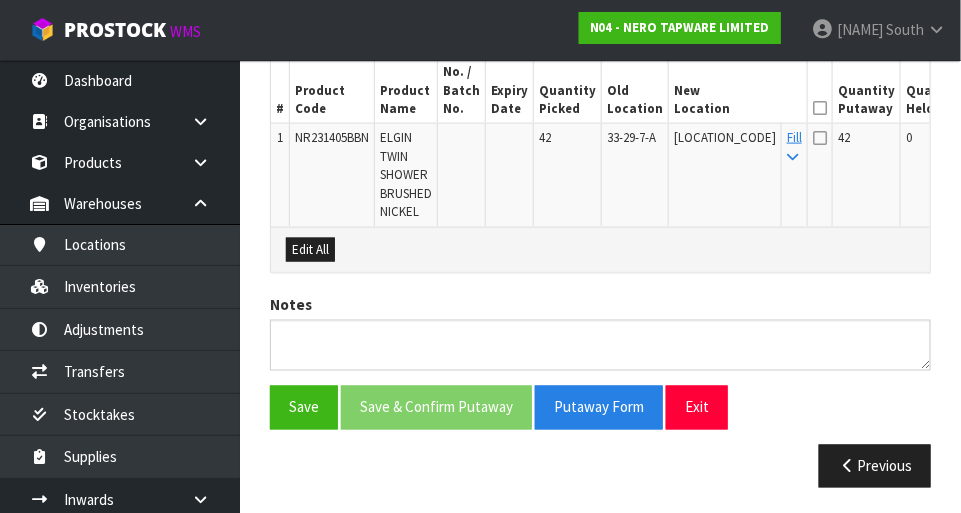 click at bounding box center [820, 108] 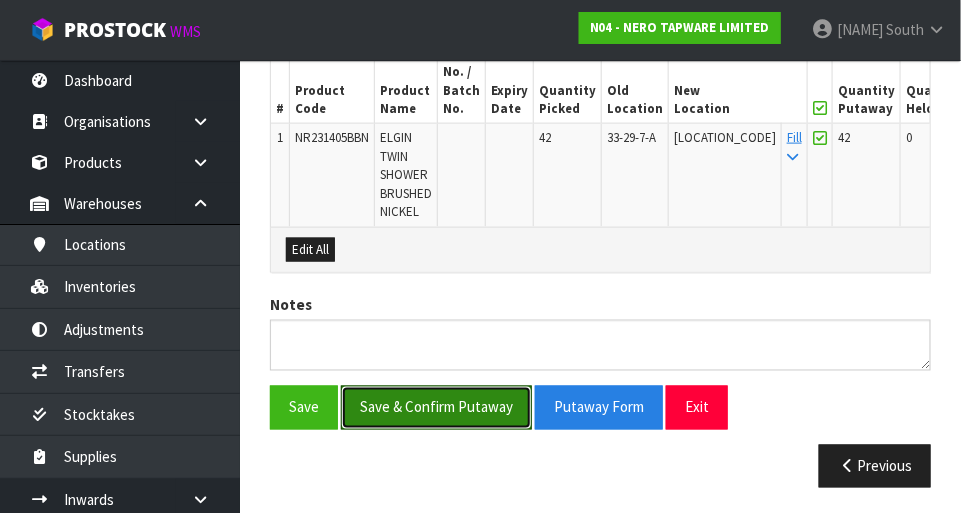 click on "Save & Confirm Putaway" at bounding box center (436, 407) 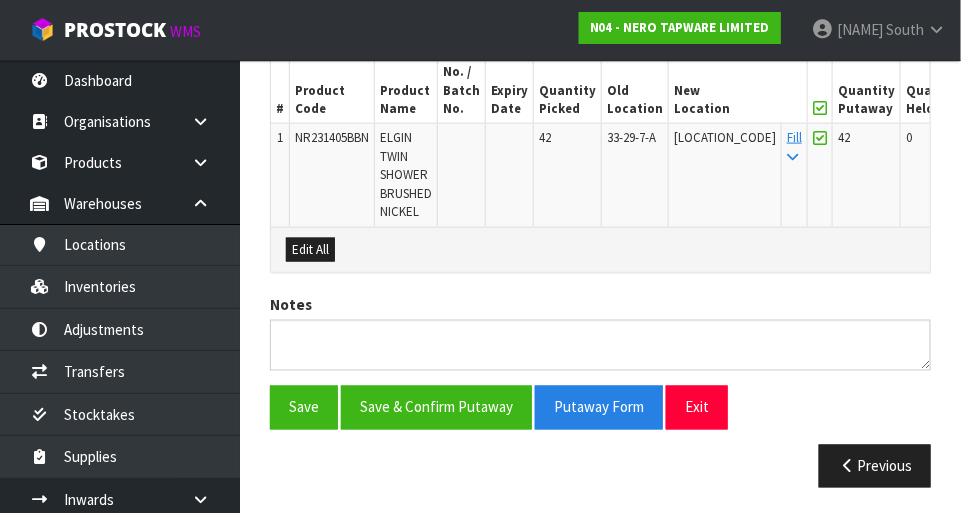 scroll, scrollTop: 0, scrollLeft: 0, axis: both 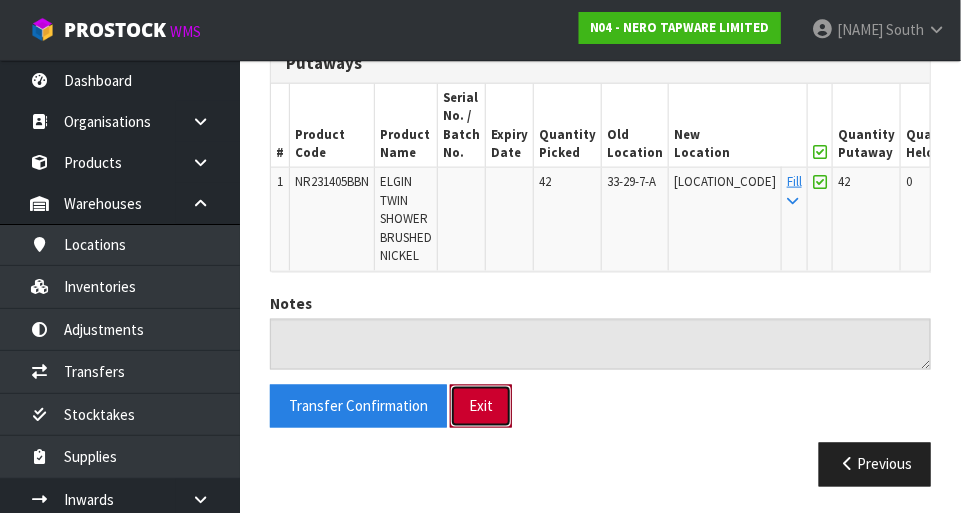 click on "Exit" at bounding box center [481, 406] 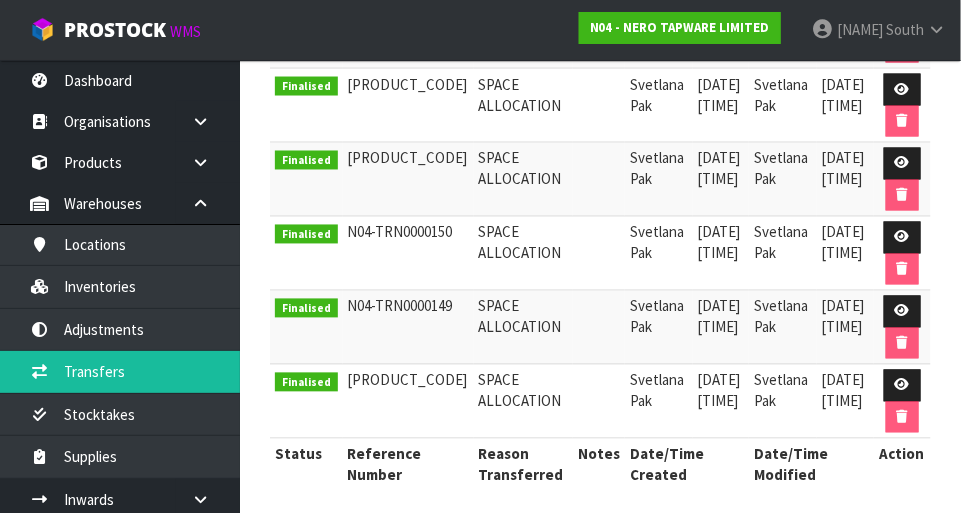 scroll, scrollTop: 0, scrollLeft: 0, axis: both 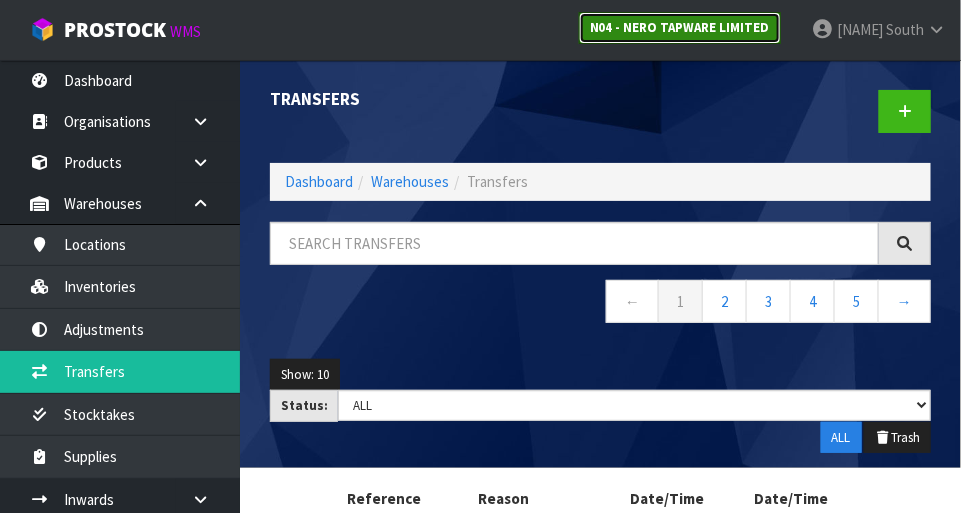 click on "N04 - NERO TAPWARE LIMITED" at bounding box center [680, 27] 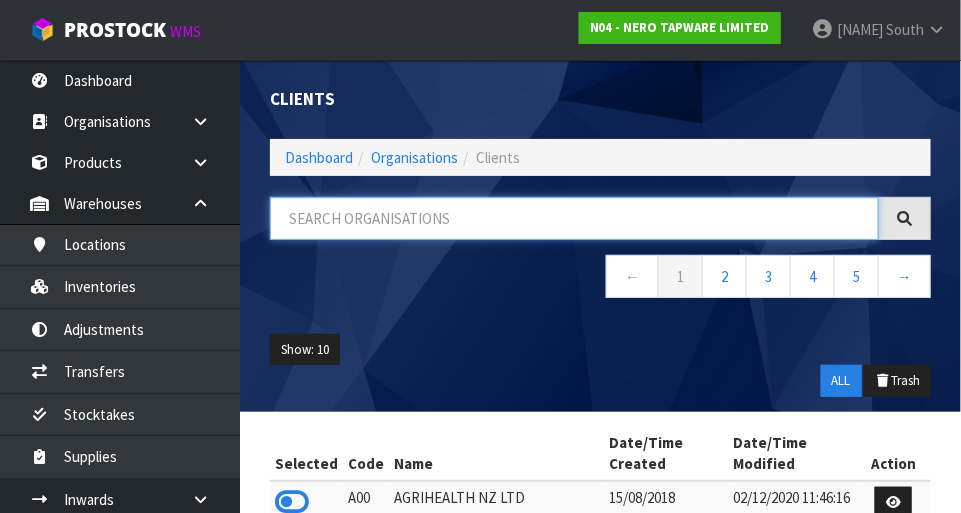 click at bounding box center (574, 218) 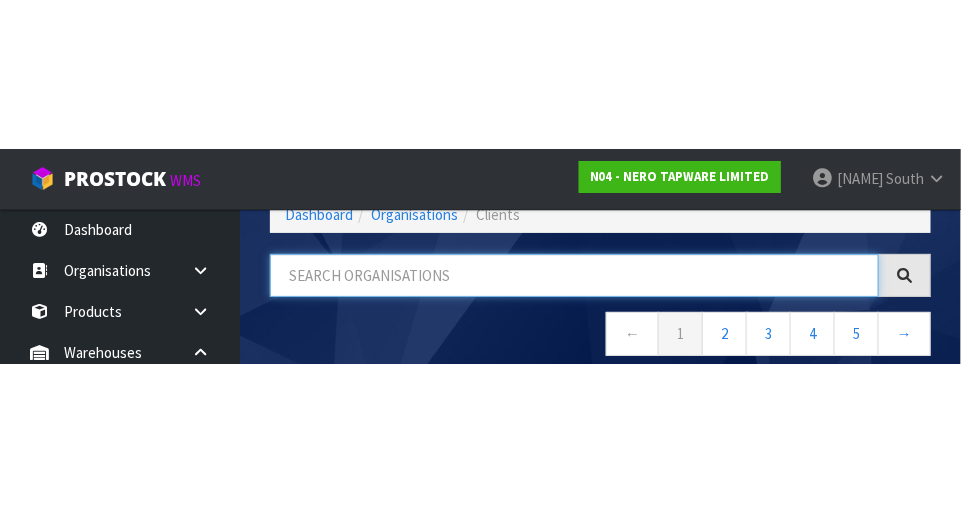 scroll, scrollTop: 101, scrollLeft: 0, axis: vertical 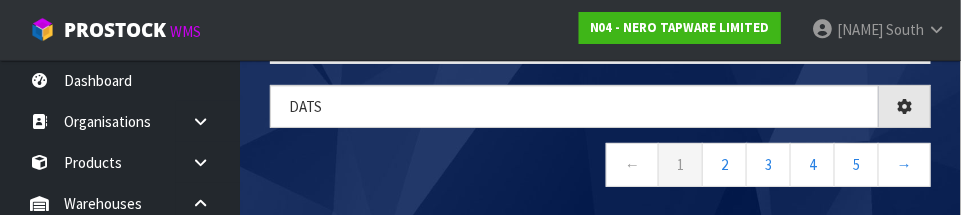 click on "←
1 2 3 4 5
→" at bounding box center [600, 167] 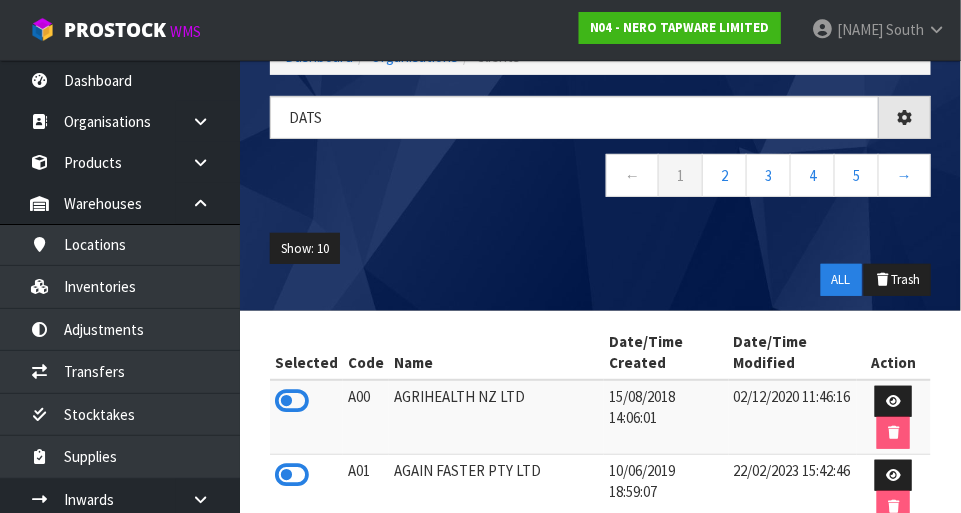 scroll, scrollTop: 56, scrollLeft: 0, axis: vertical 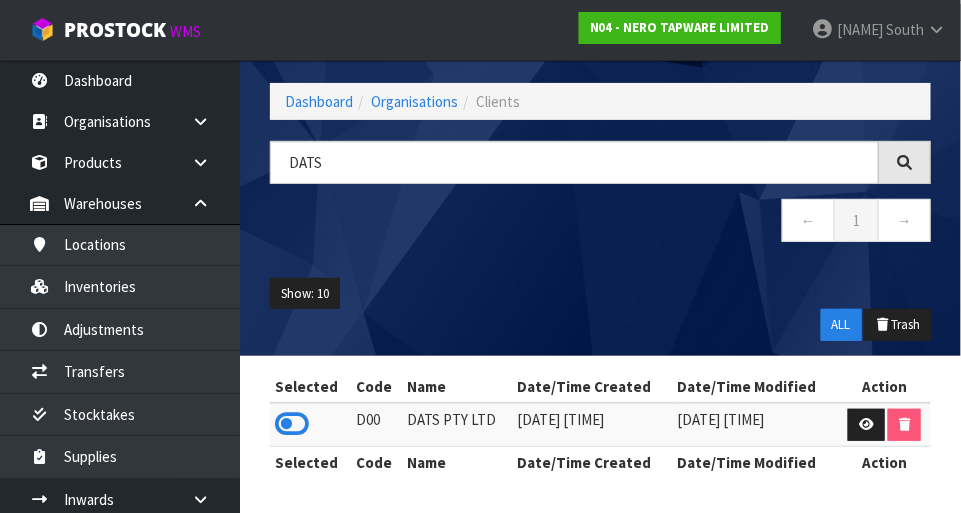 click at bounding box center (292, 424) 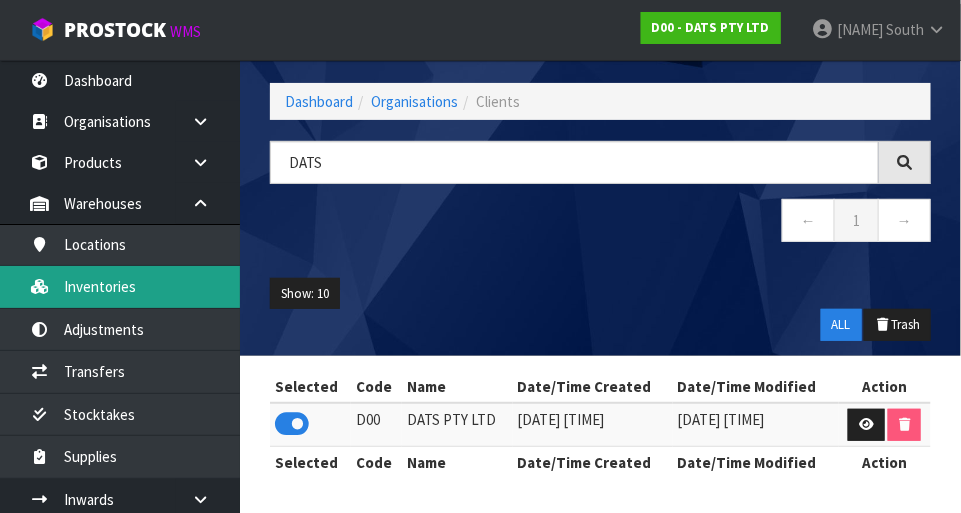 click on "Inventories" at bounding box center [120, 286] 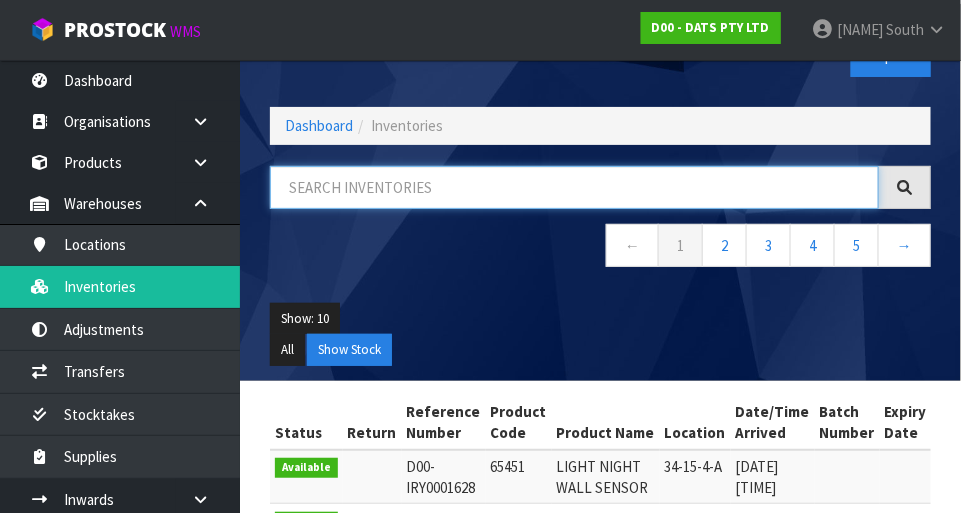 click at bounding box center [574, 187] 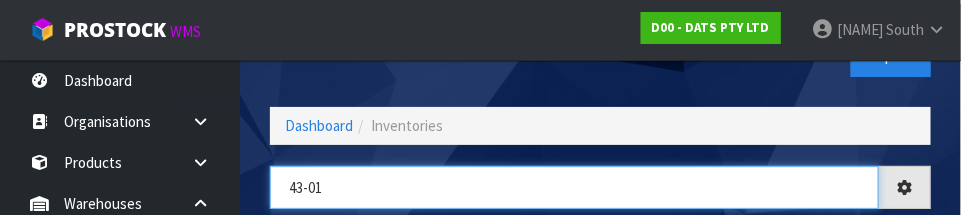 type on "43-01" 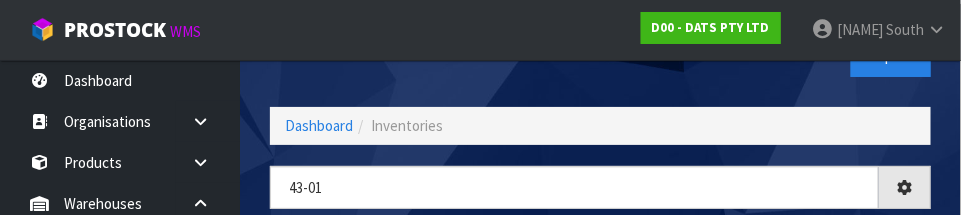 click on "Export" at bounding box center [774, 55] 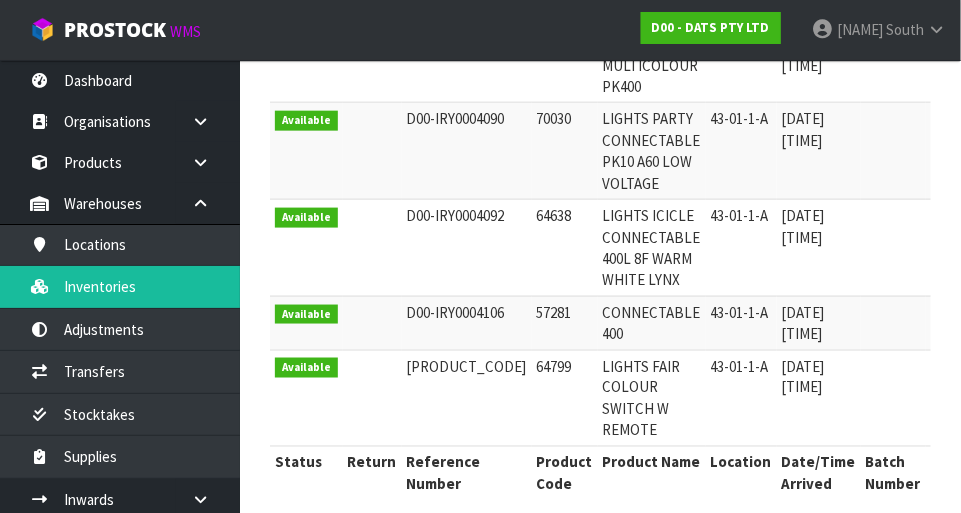 scroll, scrollTop: 583, scrollLeft: 0, axis: vertical 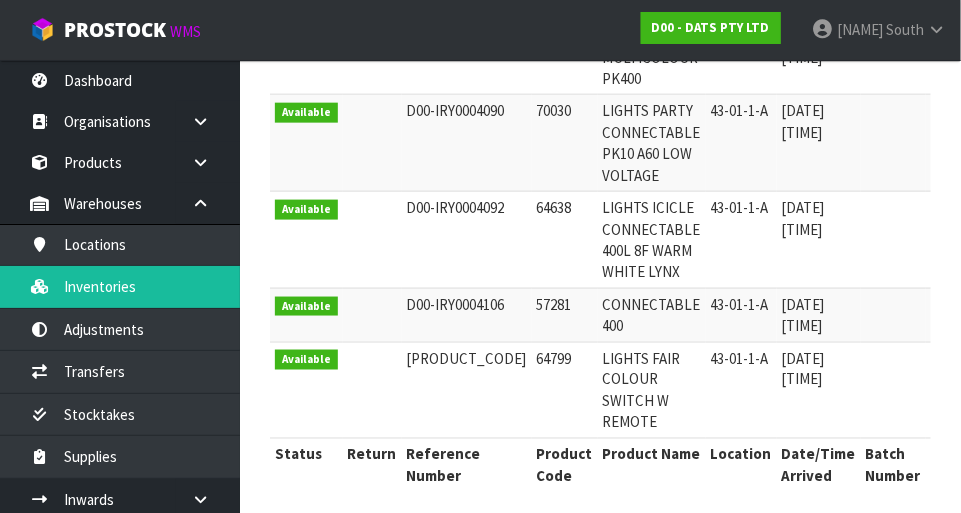 copy on "57281" 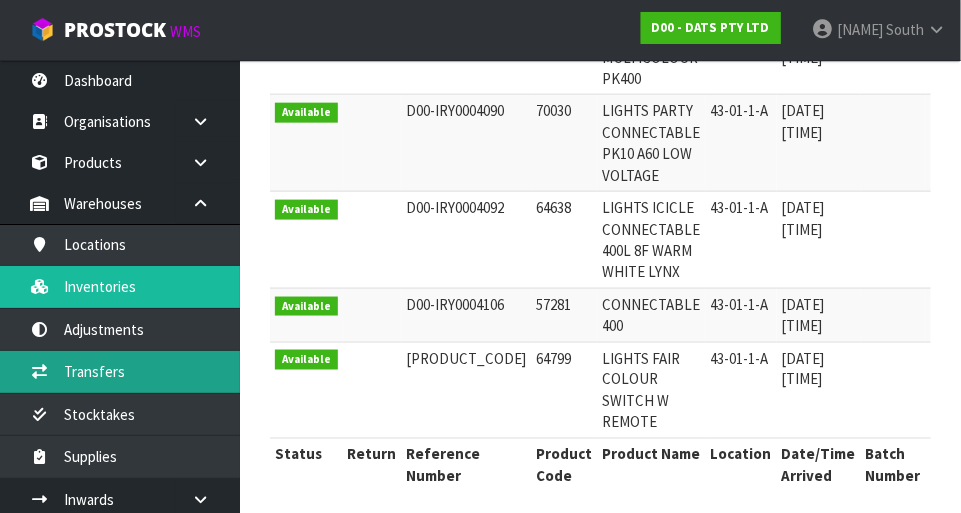 click on "Transfers" at bounding box center [120, 371] 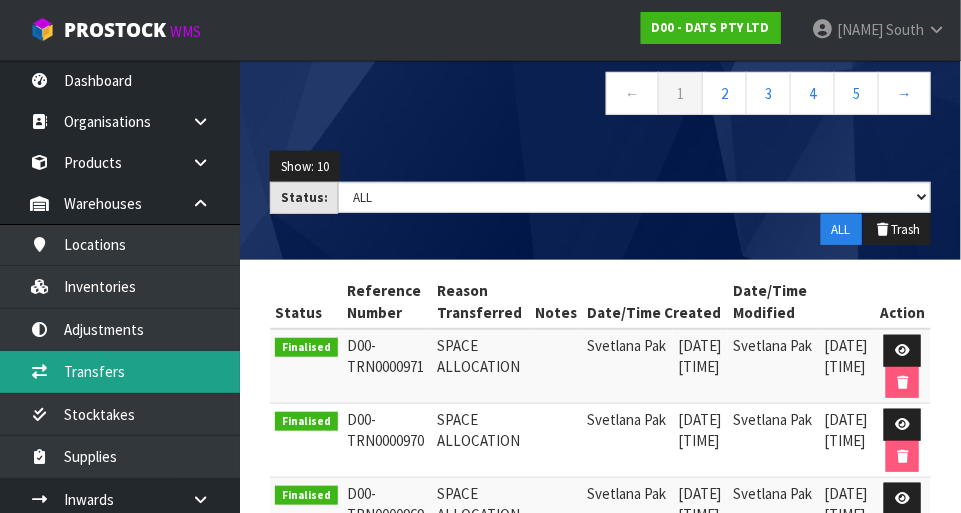 scroll, scrollTop: 0, scrollLeft: 0, axis: both 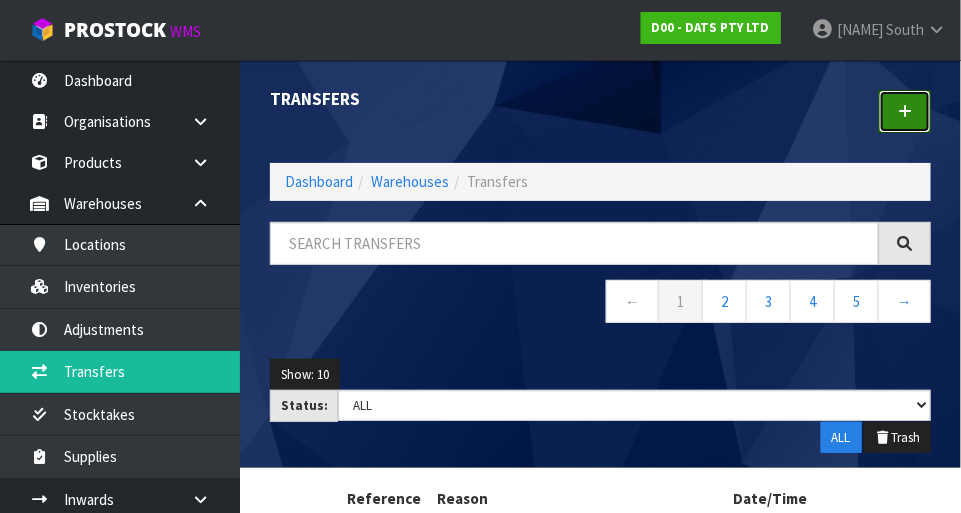 click at bounding box center (905, 111) 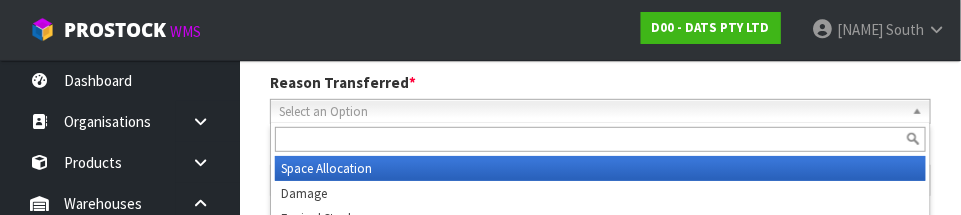 scroll, scrollTop: 264, scrollLeft: 0, axis: vertical 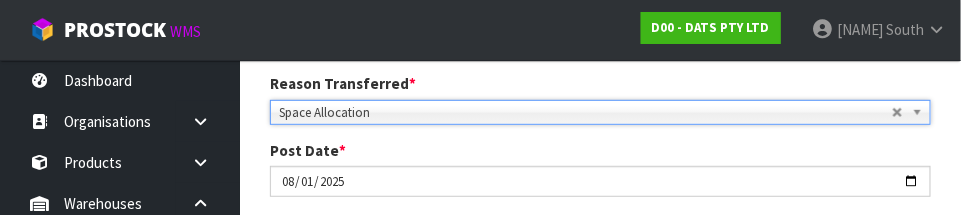 click on "Reason Transferred  *
Space Allocation Damage Expired Stock Repair QA
Space Allocation
Space Allocation Damage Expired Stock Repair QA" at bounding box center [600, 98] 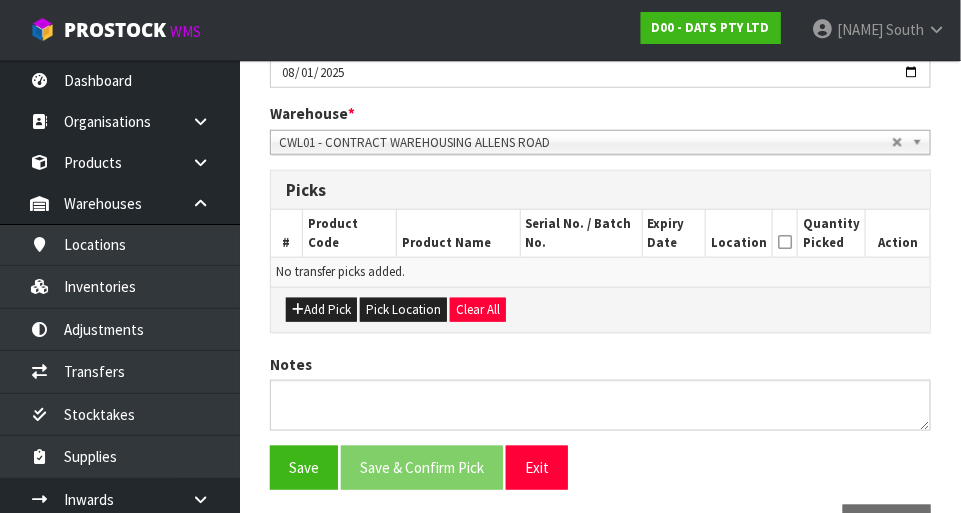 scroll, scrollTop: 378, scrollLeft: 0, axis: vertical 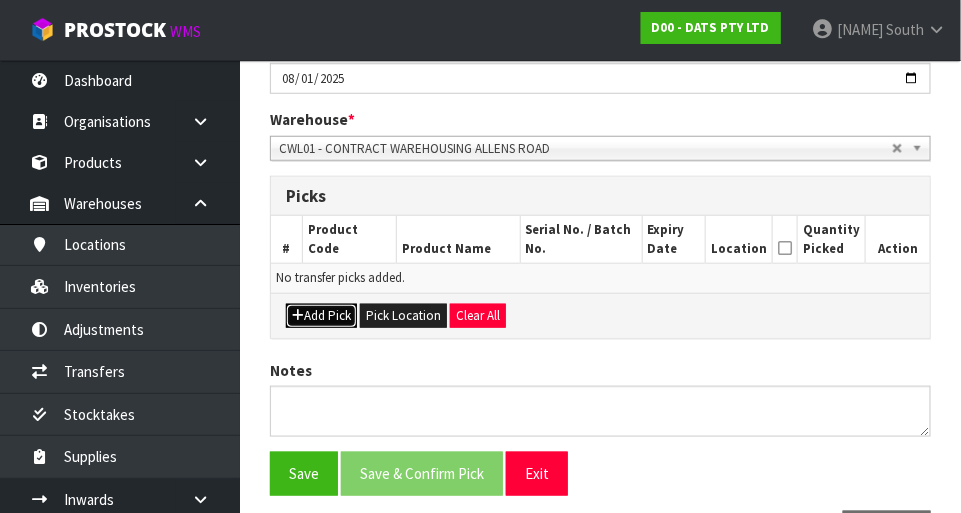 click on "Add Pick" at bounding box center (321, 316) 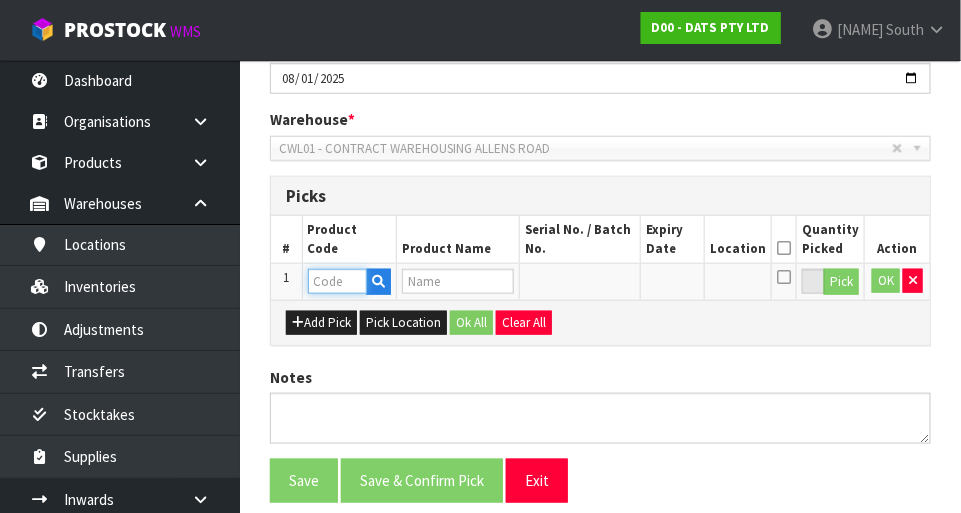 click at bounding box center [337, 281] 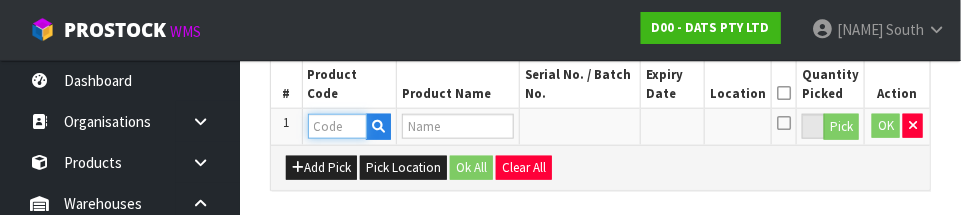 scroll, scrollTop: 540, scrollLeft: 0, axis: vertical 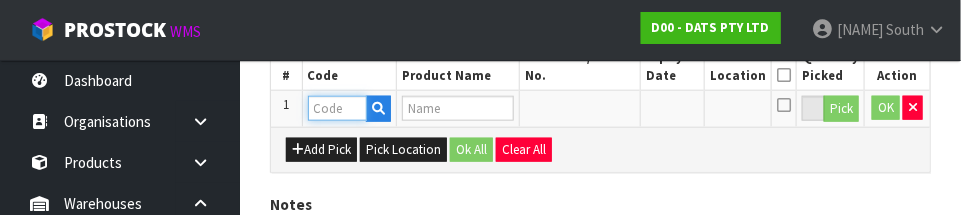 paste on "57281" 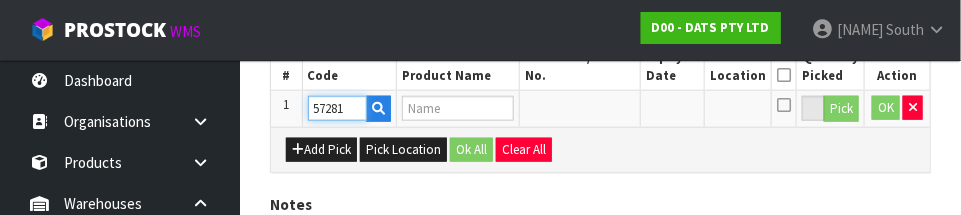type on "CONNECTABLE 400" 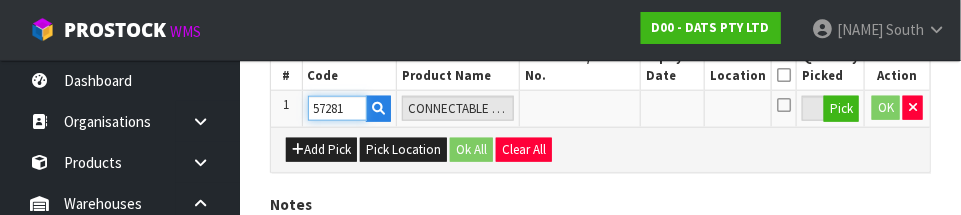 type on "57281" 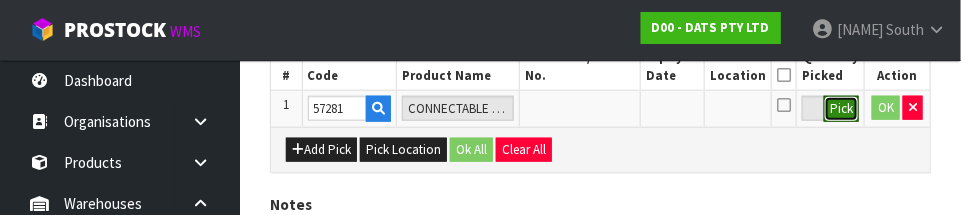 click on "Pick" at bounding box center [841, 109] 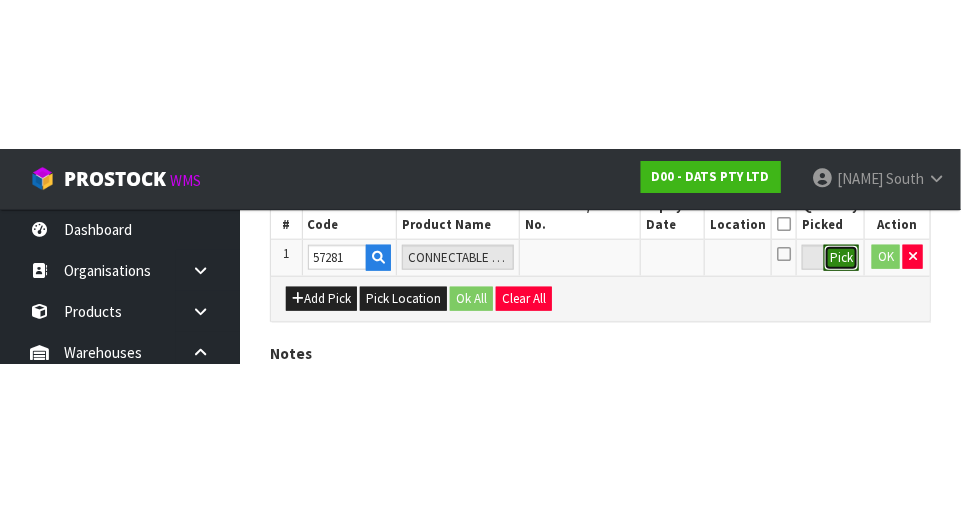 scroll, scrollTop: 450, scrollLeft: 0, axis: vertical 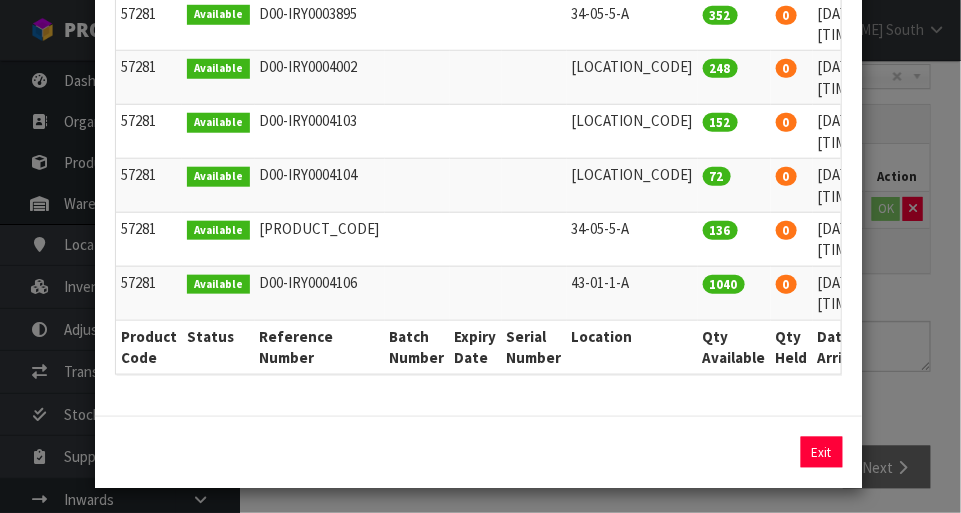 click at bounding box center [916, 282] 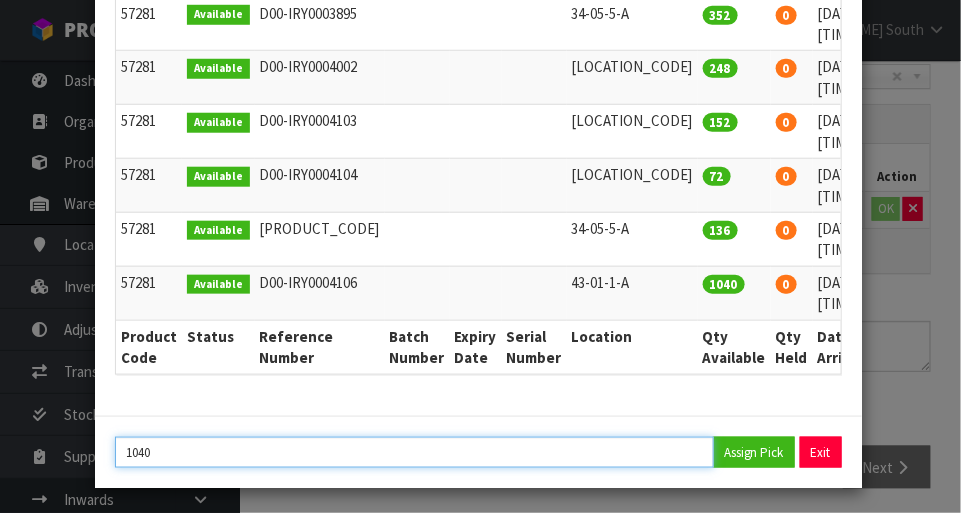 click on "1040" at bounding box center [414, 452] 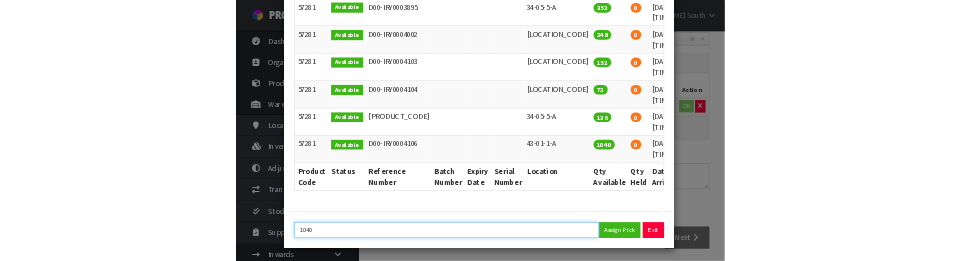 scroll, scrollTop: 441, scrollLeft: 0, axis: vertical 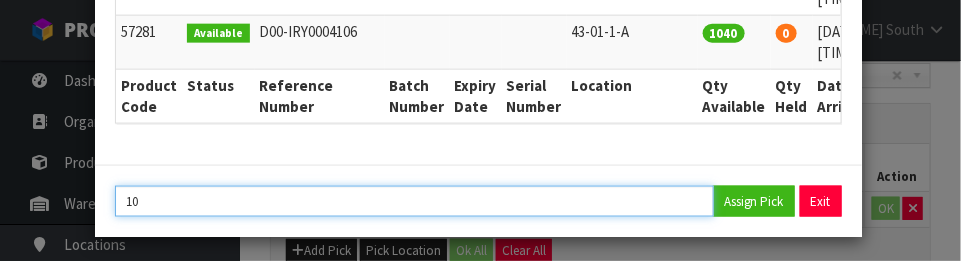 type on "1" 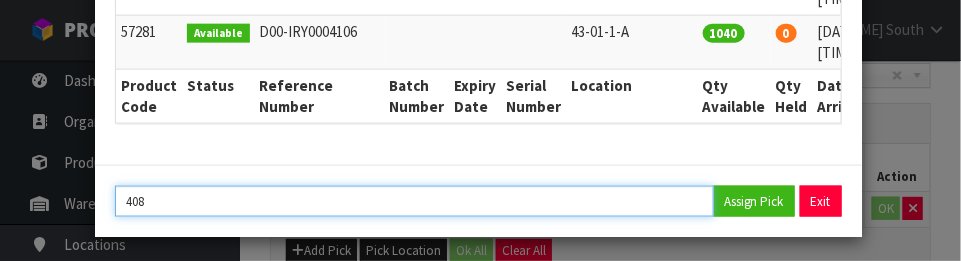 type on "408" 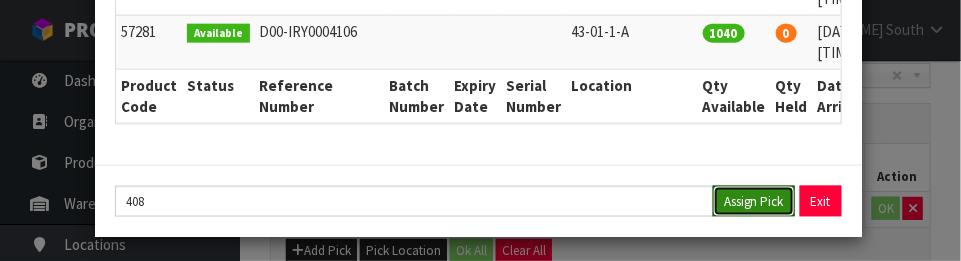 click on "Assign Pick" at bounding box center [754, 201] 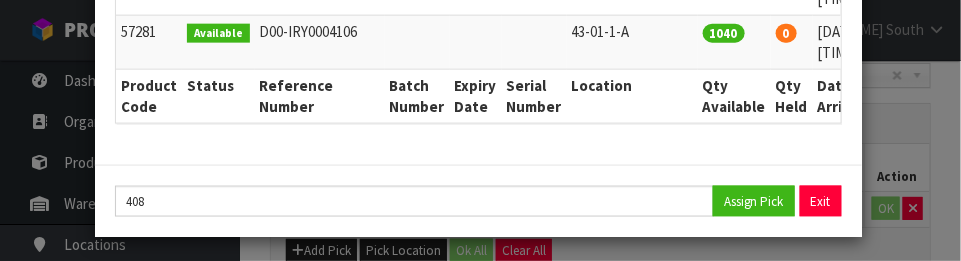 type on "408" 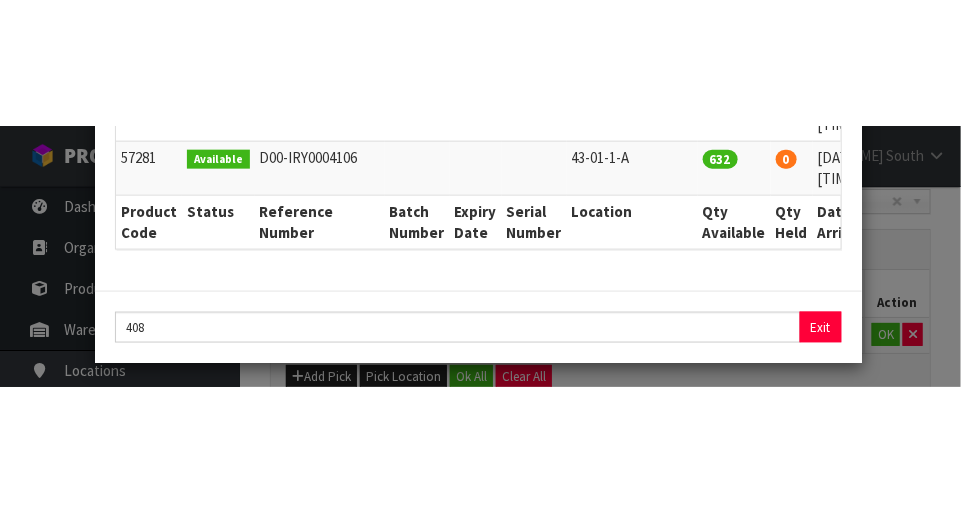 scroll, scrollTop: 450, scrollLeft: 0, axis: vertical 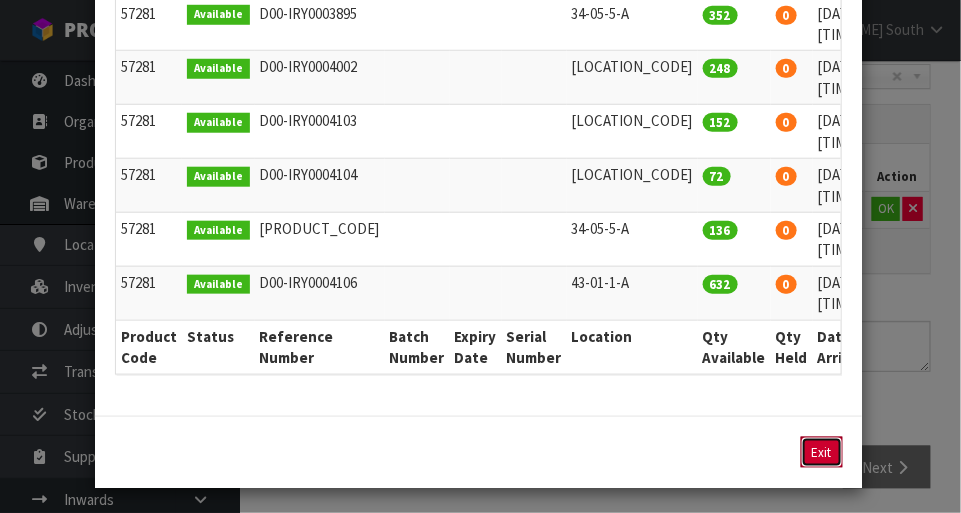 click on "Exit" at bounding box center [822, 452] 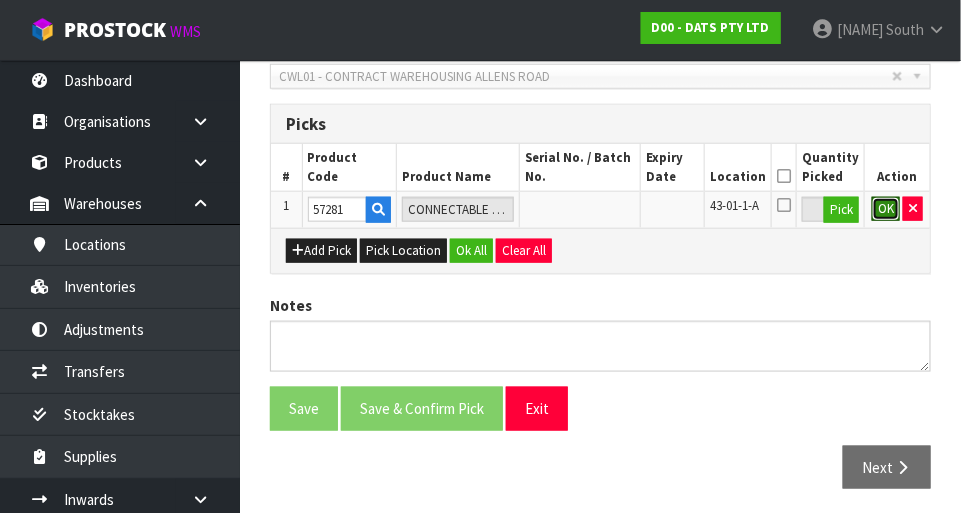 click on "OK" at bounding box center (886, 209) 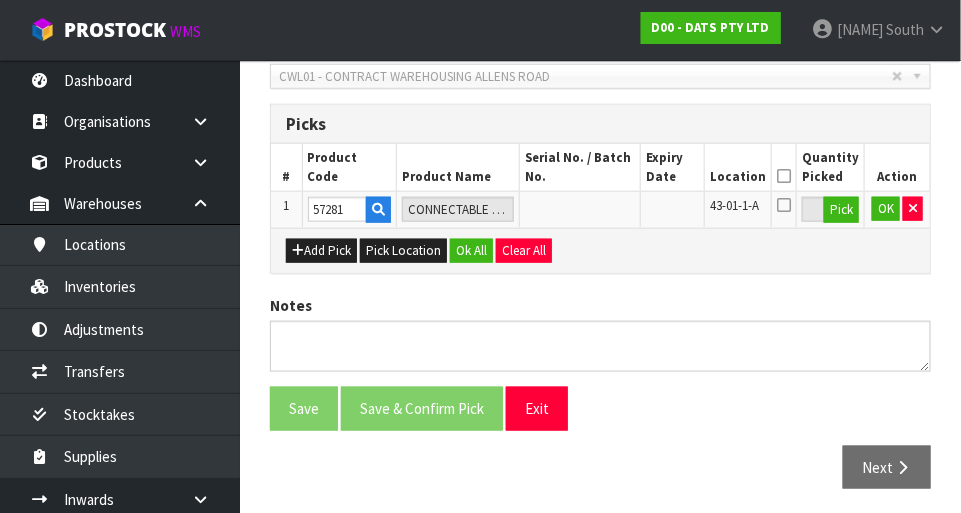 scroll, scrollTop: 449, scrollLeft: 0, axis: vertical 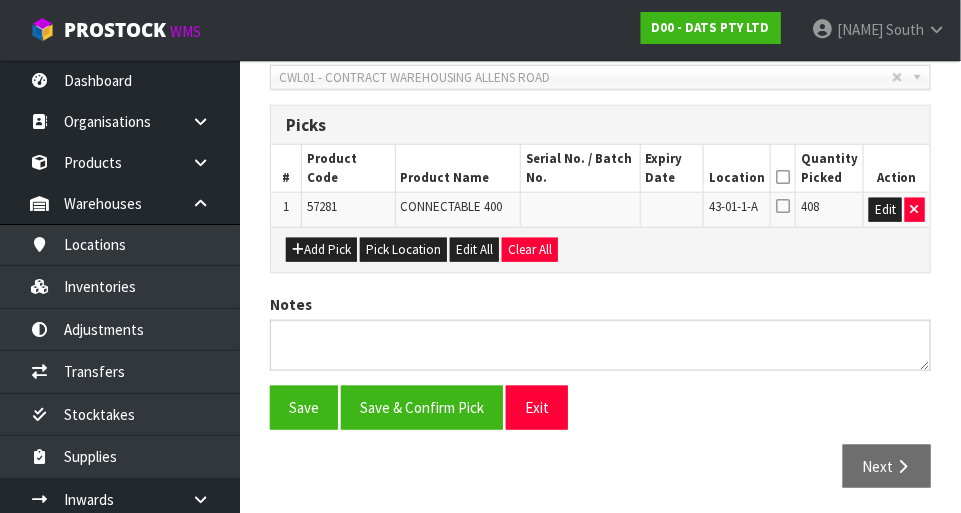 click at bounding box center [783, 177] 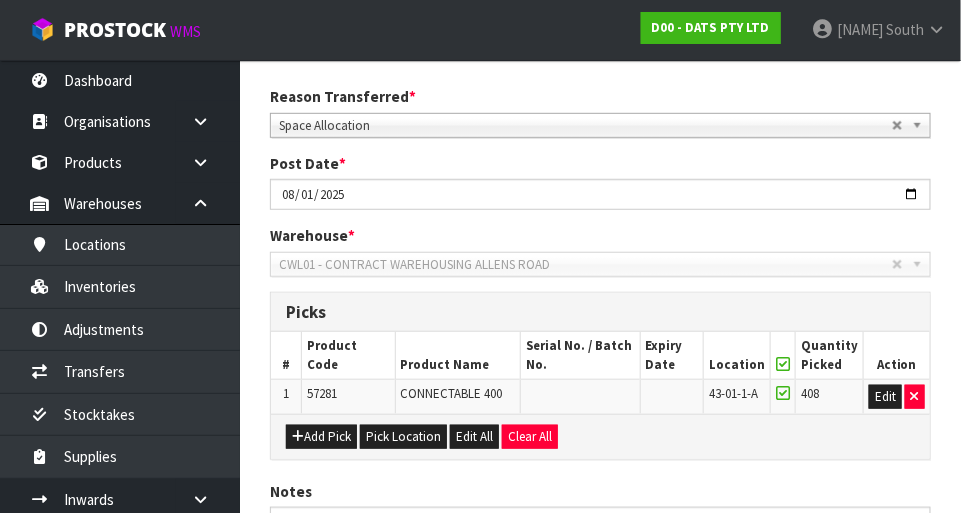 scroll, scrollTop: 449, scrollLeft: 0, axis: vertical 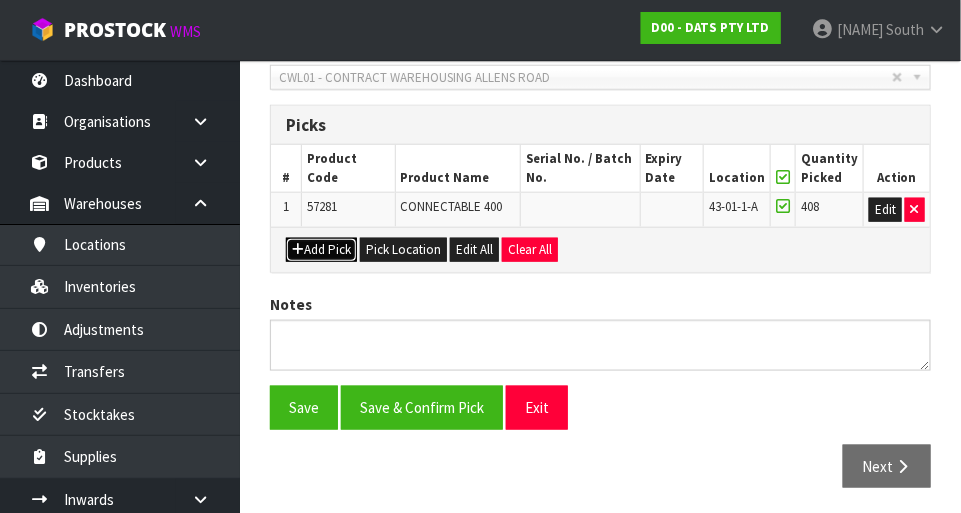 click on "Add Pick" at bounding box center [321, 250] 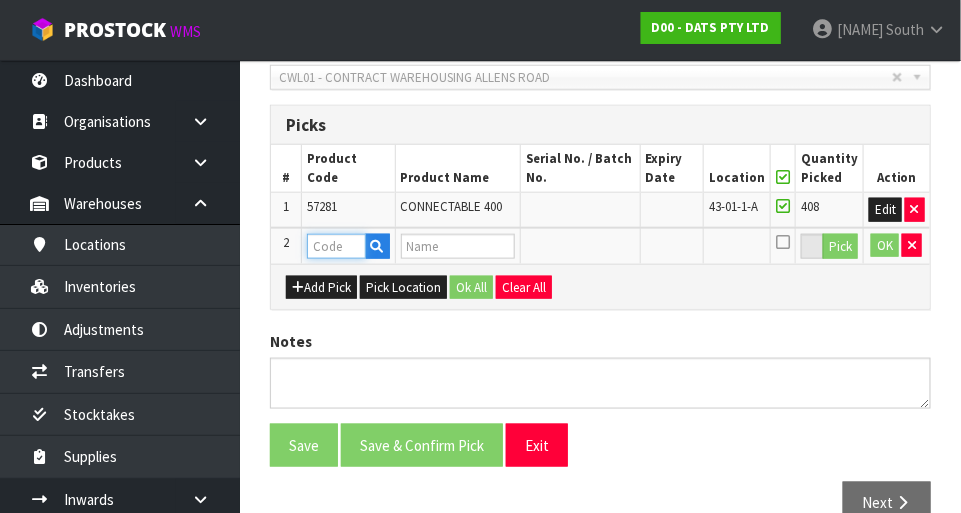 click at bounding box center (336, 246) 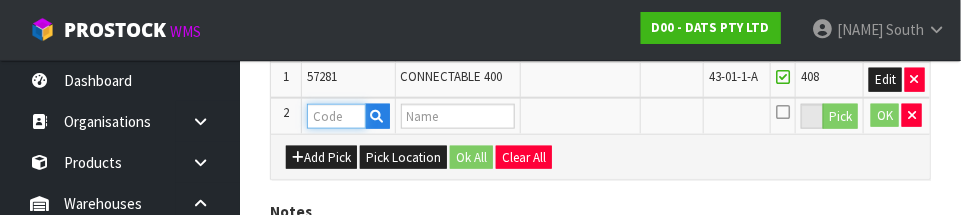 scroll, scrollTop: 575, scrollLeft: 0, axis: vertical 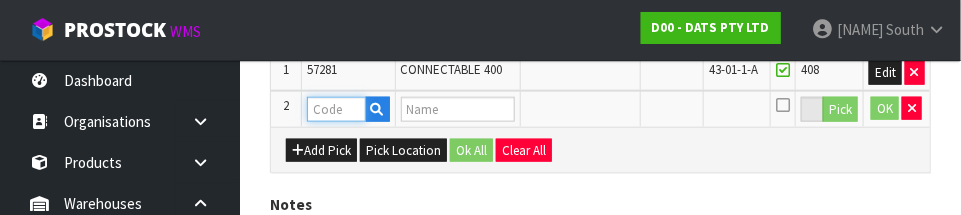 paste on "57281" 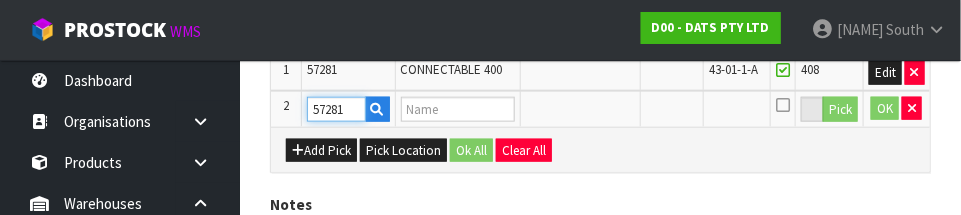 type on "CONNECTABLE 400" 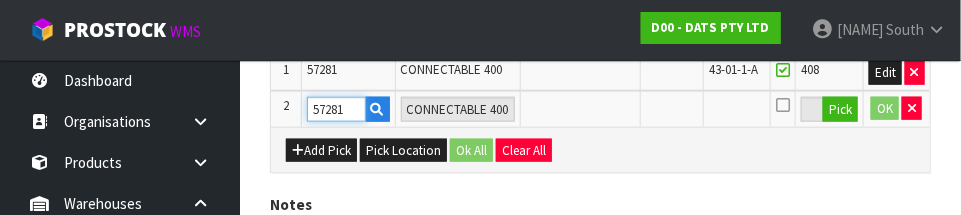 type on "57281" 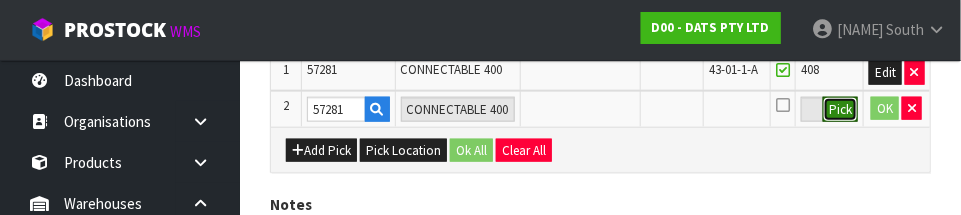 click on "Pick" at bounding box center [840, 110] 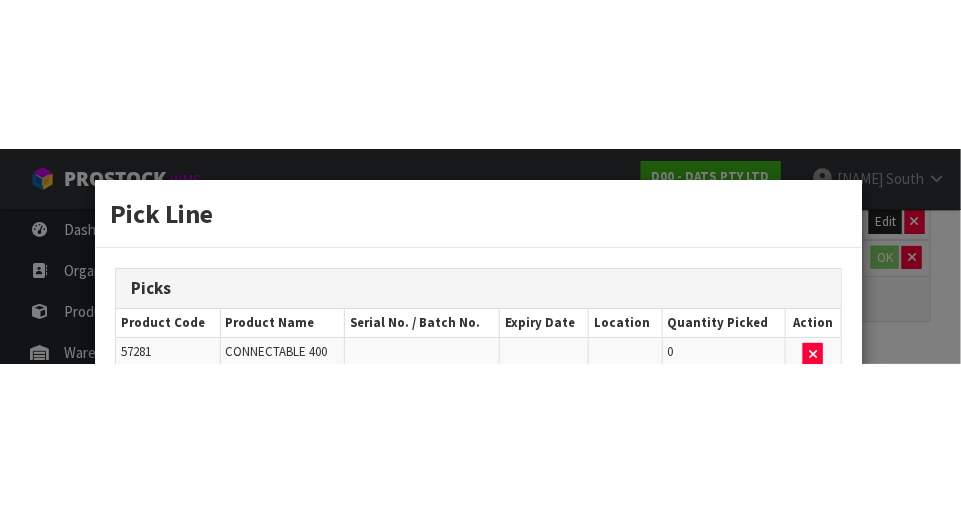 scroll, scrollTop: 485, scrollLeft: 0, axis: vertical 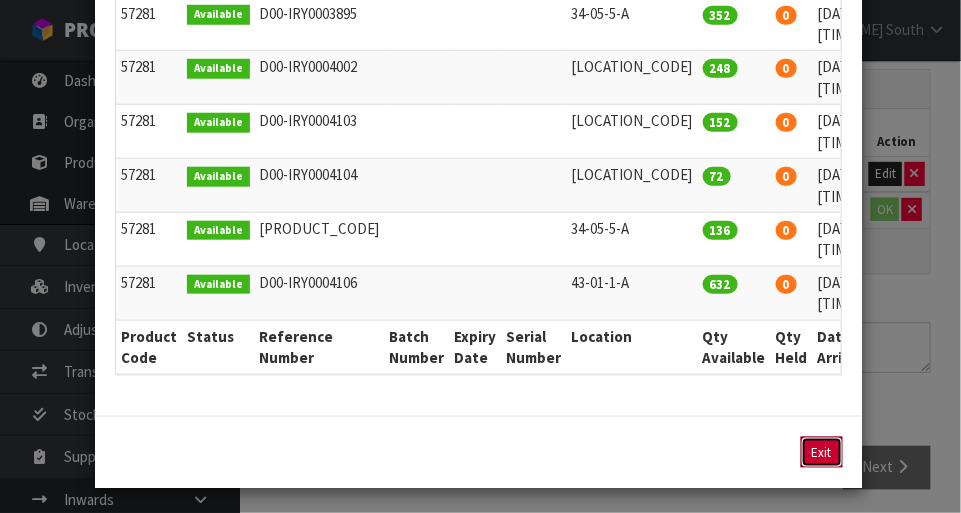 click on "Exit" at bounding box center (822, 452) 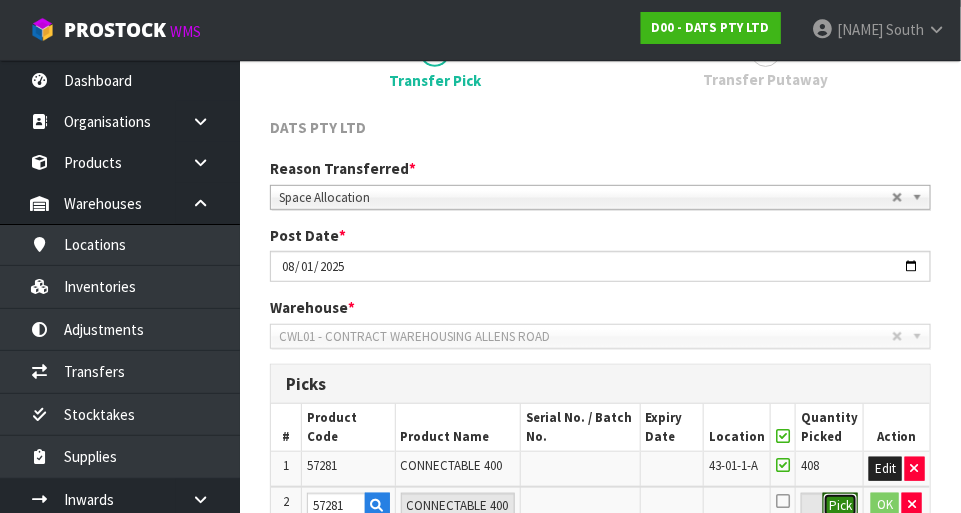 scroll, scrollTop: 485, scrollLeft: 0, axis: vertical 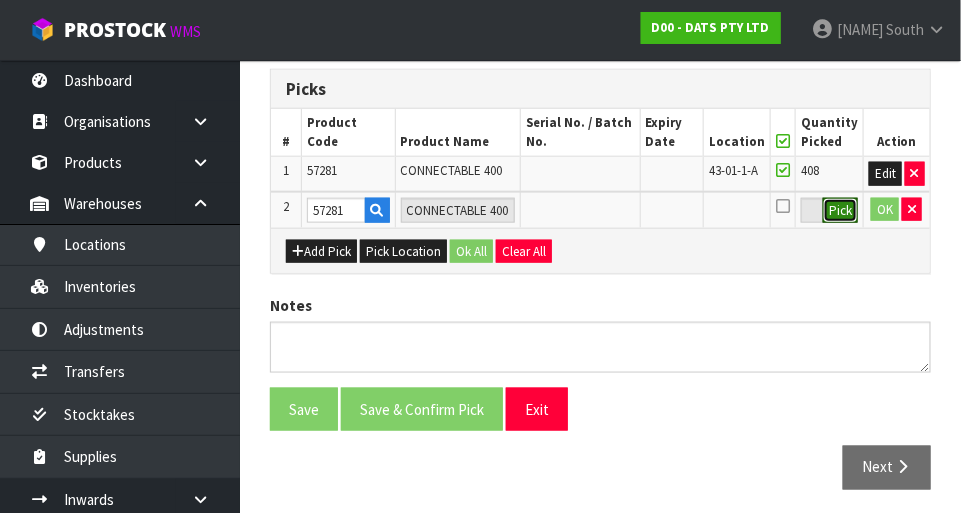 click on "Pick" at bounding box center (840, 211) 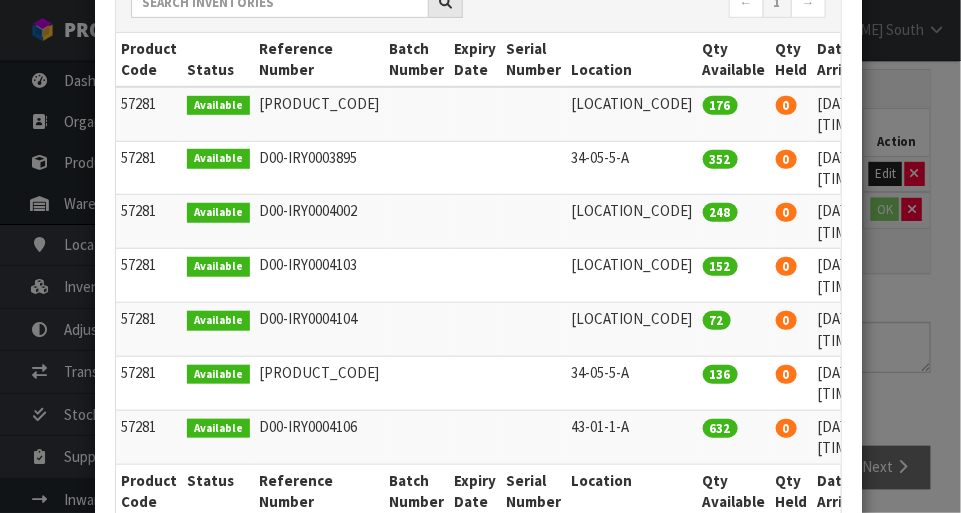 scroll, scrollTop: 413, scrollLeft: 0, axis: vertical 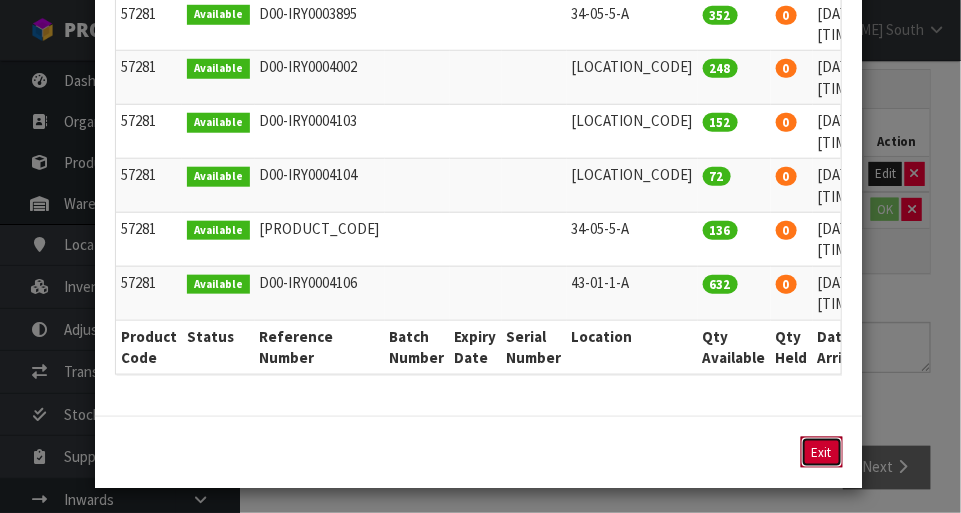 click on "Exit" at bounding box center (822, 452) 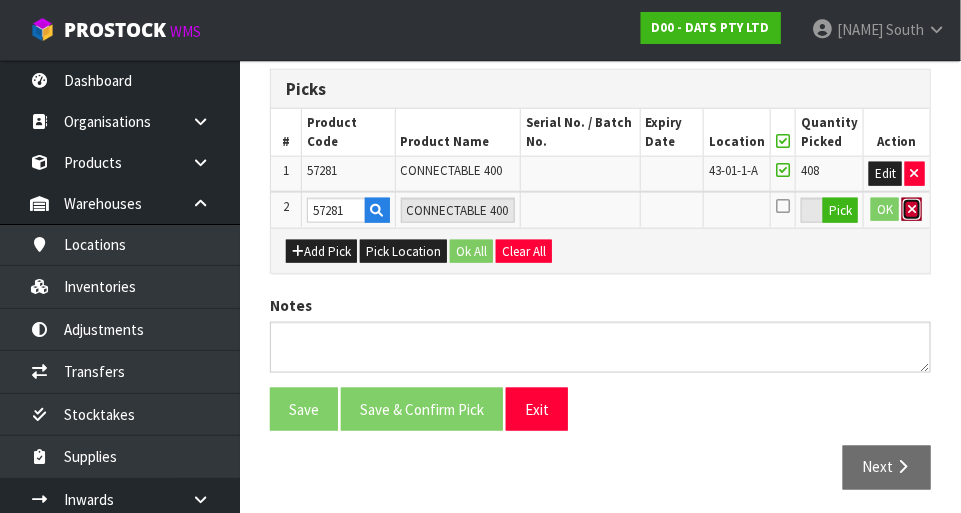 click at bounding box center [912, 209] 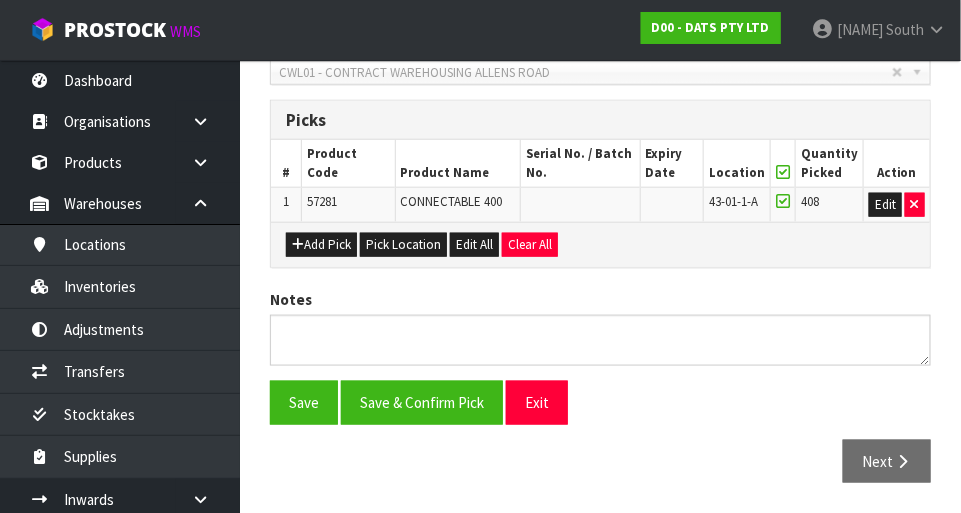 scroll, scrollTop: 449, scrollLeft: 0, axis: vertical 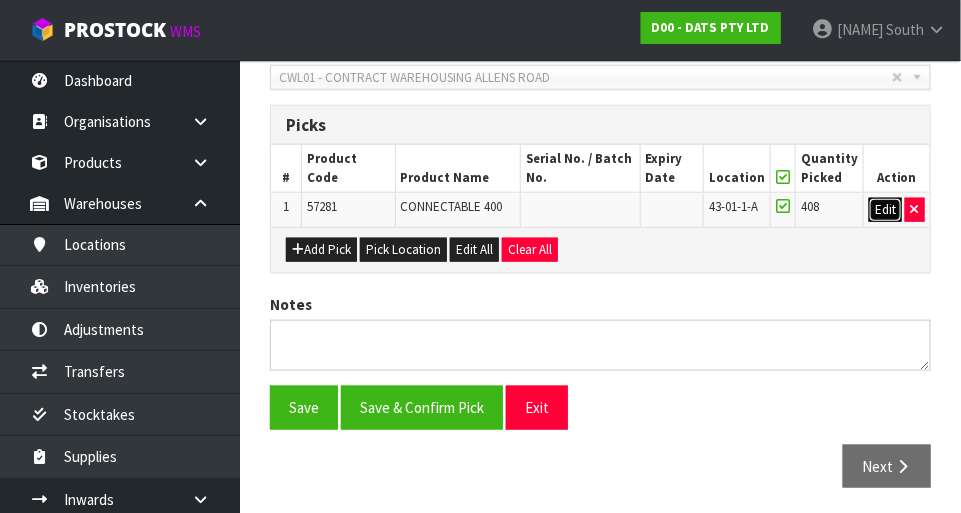 click on "Edit" at bounding box center (885, 210) 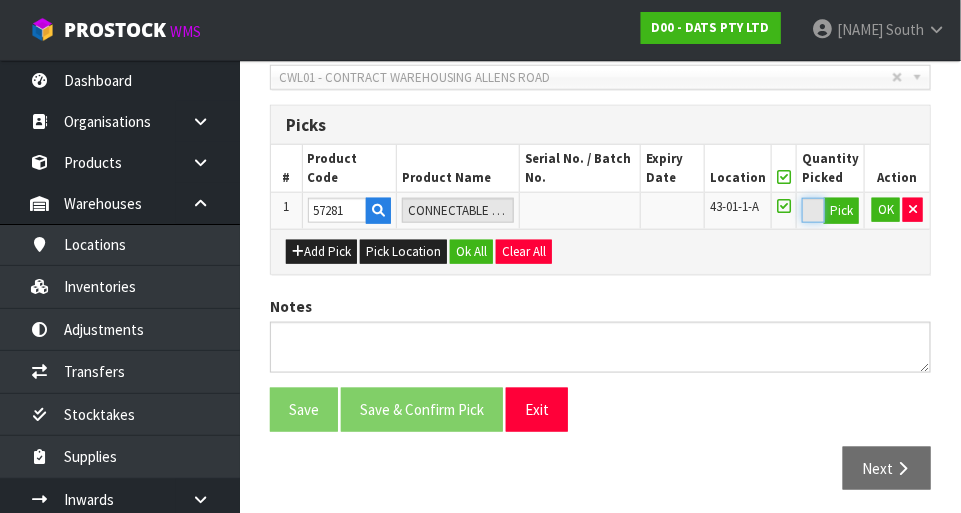 click on "408" at bounding box center (813, 210) 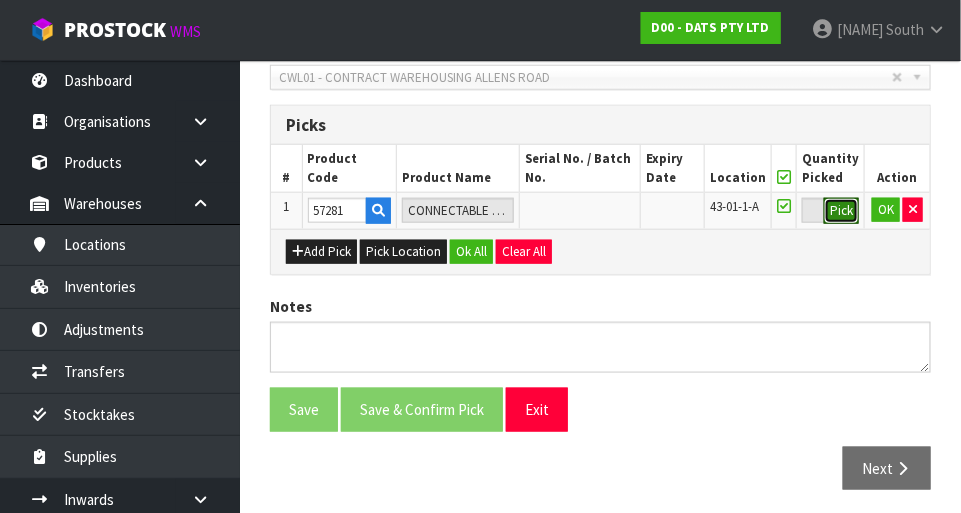 click on "Pick" at bounding box center [841, 211] 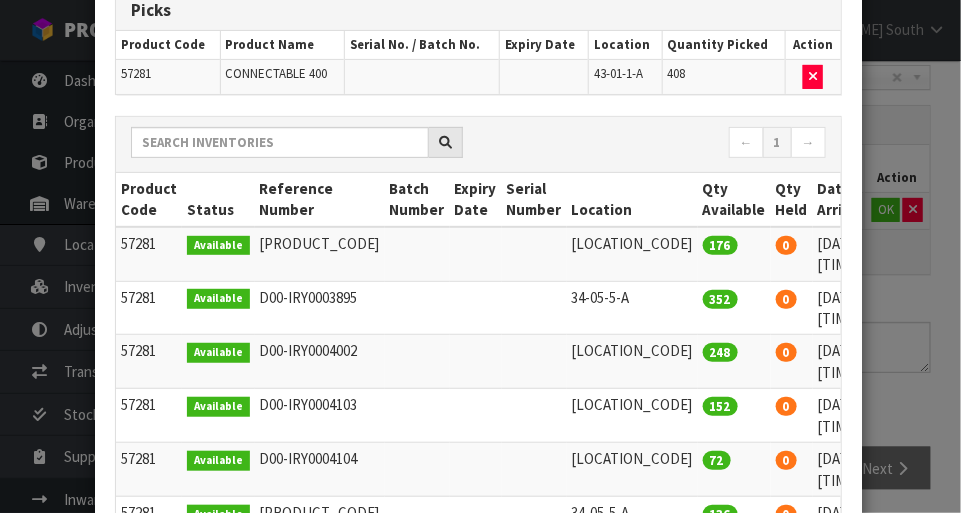 scroll, scrollTop: 0, scrollLeft: 0, axis: both 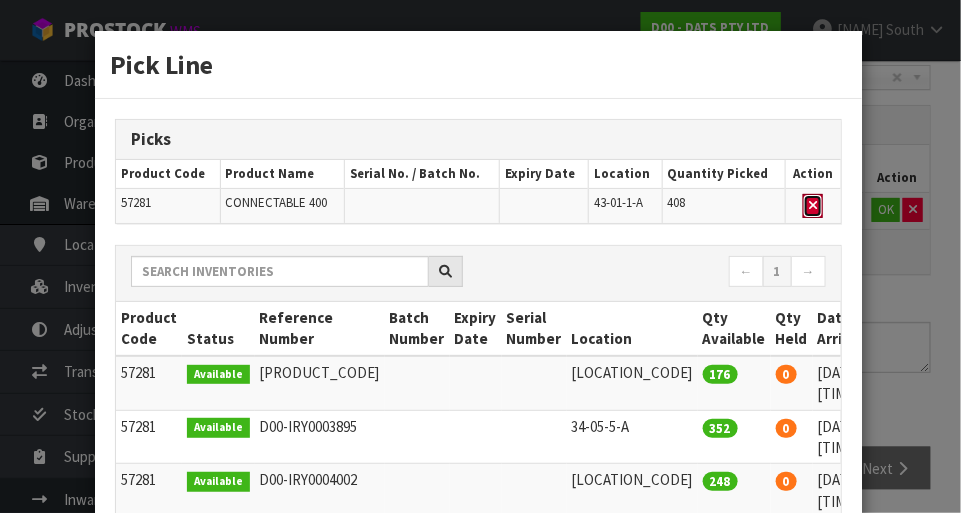 click at bounding box center [813, 205] 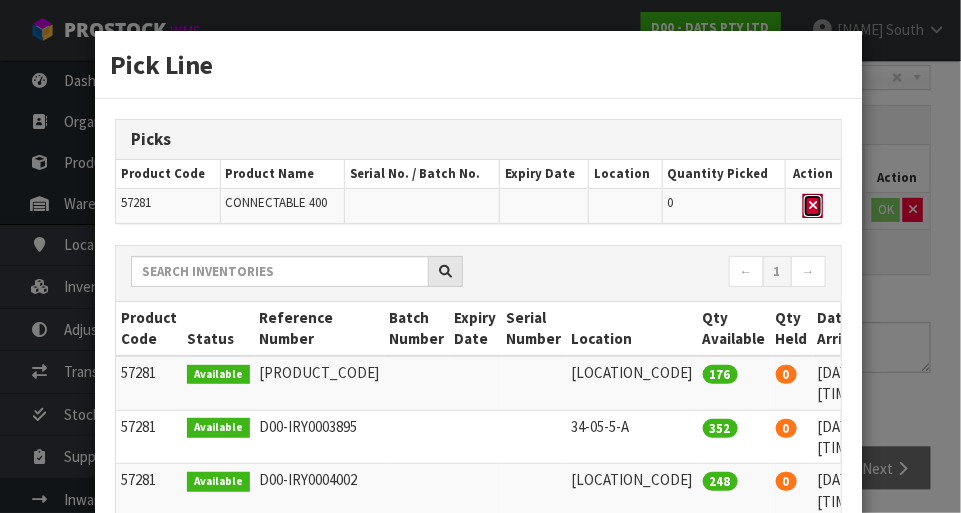 scroll, scrollTop: 413, scrollLeft: 0, axis: vertical 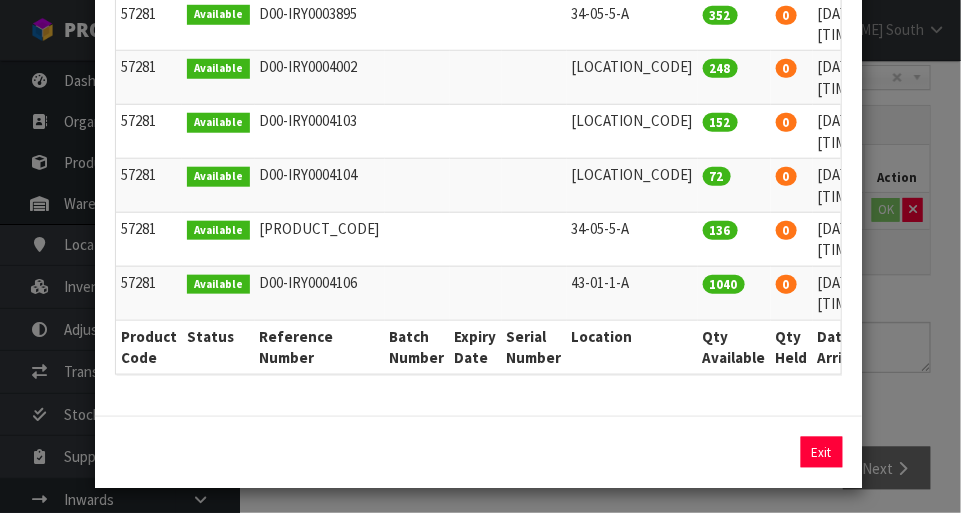 click at bounding box center (916, 293) 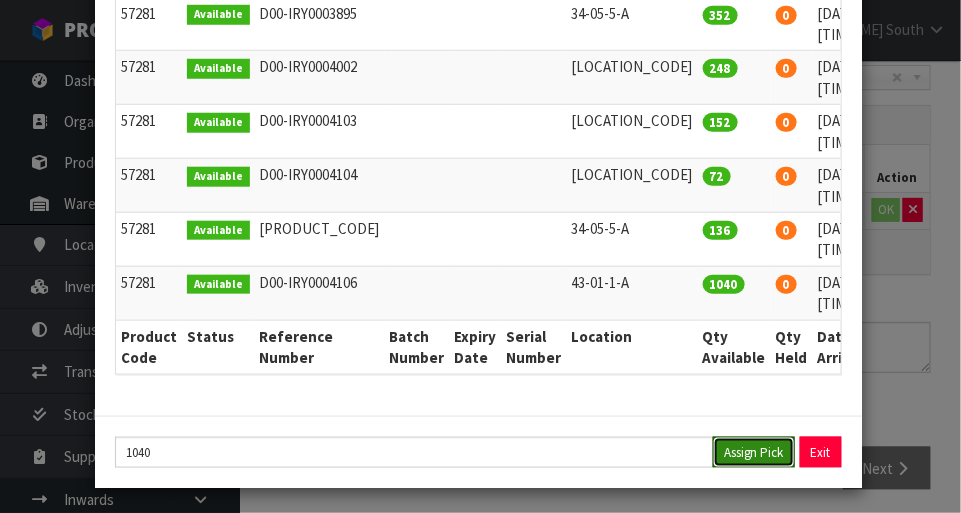 click on "Assign Pick" at bounding box center [754, 452] 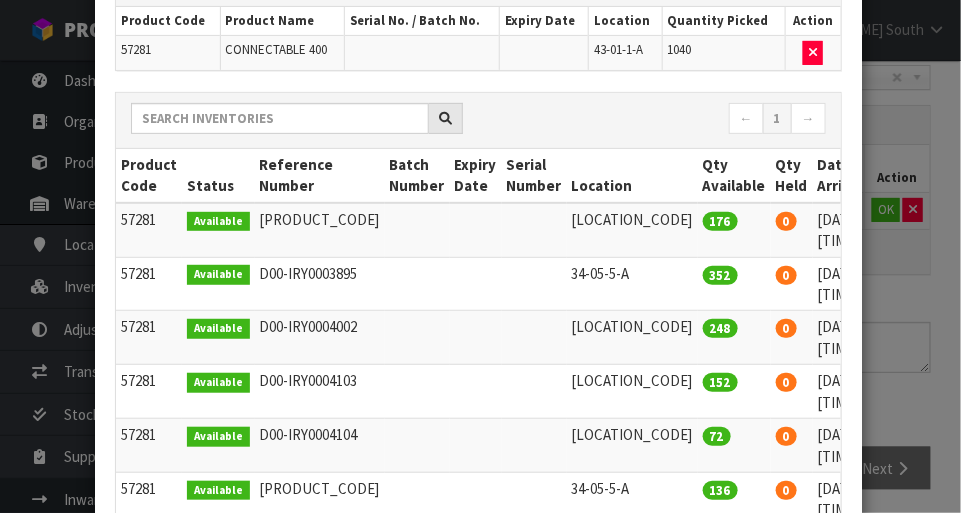 scroll, scrollTop: 0, scrollLeft: 0, axis: both 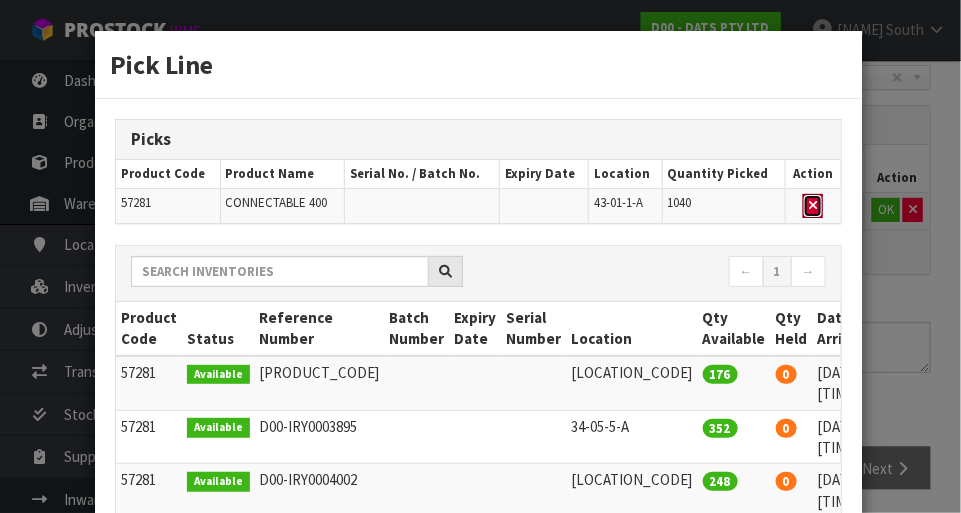 click at bounding box center [813, 206] 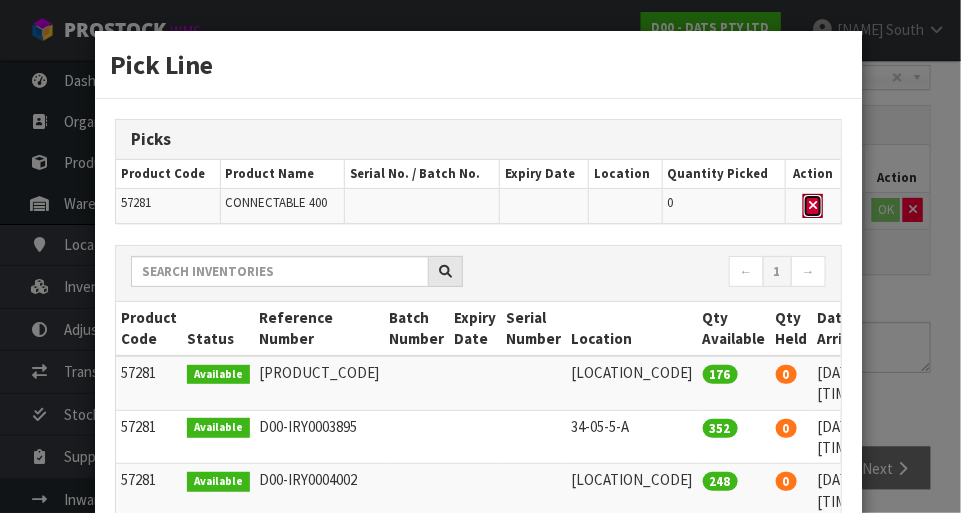 scroll, scrollTop: 413, scrollLeft: 0, axis: vertical 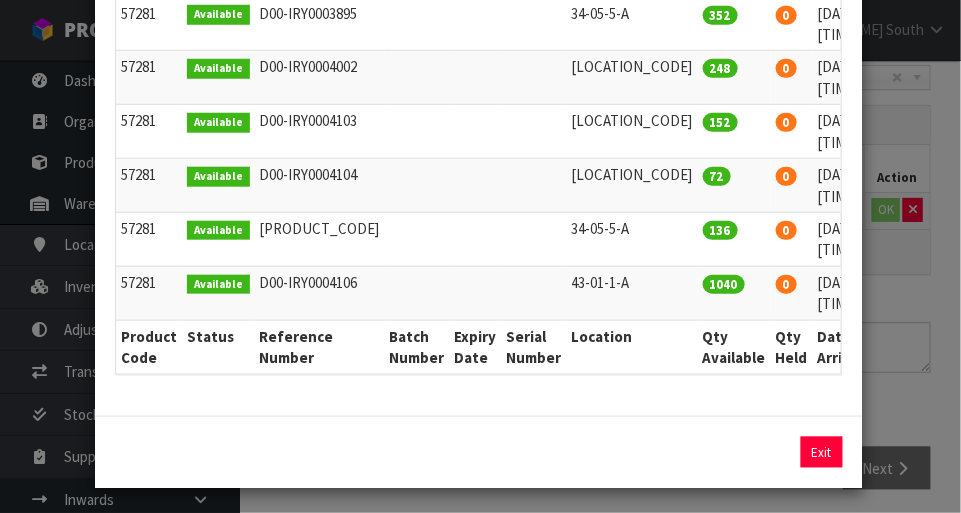 click at bounding box center [916, 282] 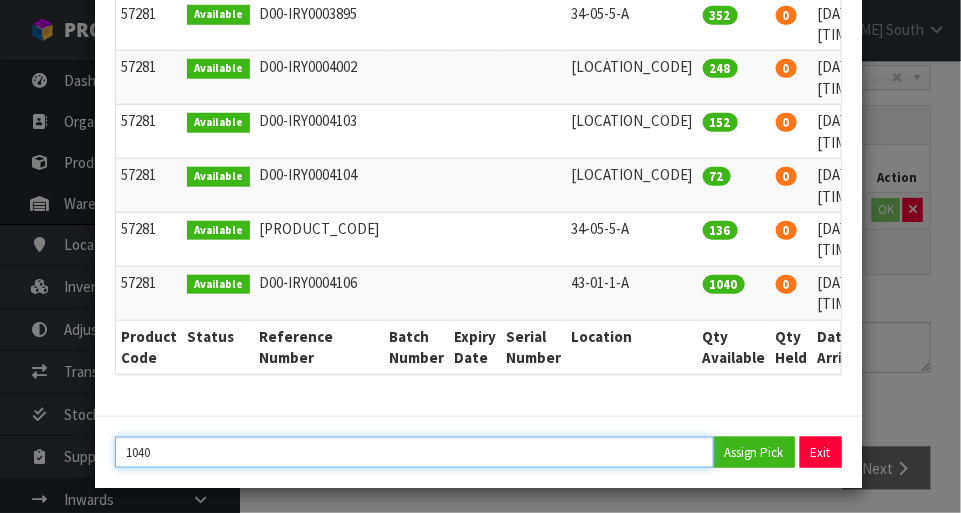 click on "1040" at bounding box center (414, 452) 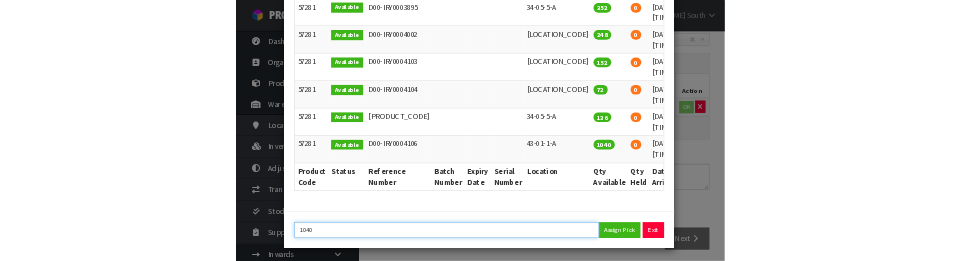 scroll, scrollTop: 440, scrollLeft: 0, axis: vertical 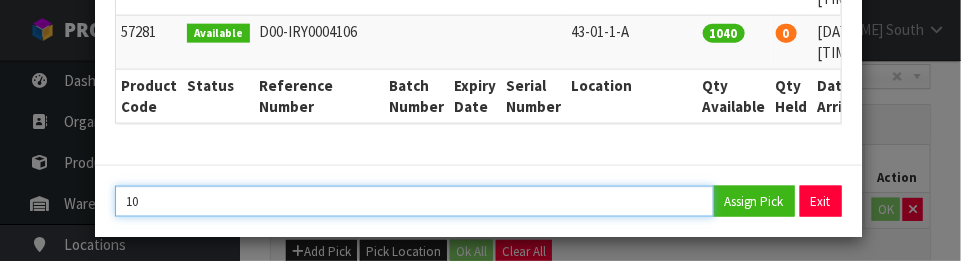 type on "1" 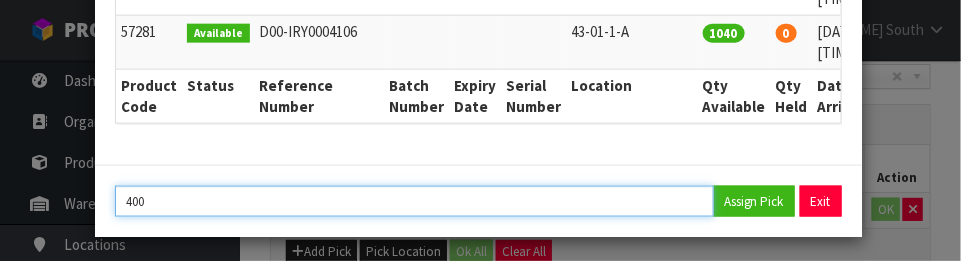type on "400" 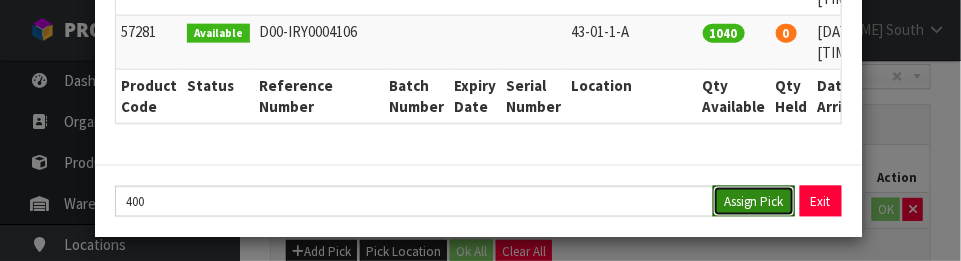 click on "Assign Pick" at bounding box center (754, 201) 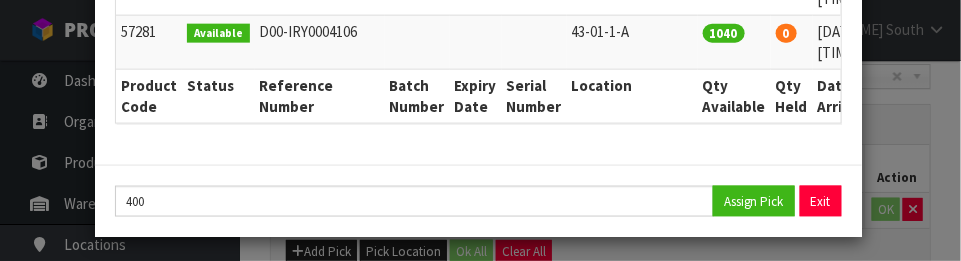 type on "400" 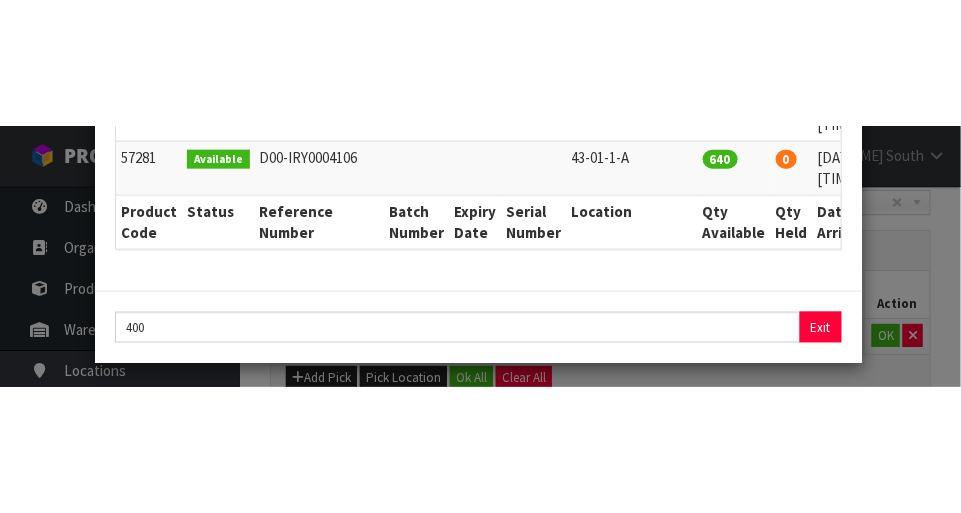 scroll, scrollTop: 449, scrollLeft: 0, axis: vertical 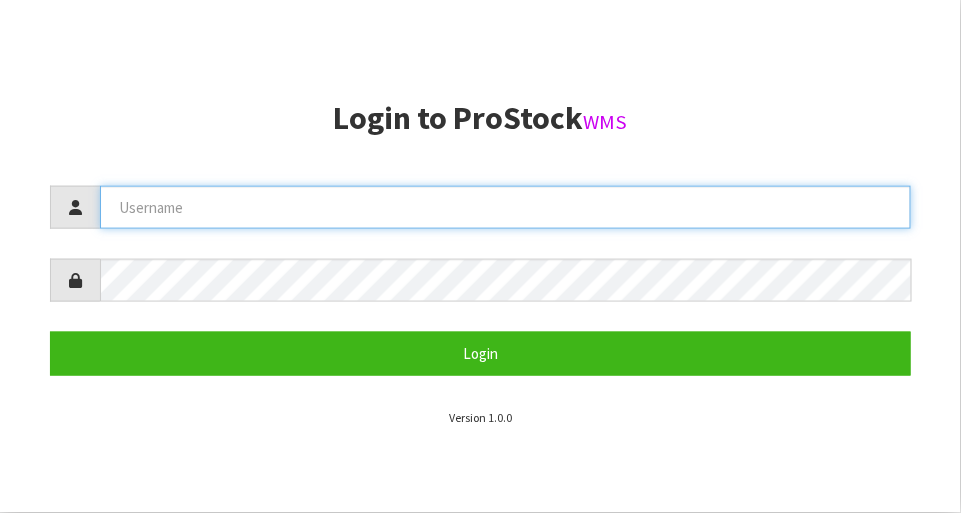 click at bounding box center (505, 207) 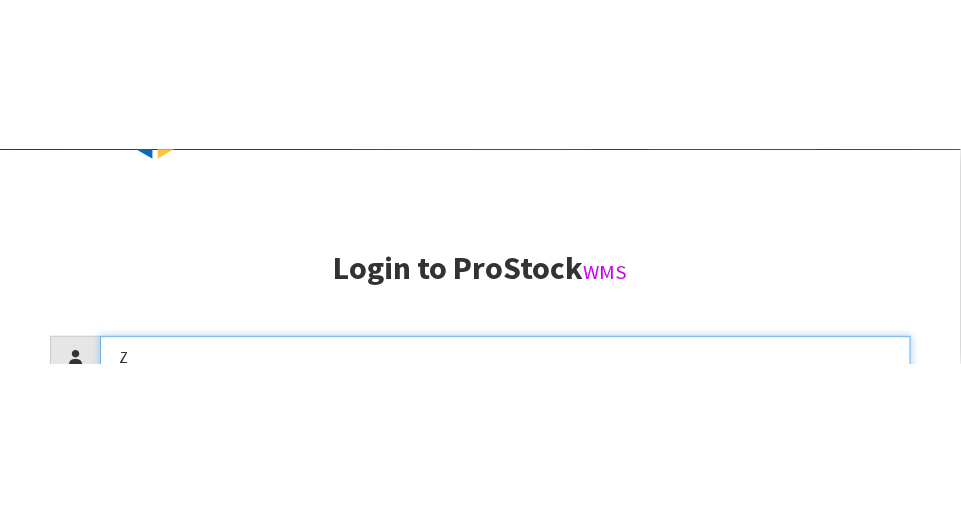 scroll, scrollTop: 217, scrollLeft: 0, axis: vertical 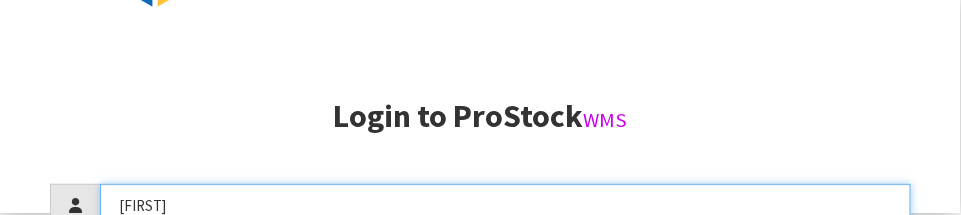 type on "[NAME]" 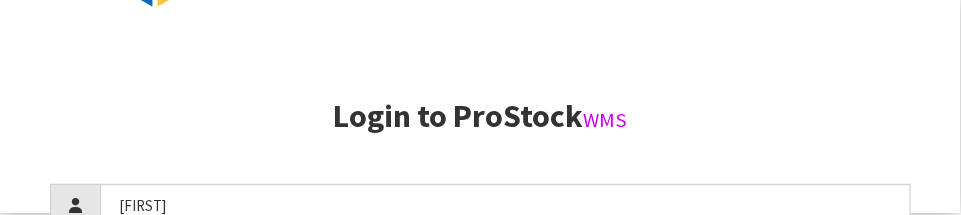 click on "Login to ProStock  WMS
Zackary
Login
Version 1.0.0" at bounding box center (480, 105) 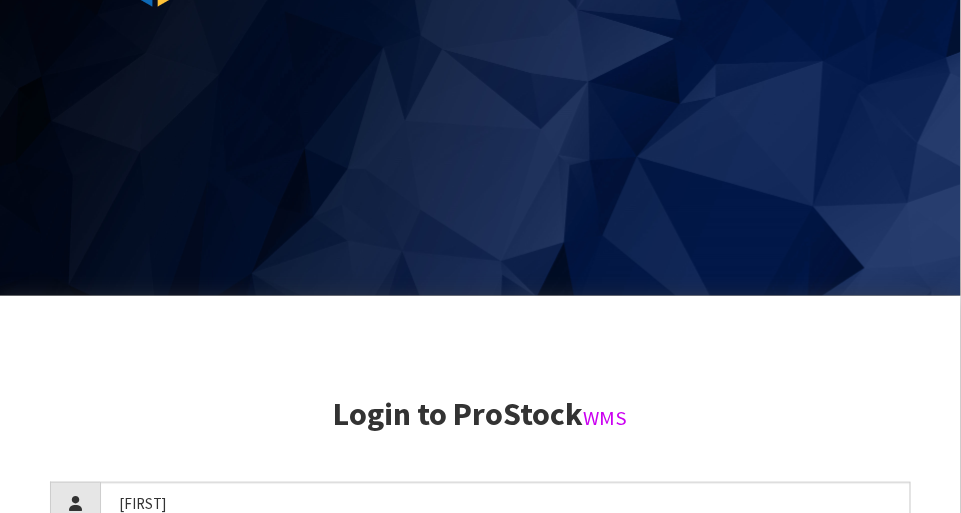scroll, scrollTop: 513, scrollLeft: 0, axis: vertical 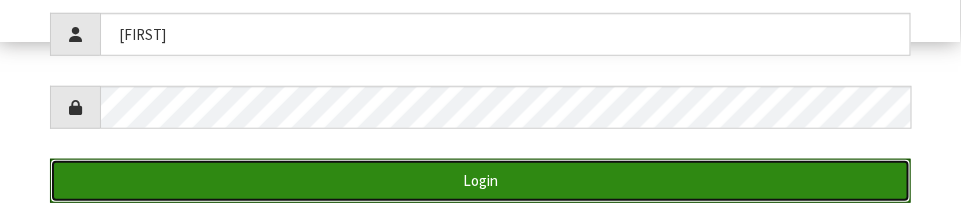 click on "Login" at bounding box center (480, 180) 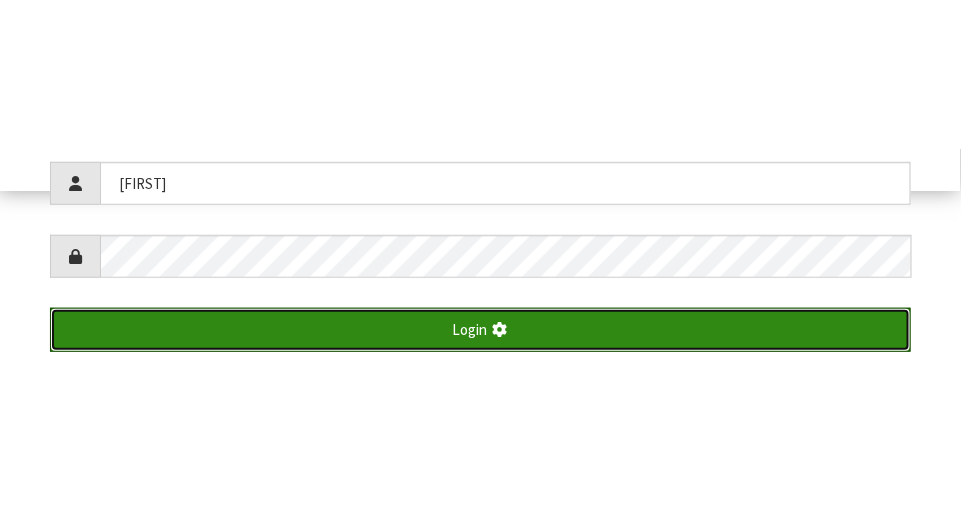 scroll, scrollTop: 513, scrollLeft: 0, axis: vertical 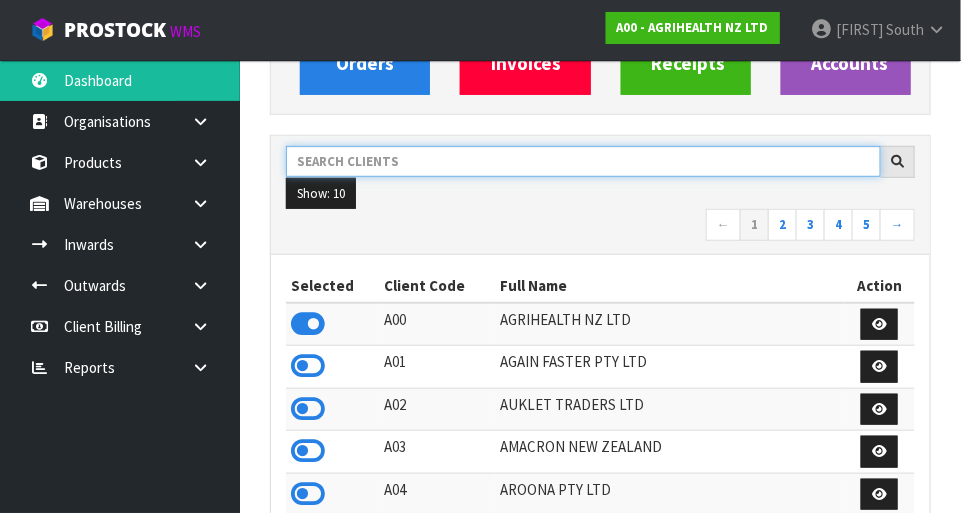 click at bounding box center [583, 161] 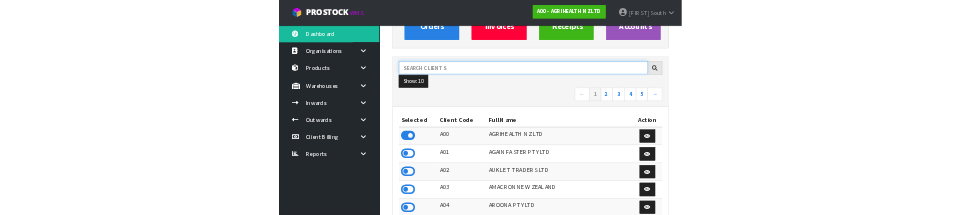 scroll, scrollTop: 241, scrollLeft: 0, axis: vertical 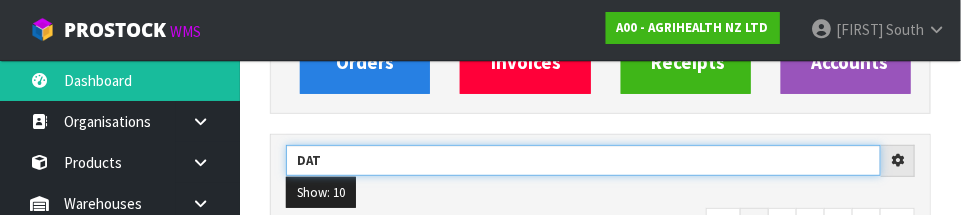 type on "DAT" 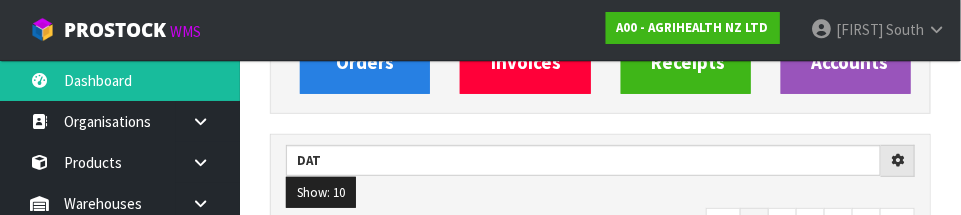 click on "←
1 2 3 4 5
→" at bounding box center (600, 225) 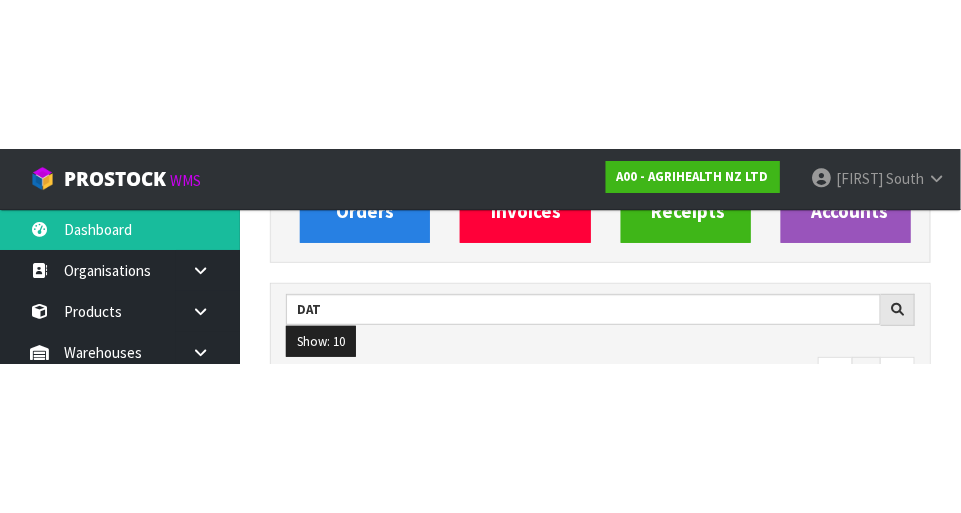 scroll, scrollTop: 251, scrollLeft: 0, axis: vertical 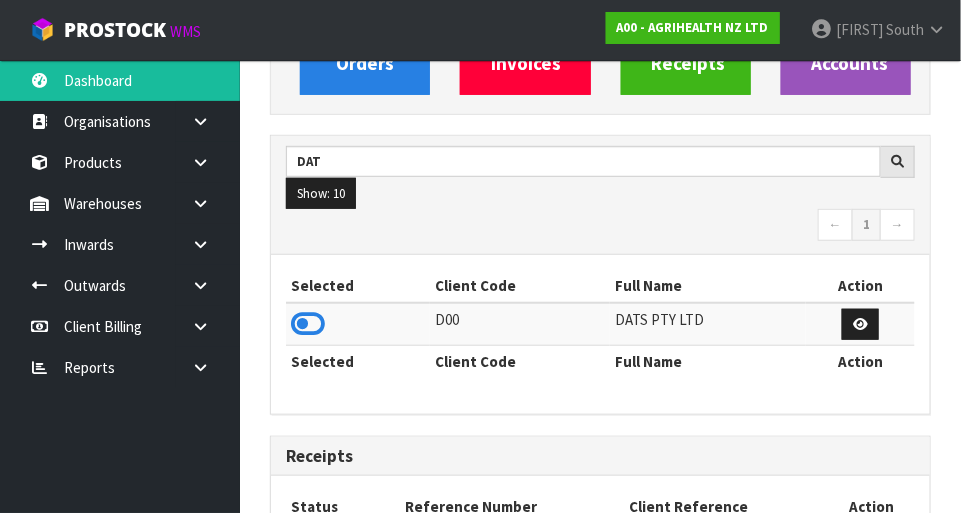 click at bounding box center [308, 324] 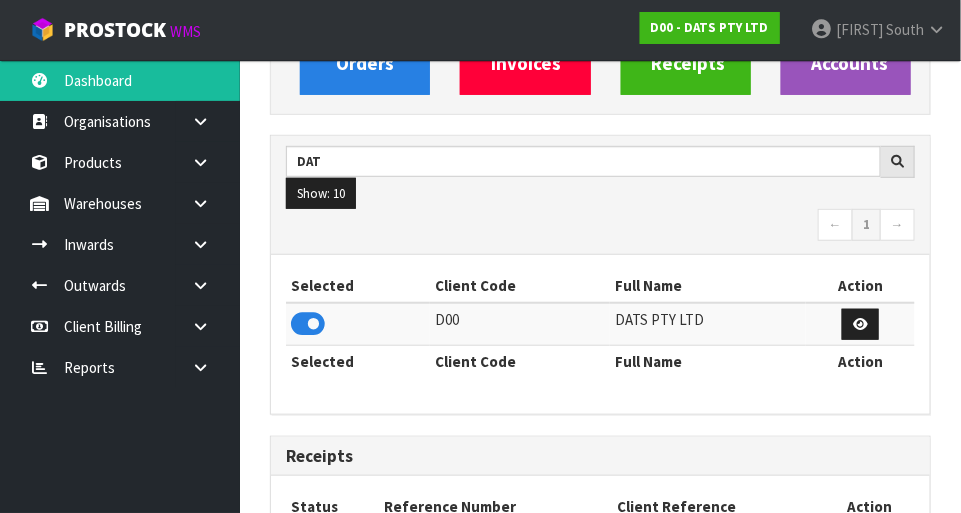scroll, scrollTop: 1312, scrollLeft: 691, axis: both 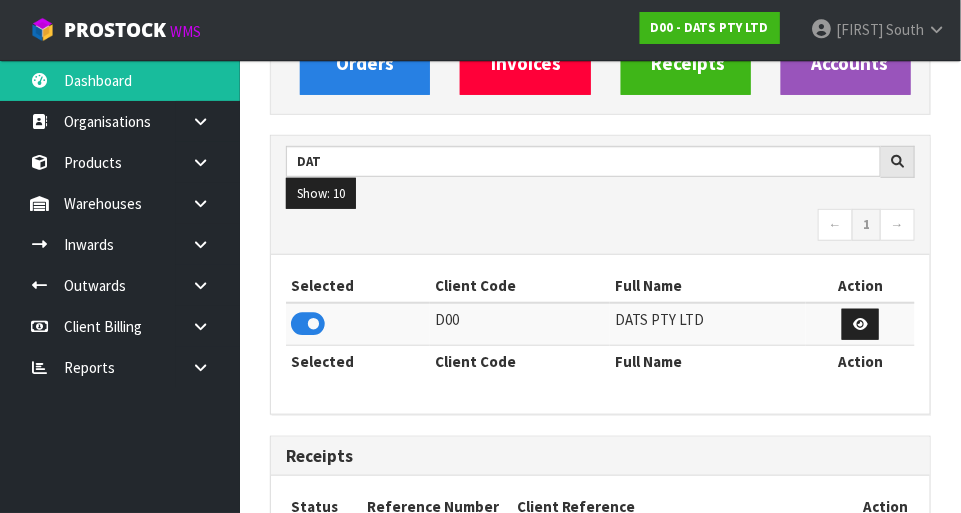 click at bounding box center [200, 203] 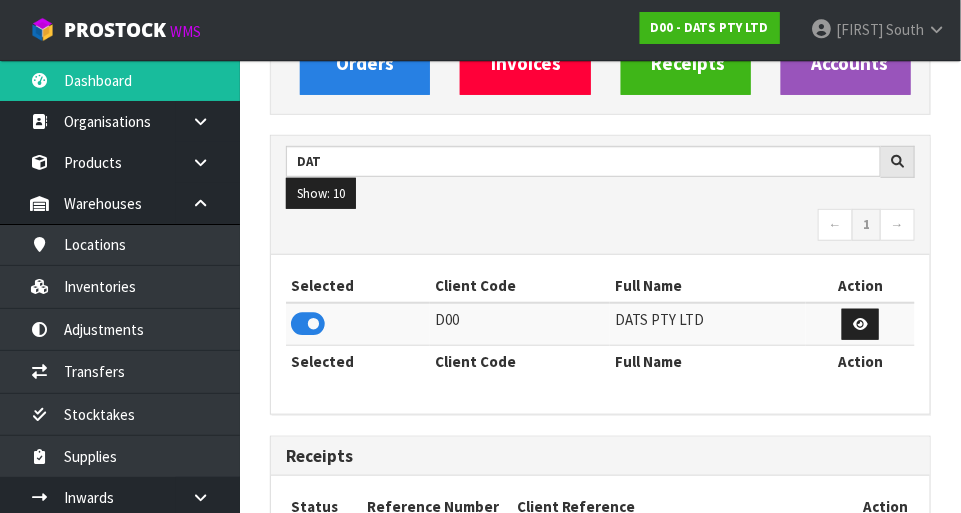 scroll, scrollTop: 998421, scrollLeft: 999308, axis: both 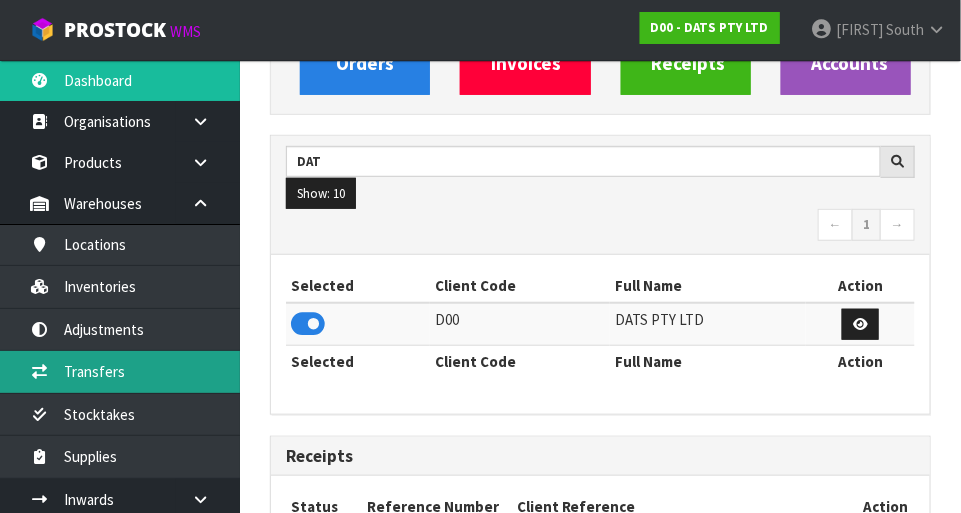 click on "Transfers" at bounding box center [120, 371] 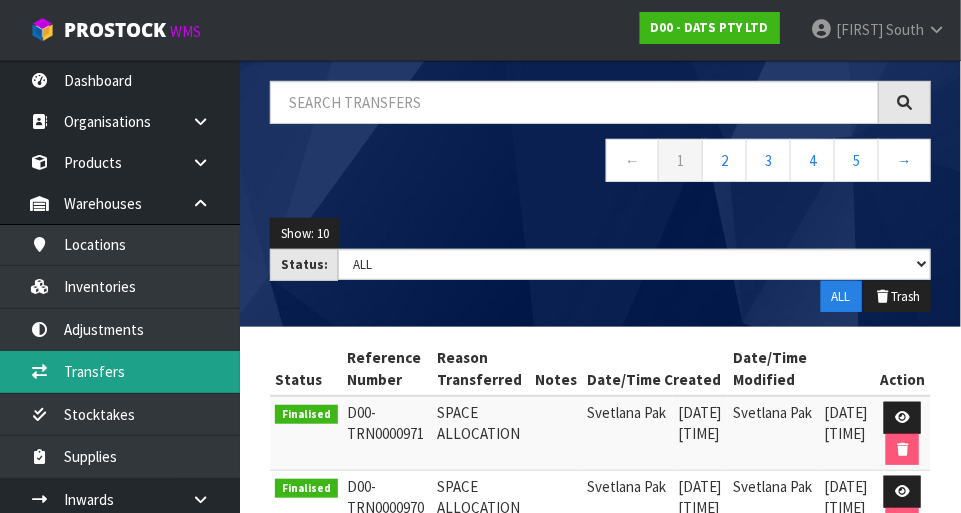 scroll, scrollTop: 0, scrollLeft: 0, axis: both 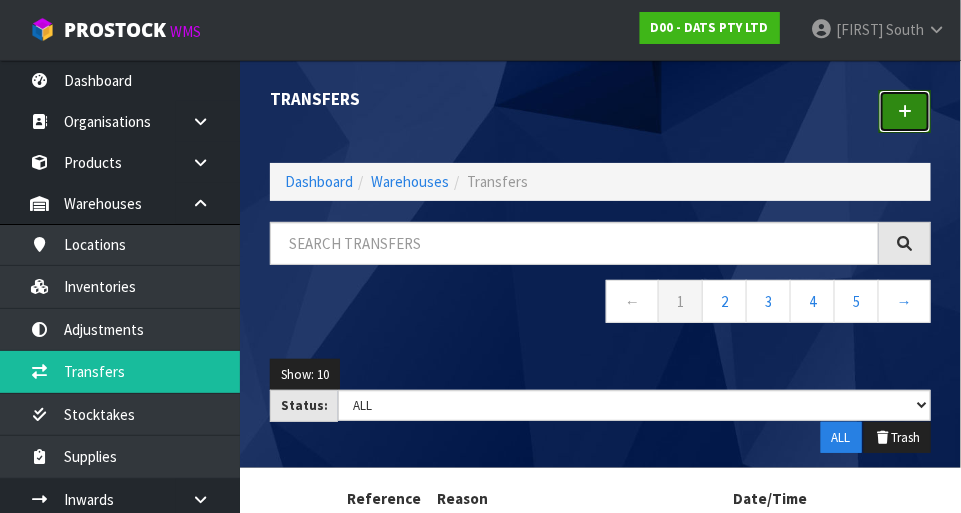 click at bounding box center [905, 111] 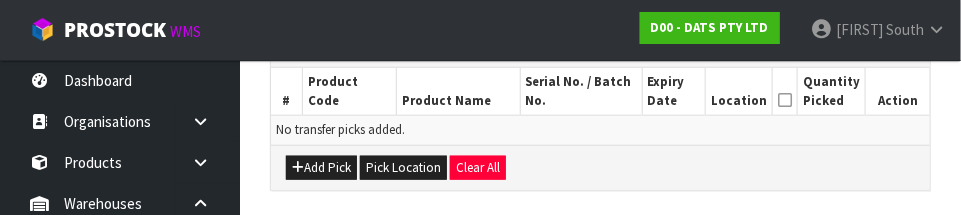 scroll, scrollTop: 513, scrollLeft: 0, axis: vertical 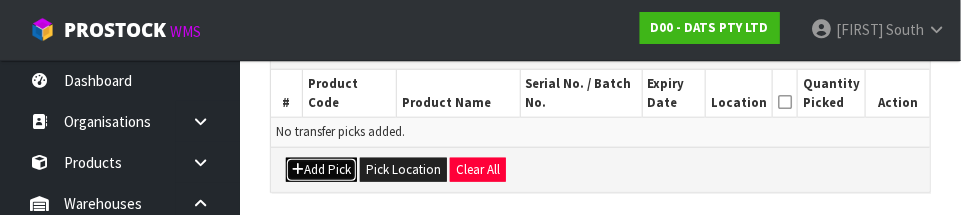 click on "Add Pick" at bounding box center [321, 170] 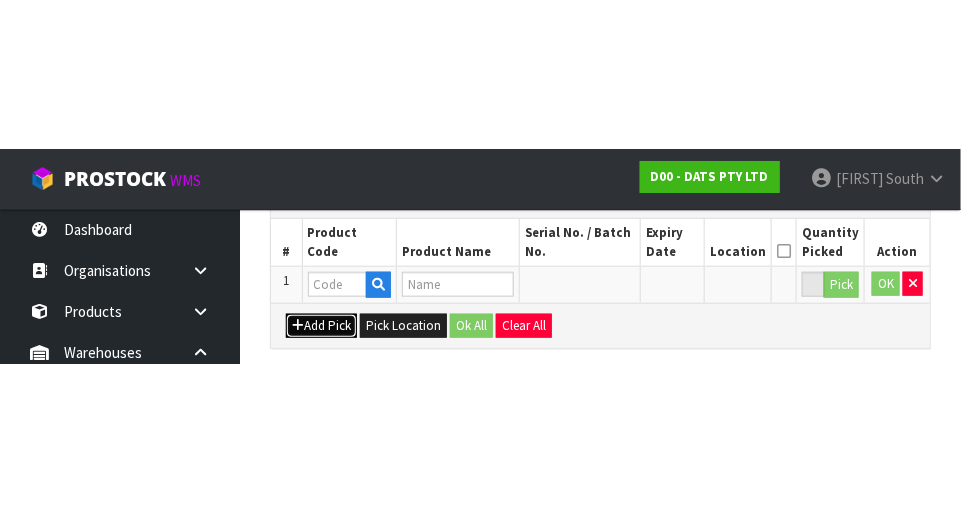 scroll, scrollTop: 450, scrollLeft: 0, axis: vertical 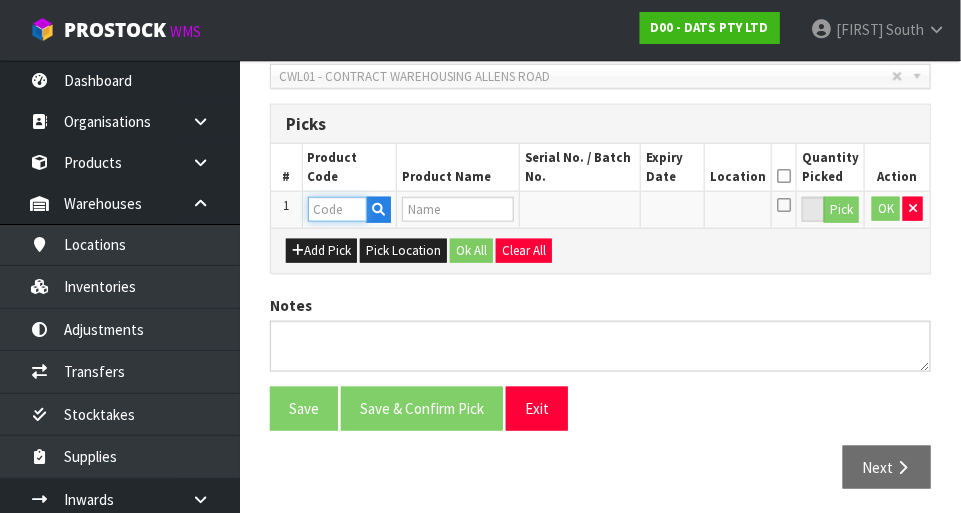 click at bounding box center [337, 209] 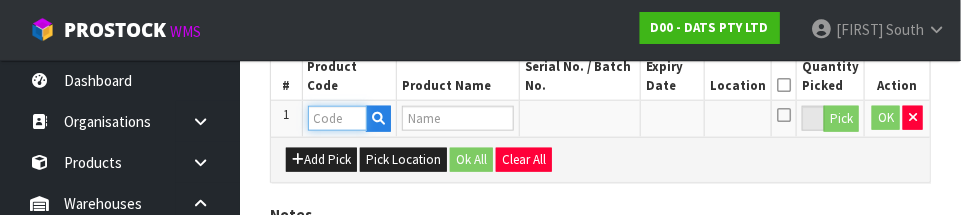 scroll, scrollTop: 540, scrollLeft: 0, axis: vertical 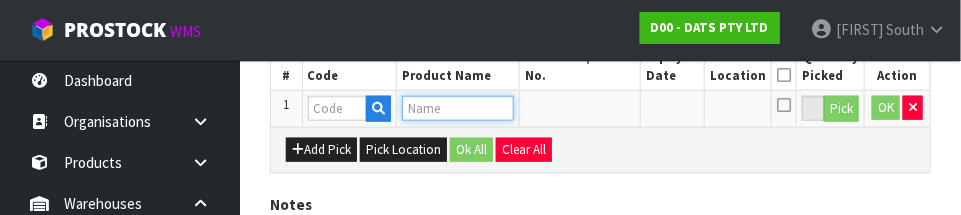 click at bounding box center (458, 108) 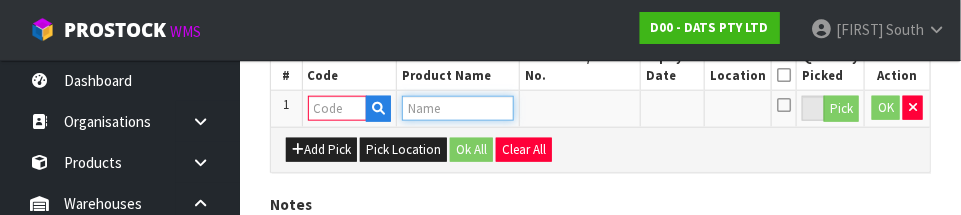 click at bounding box center (458, 108) 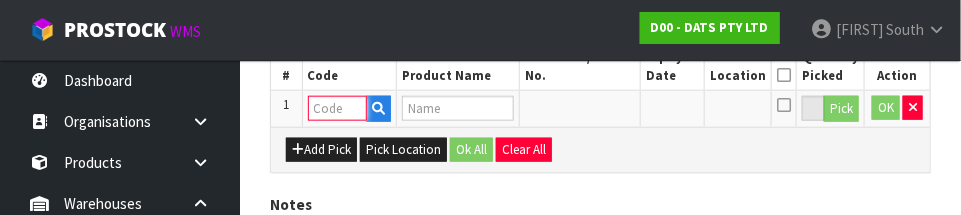 click at bounding box center [337, 108] 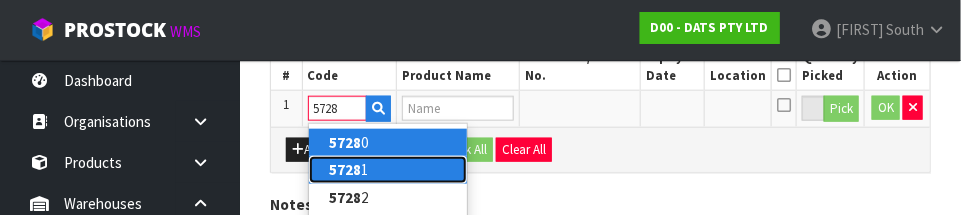 click on "5728 1" at bounding box center (388, 169) 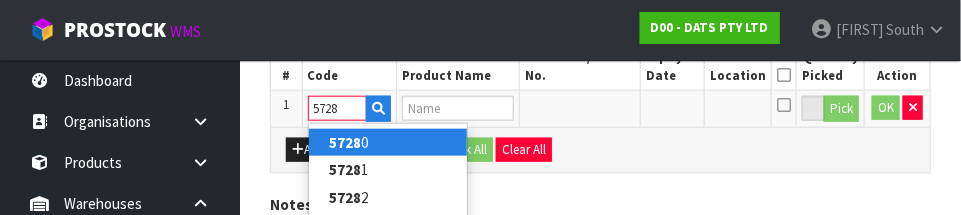 type on "57281" 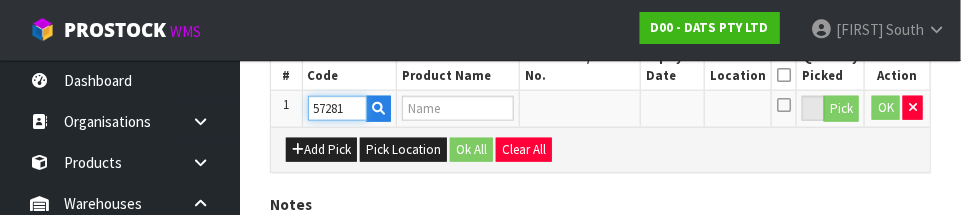 type on "CONNECTABLE 400" 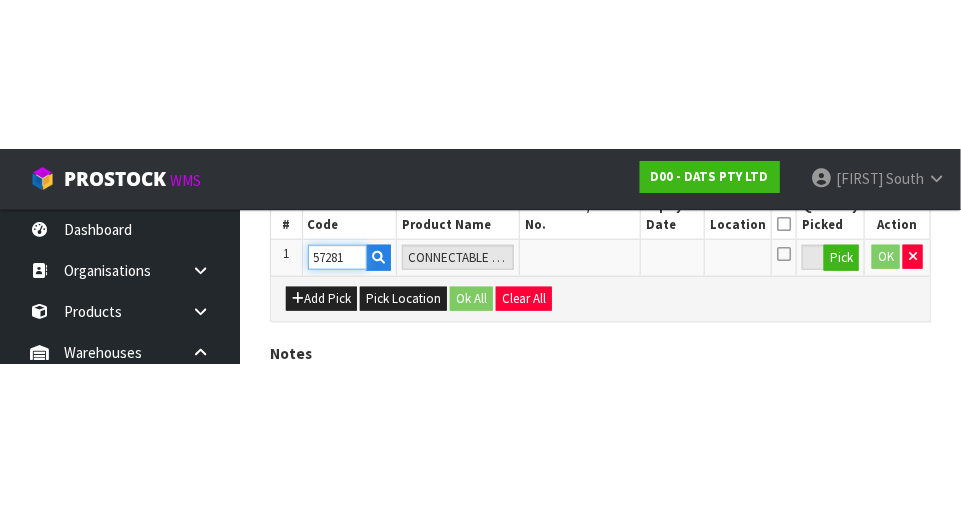 scroll, scrollTop: 450, scrollLeft: 0, axis: vertical 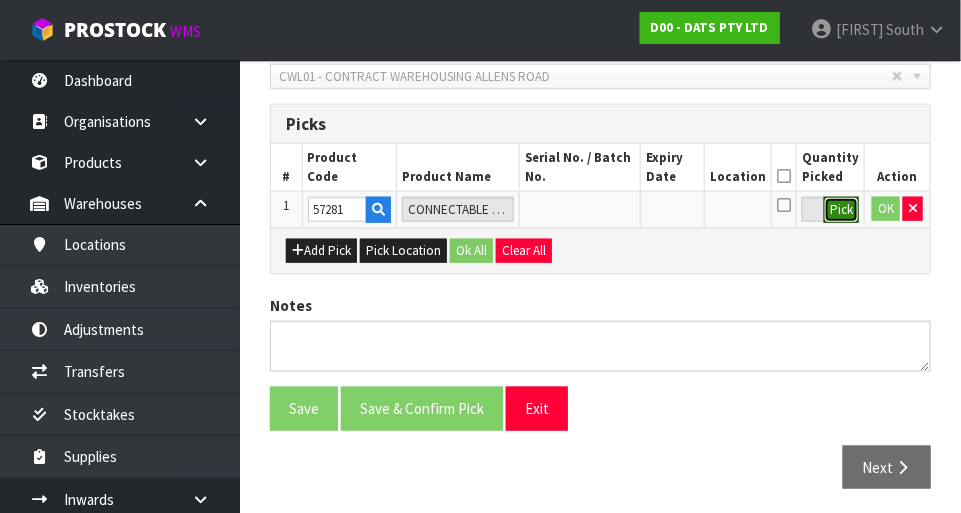 click on "Pick" at bounding box center (841, 210) 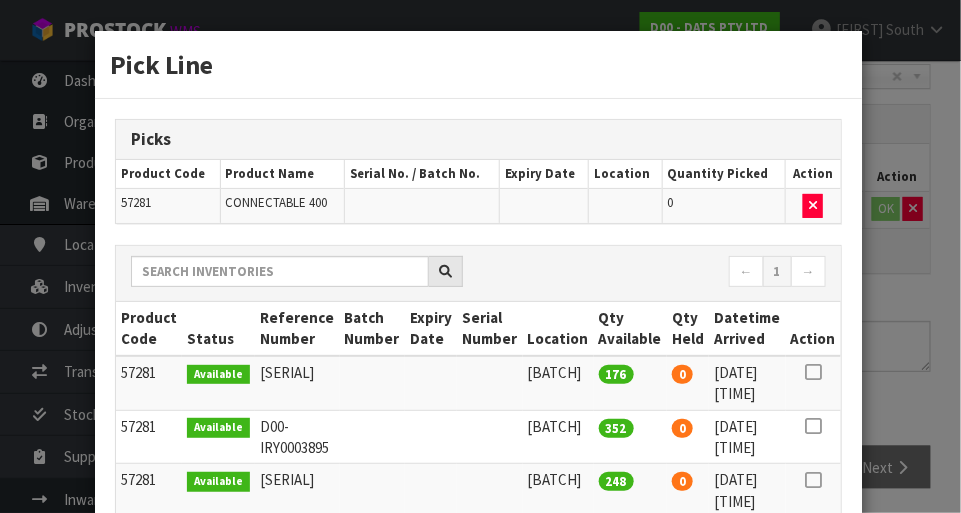 scroll, scrollTop: 413, scrollLeft: 0, axis: vertical 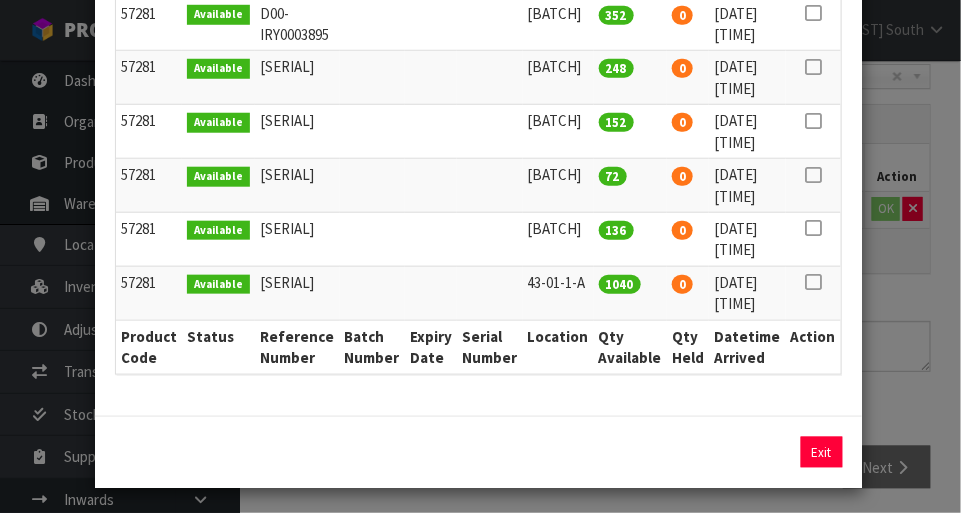 click at bounding box center (813, 282) 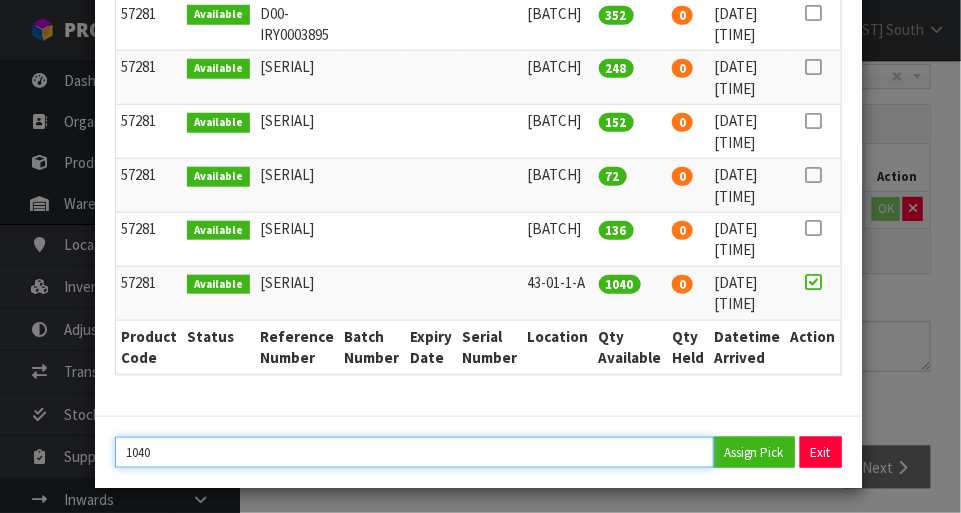 click on "1040" at bounding box center [414, 452] 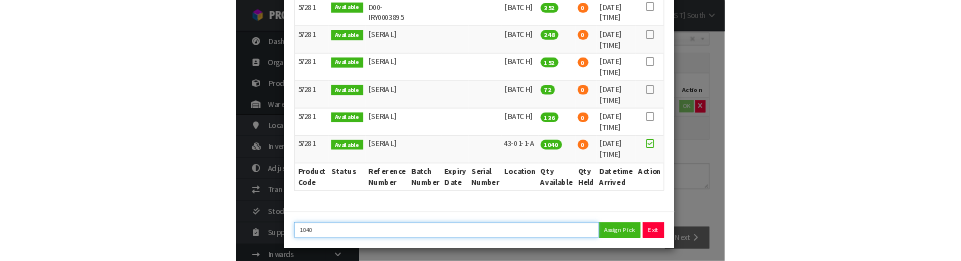 scroll, scrollTop: 441, scrollLeft: 0, axis: vertical 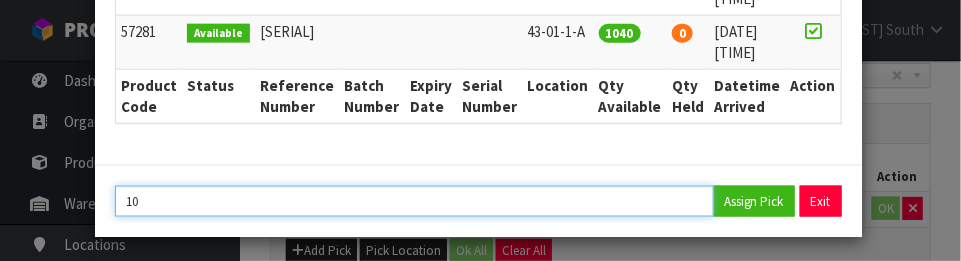 type on "1" 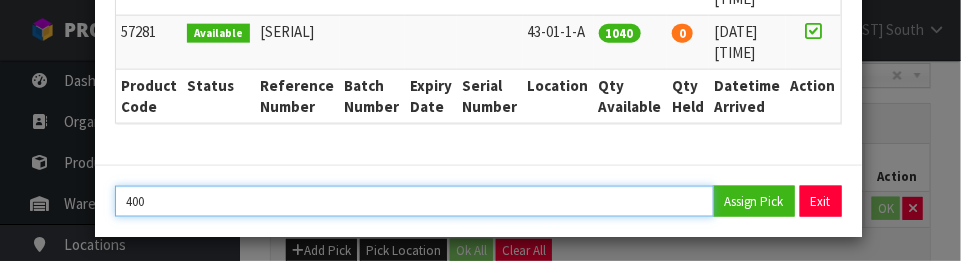 type on "400" 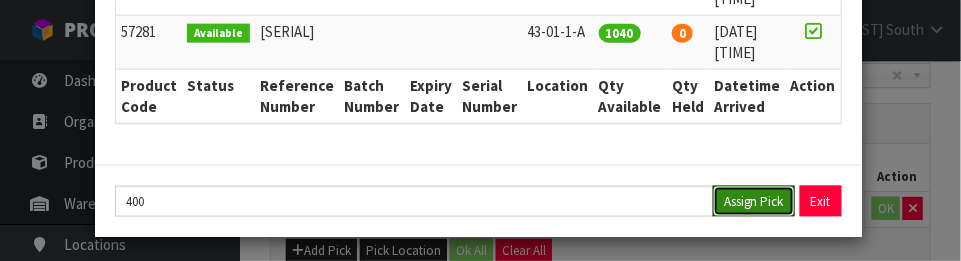click on "Assign Pick" at bounding box center (754, 201) 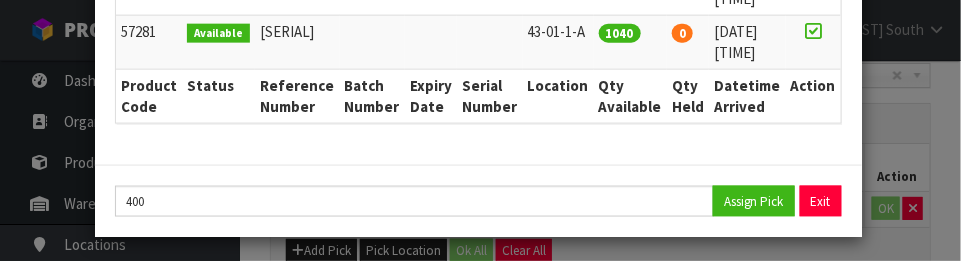 type on "400" 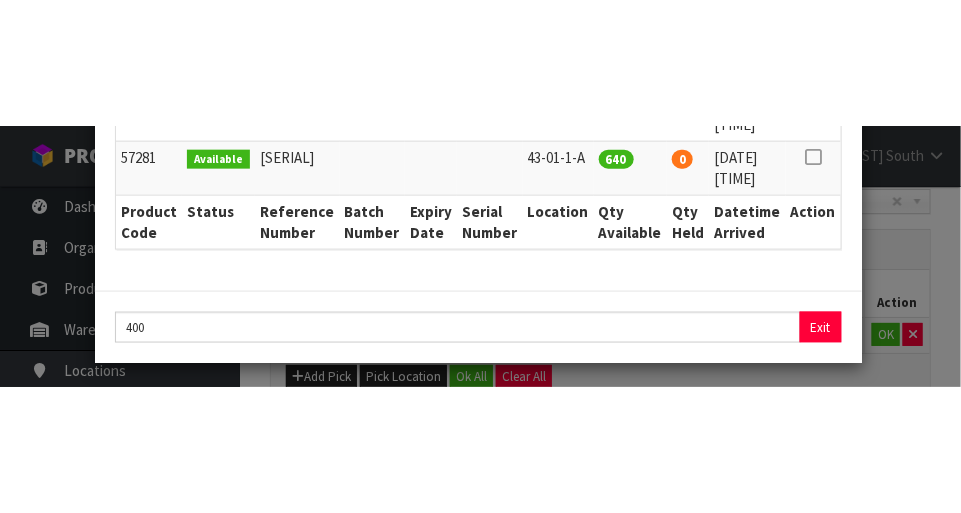 scroll, scrollTop: 450, scrollLeft: 0, axis: vertical 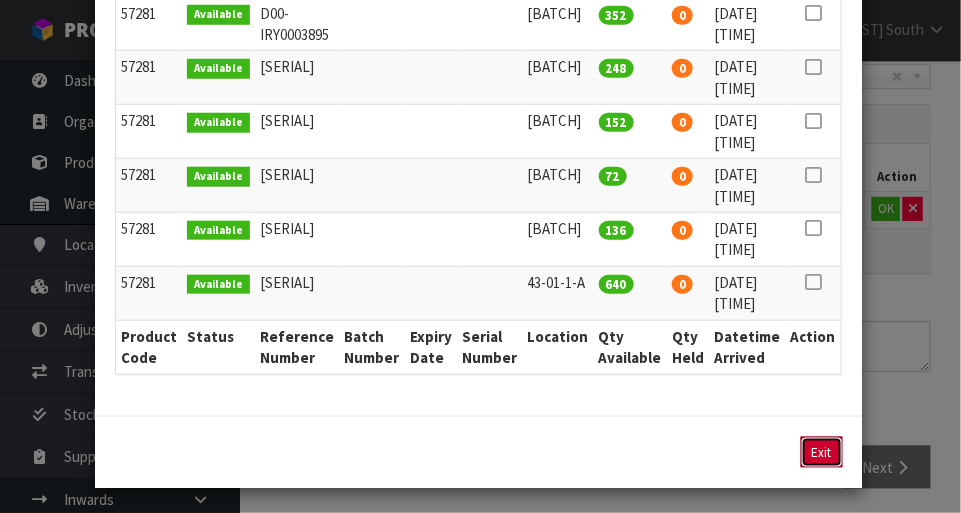 click on "Exit" at bounding box center (822, 452) 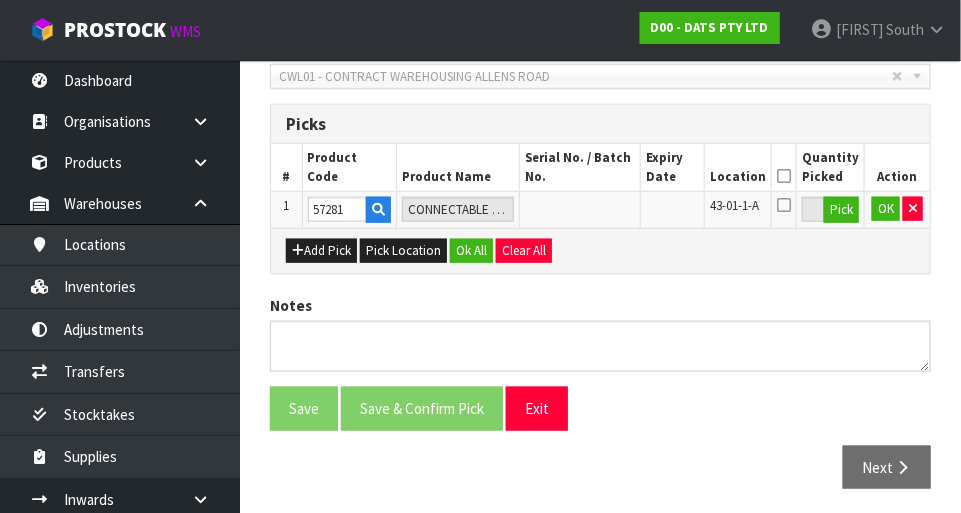click at bounding box center [784, 176] 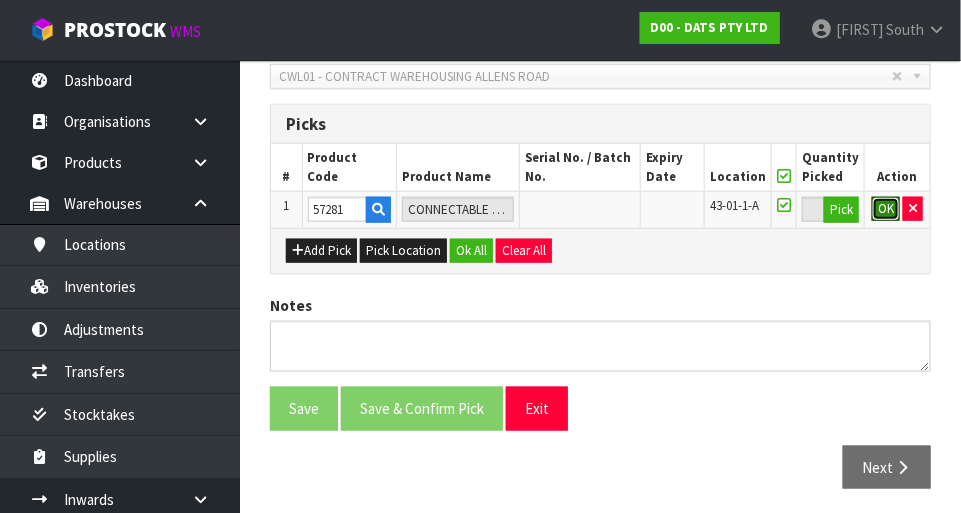 click on "OK" at bounding box center (886, 209) 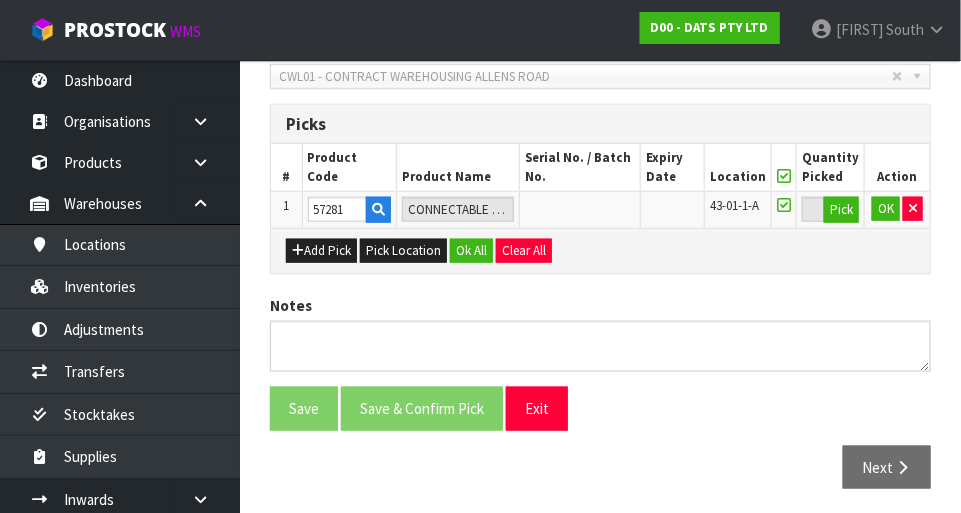 scroll, scrollTop: 449, scrollLeft: 0, axis: vertical 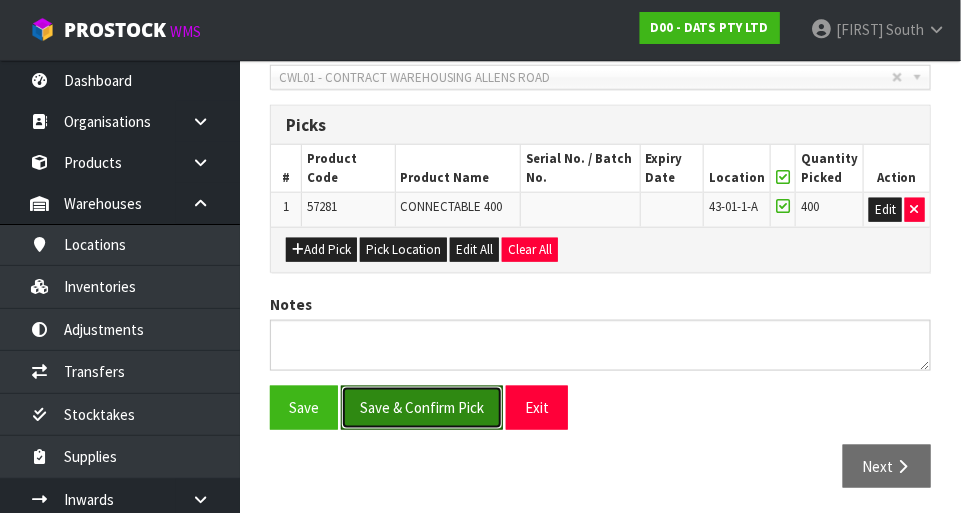 click on "Save & Confirm Pick" at bounding box center (422, 407) 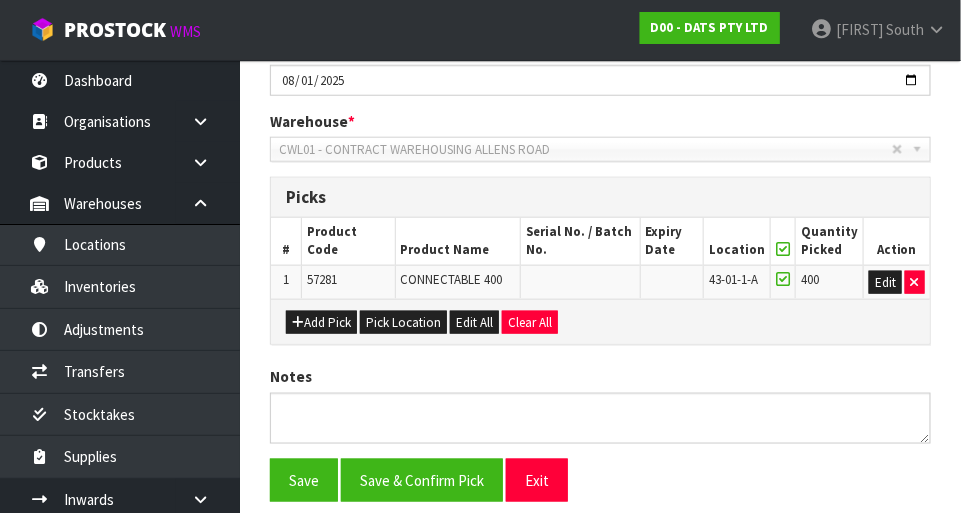 scroll, scrollTop: 0, scrollLeft: 0, axis: both 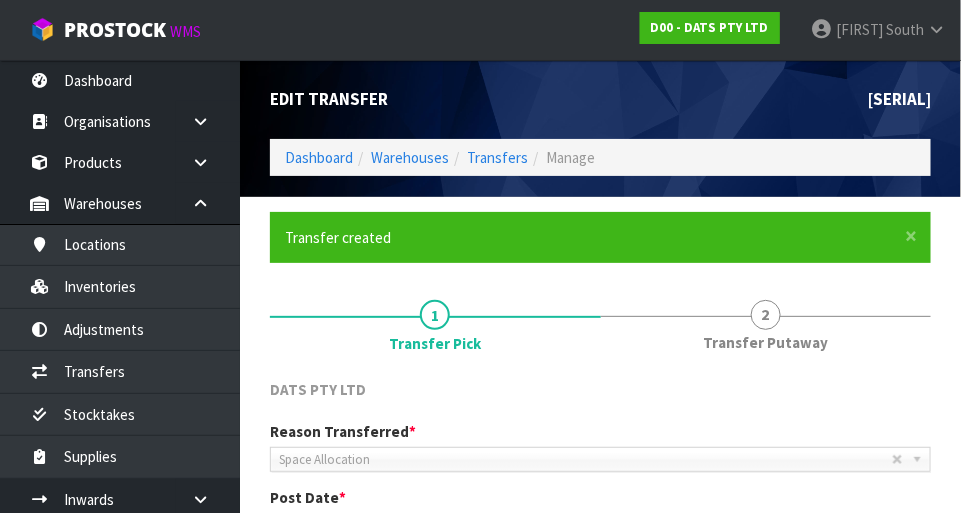 click on "Transfer Putaway" at bounding box center [765, 342] 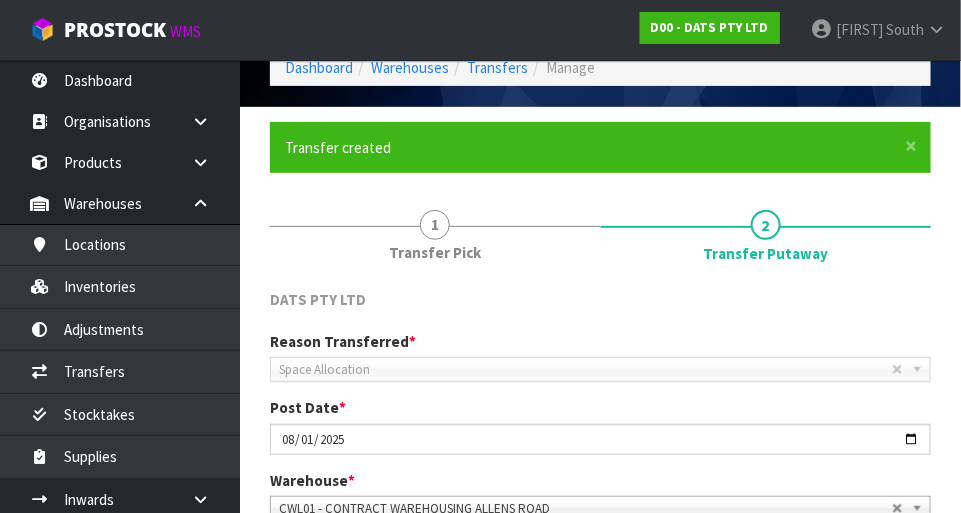 scroll, scrollTop: 524, scrollLeft: 0, axis: vertical 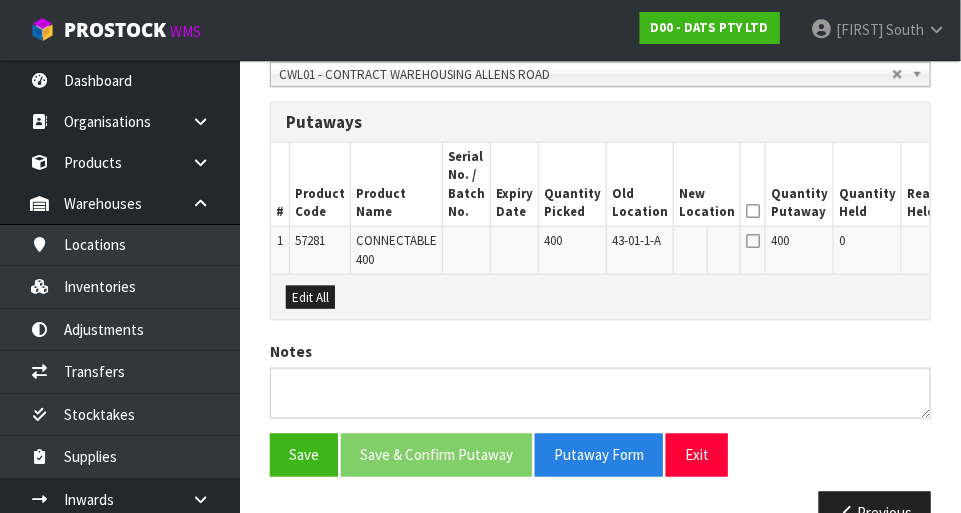 click at bounding box center [753, 211] 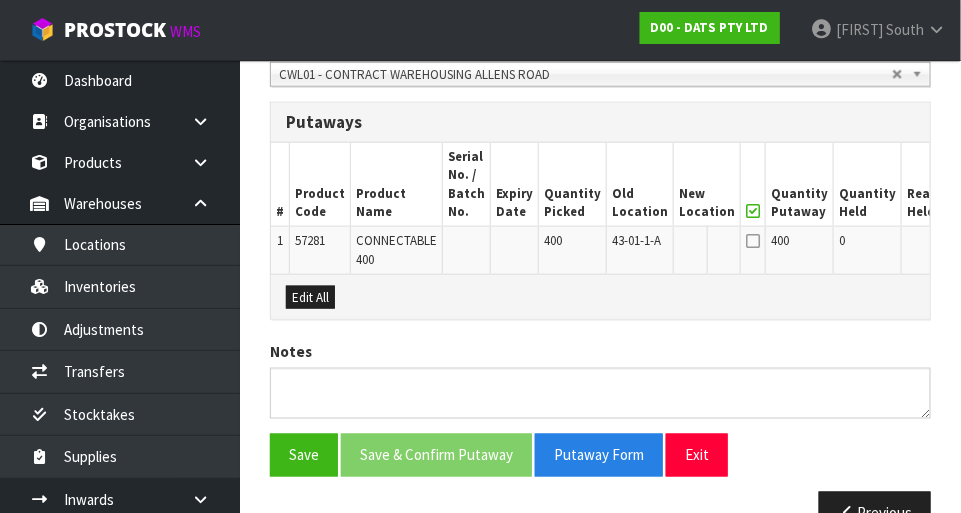click on "Edit" at bounding box center [979, 244] 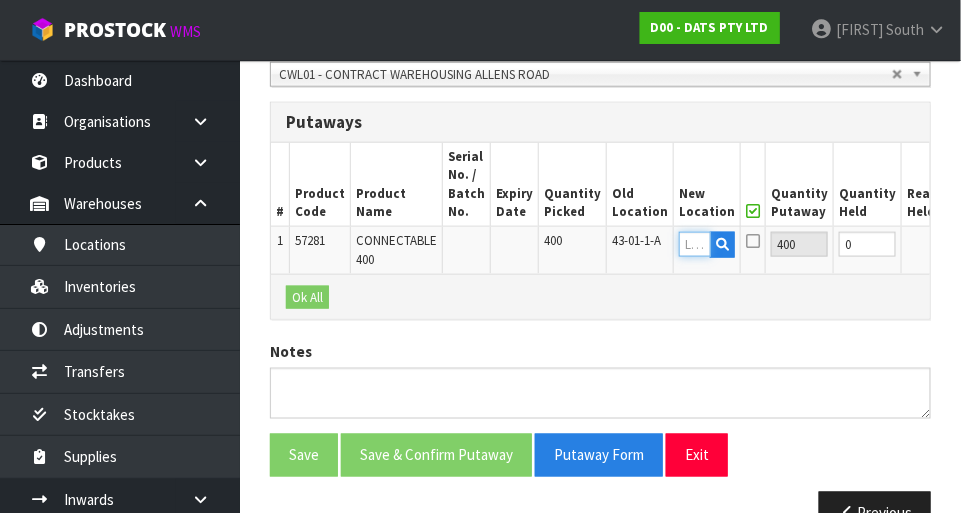 click at bounding box center [695, 244] 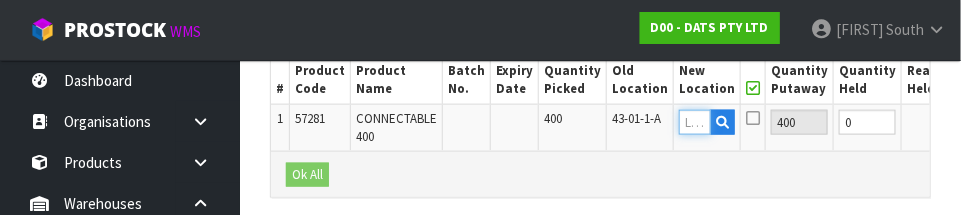 scroll, scrollTop: 650, scrollLeft: 0, axis: vertical 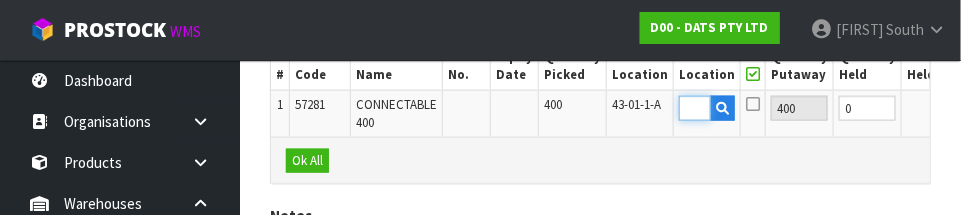 type on "33-29-7-A" 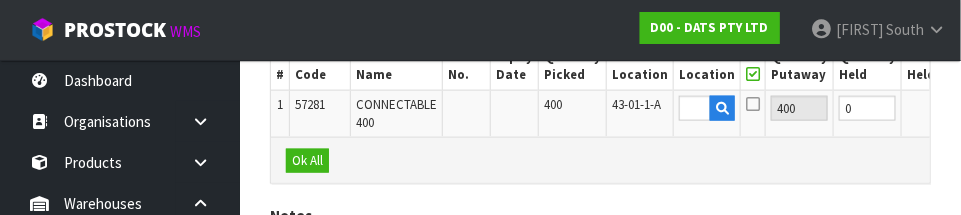 click on "Ok All" at bounding box center (600, 159) 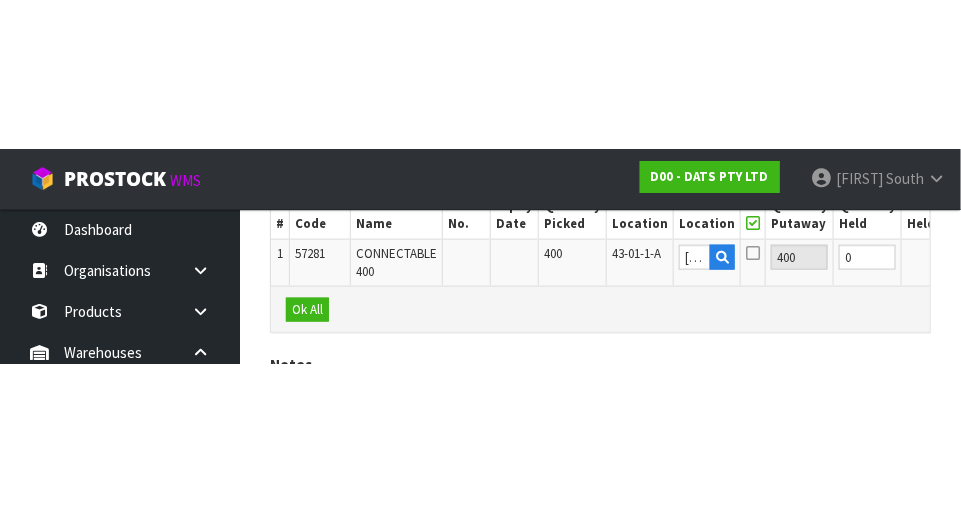 scroll, scrollTop: 572, scrollLeft: 0, axis: vertical 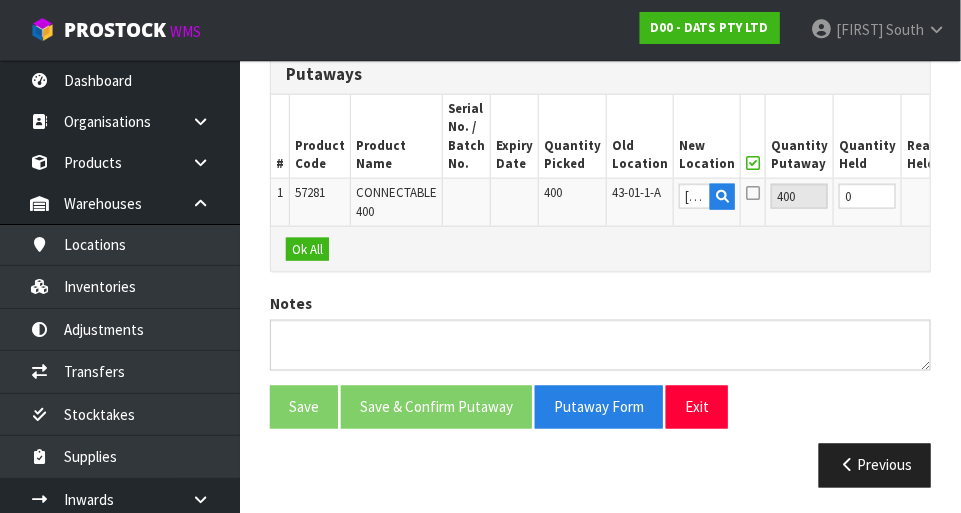 click on "OK" at bounding box center (977, 196) 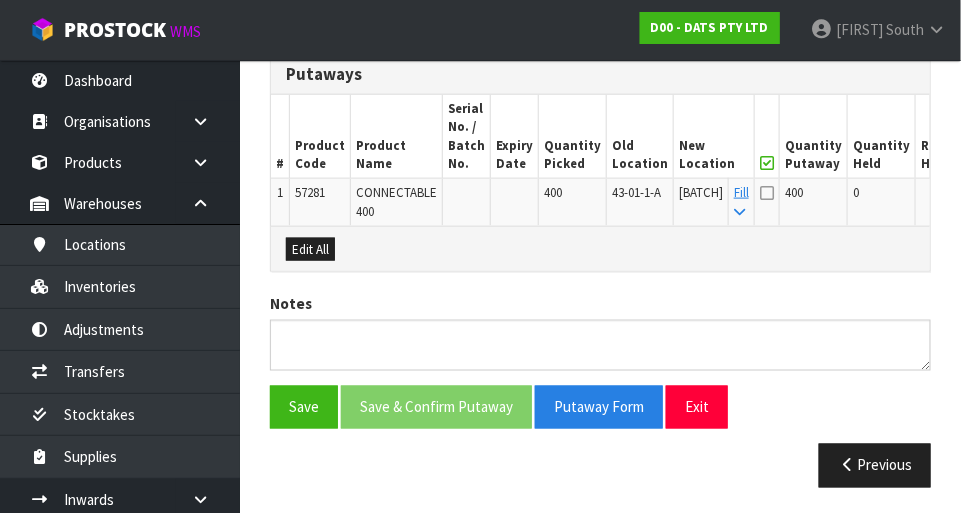 click at bounding box center (767, 193) 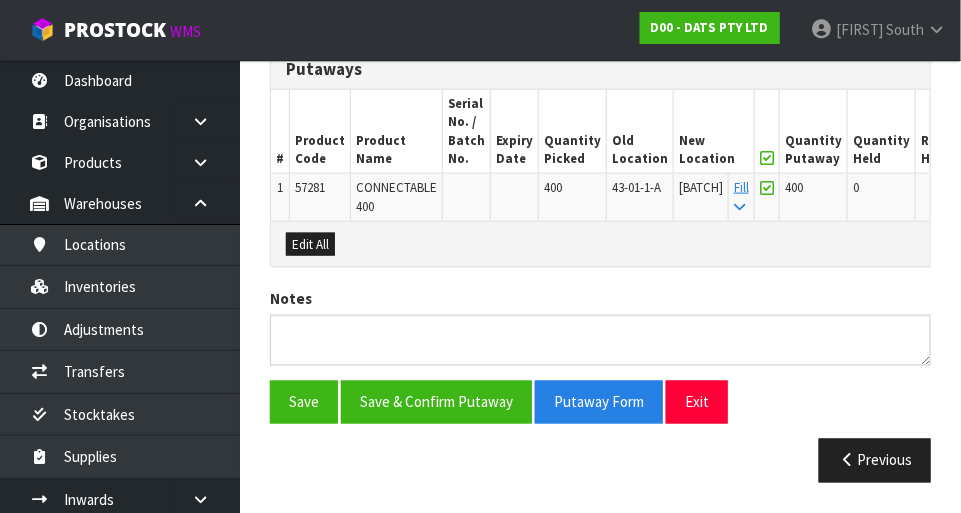 scroll, scrollTop: 582, scrollLeft: 0, axis: vertical 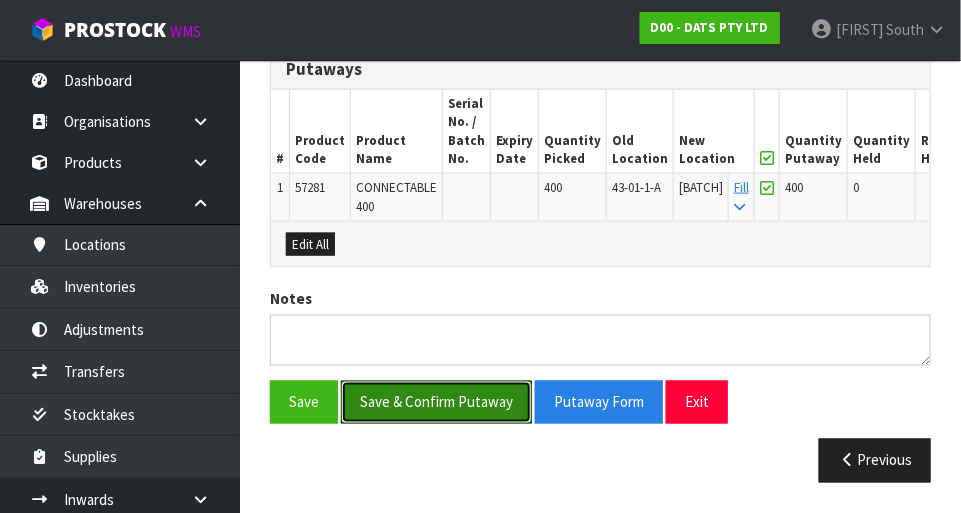 click on "Save & Confirm Putaway" at bounding box center (436, 402) 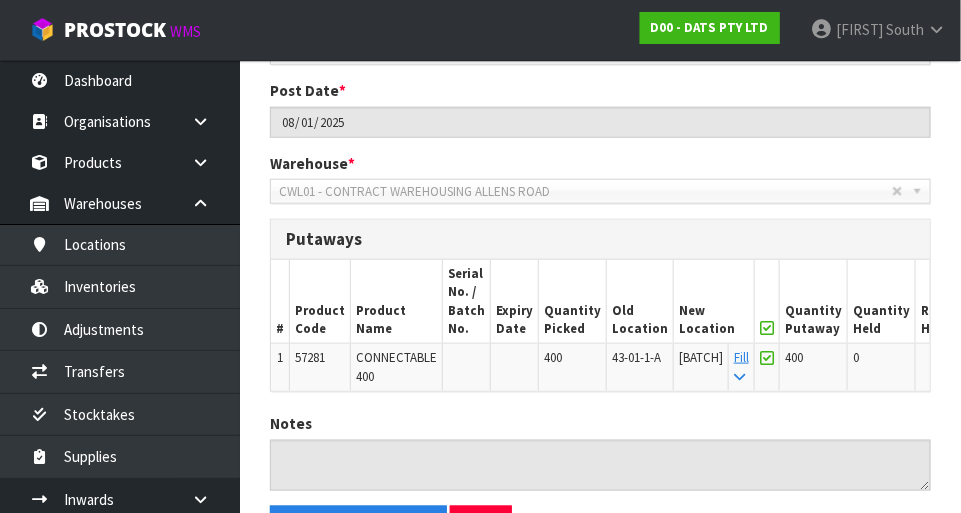 scroll, scrollTop: 546, scrollLeft: 0, axis: vertical 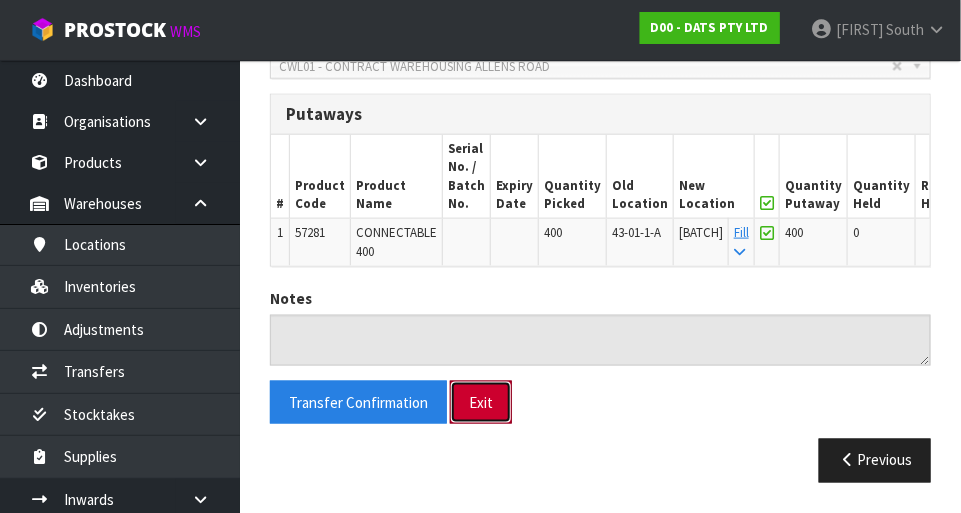 click on "Exit" at bounding box center (481, 402) 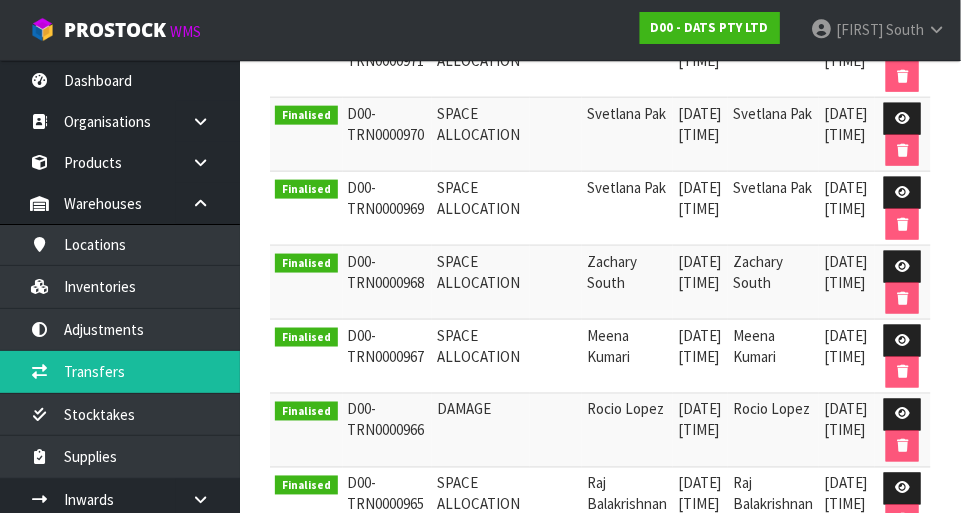 scroll, scrollTop: 0, scrollLeft: 0, axis: both 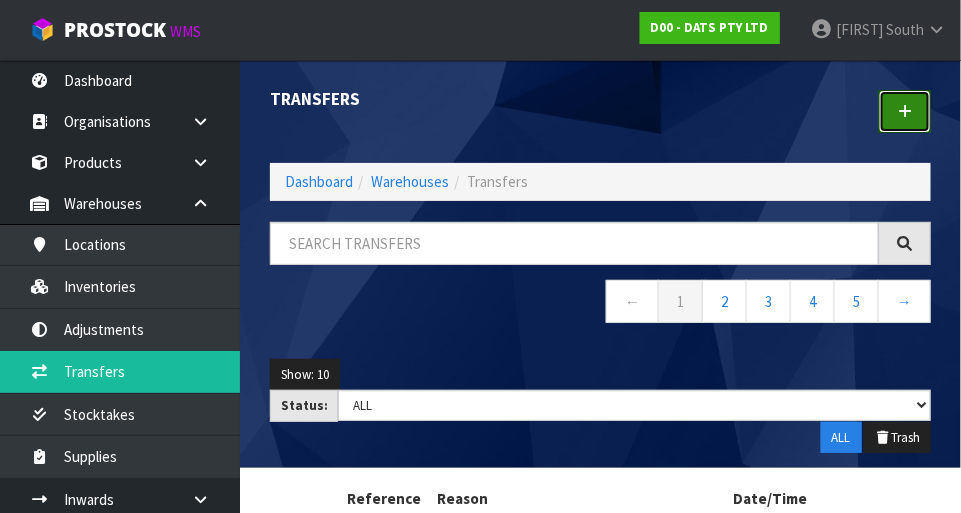 click at bounding box center [905, 111] 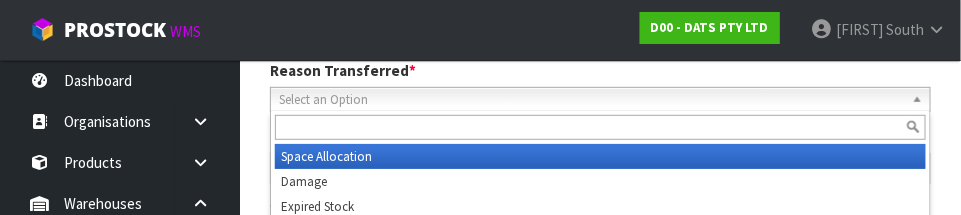 scroll, scrollTop: 296, scrollLeft: 0, axis: vertical 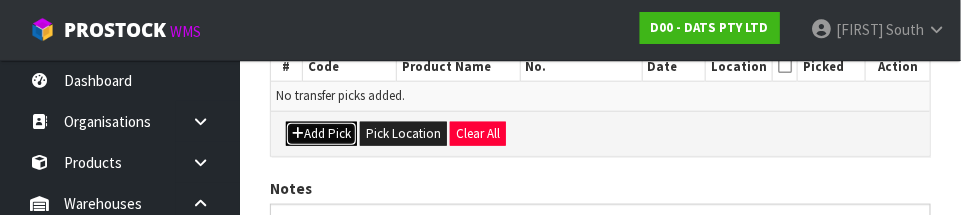 click on "Add Pick" at bounding box center [321, 134] 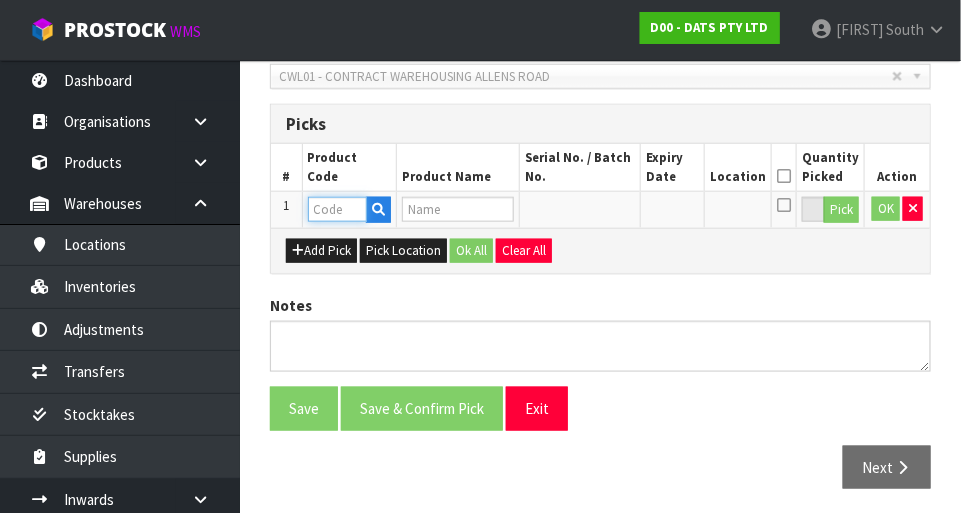click at bounding box center (337, 209) 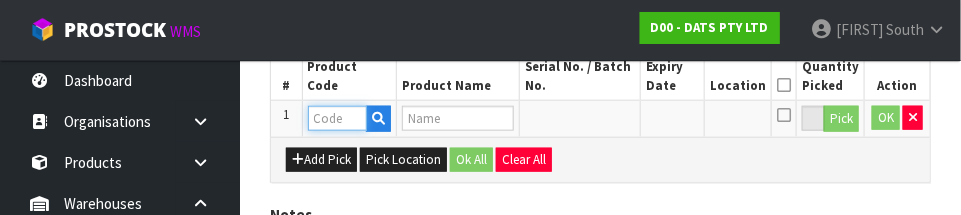 scroll, scrollTop: 540, scrollLeft: 0, axis: vertical 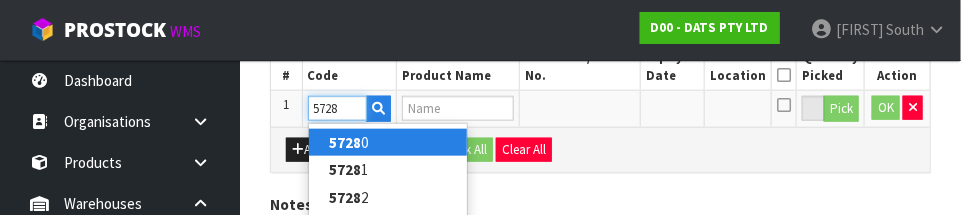 type on "57281" 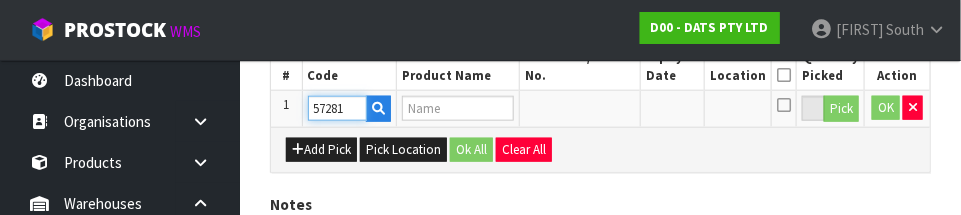 type on "CONNECTABLE 400" 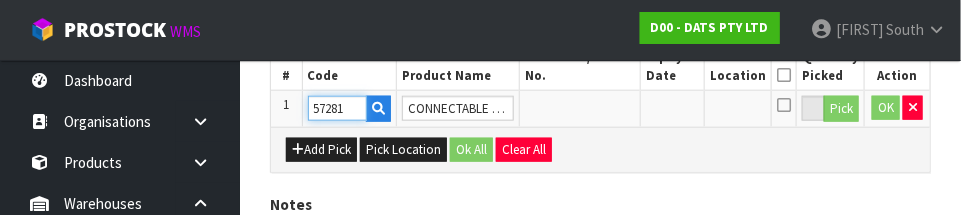 type on "57281" 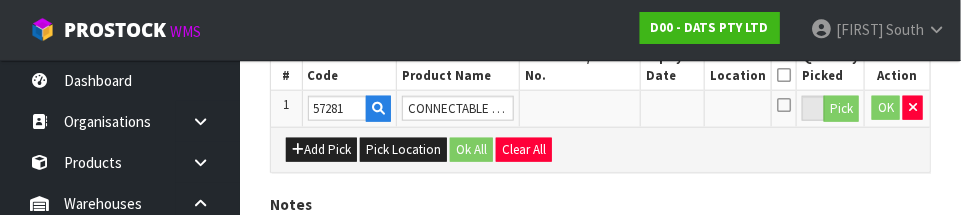 click on "Add Pick
Pick Location
Ok All
Clear All" at bounding box center (600, 149) 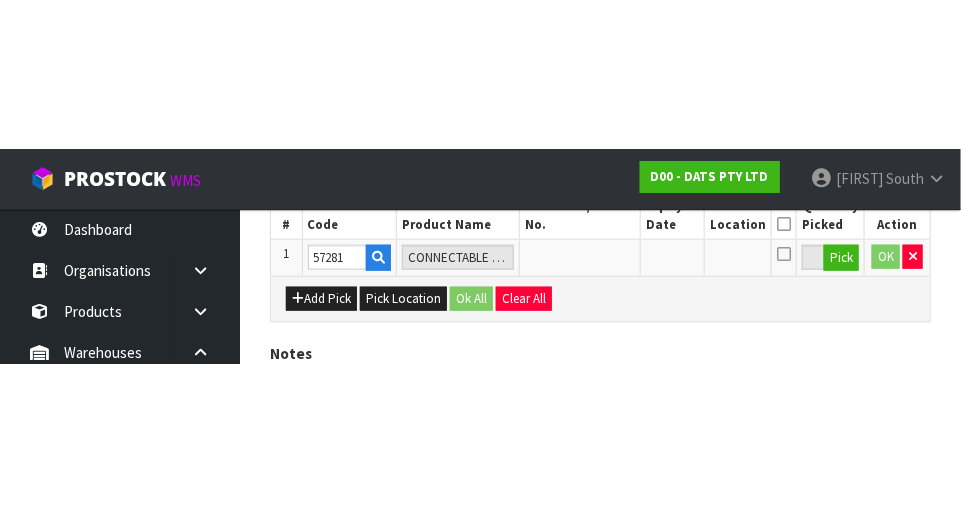 scroll, scrollTop: 450, scrollLeft: 0, axis: vertical 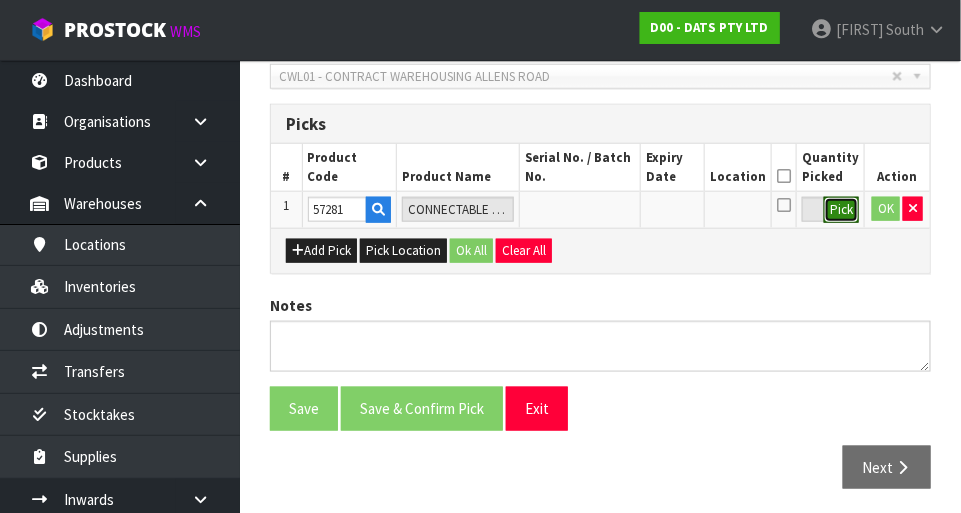 click on "Pick" at bounding box center (841, 210) 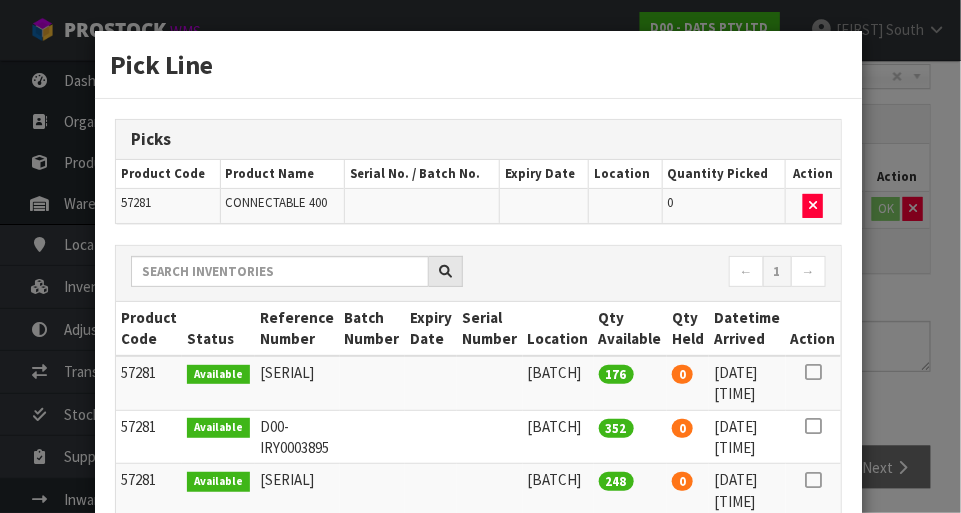 scroll, scrollTop: 466, scrollLeft: 0, axis: vertical 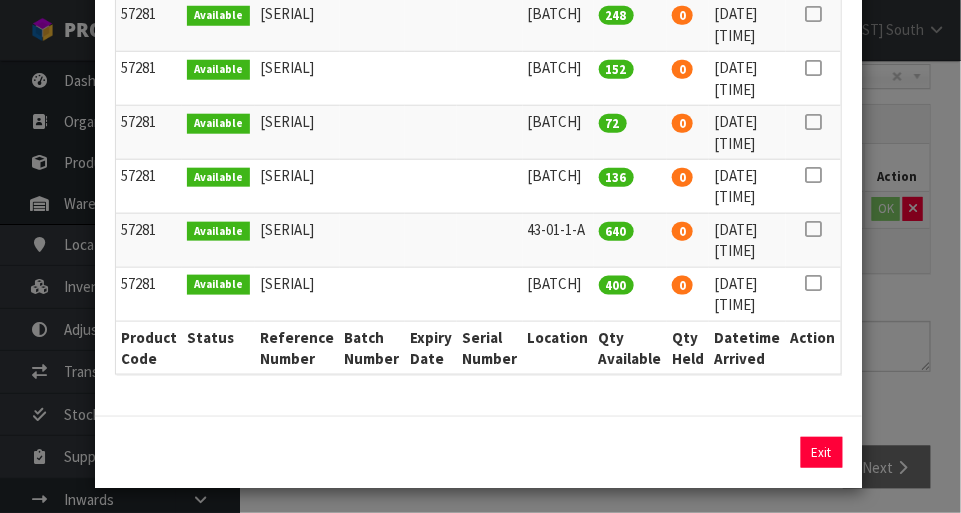 click at bounding box center (813, 283) 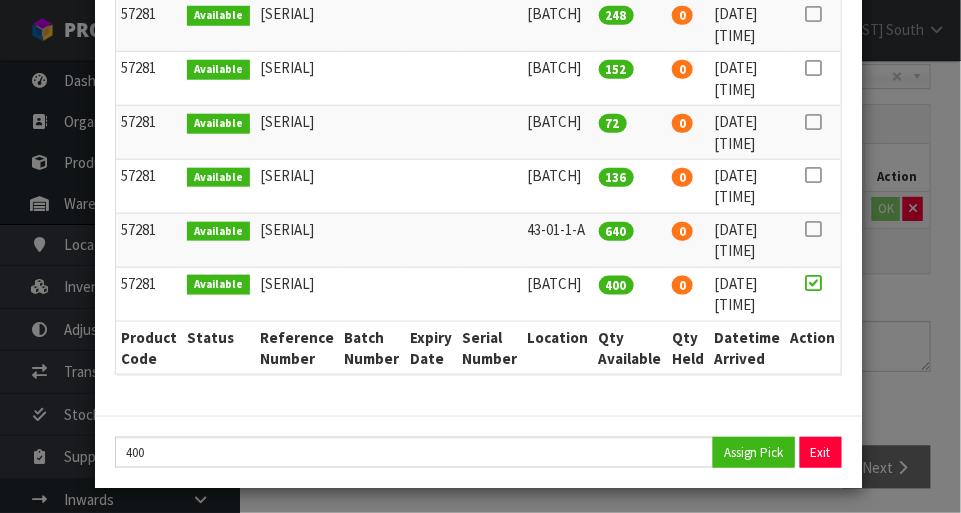 click at bounding box center (813, 283) 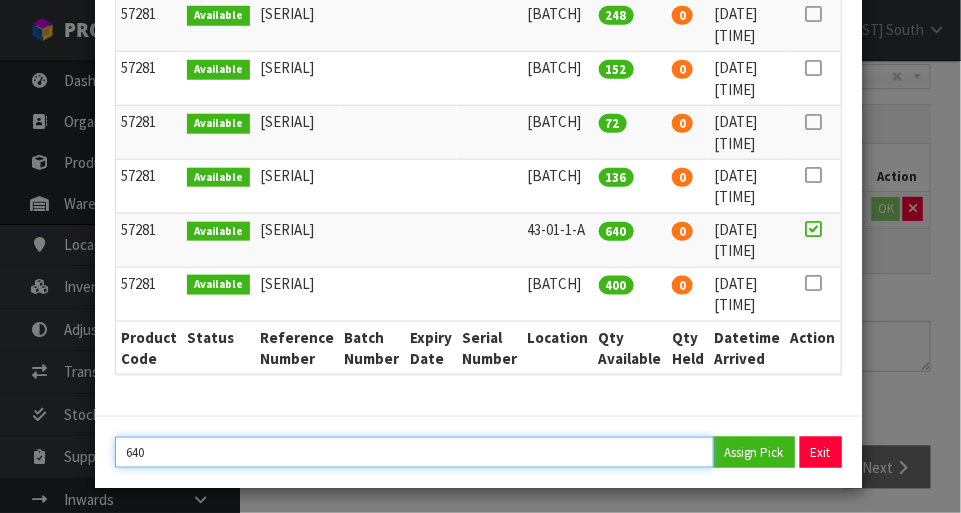 click on "640" at bounding box center [414, 452] 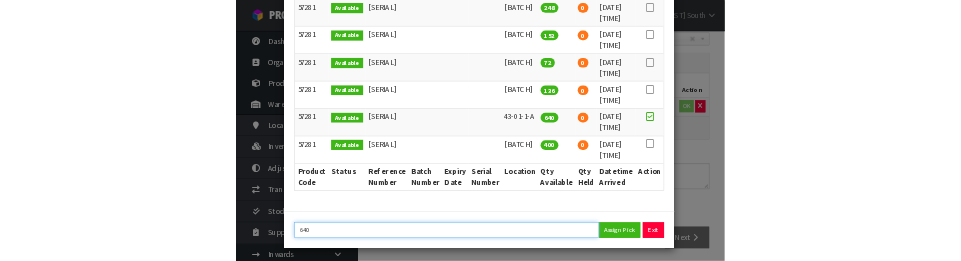 scroll, scrollTop: 441, scrollLeft: 0, axis: vertical 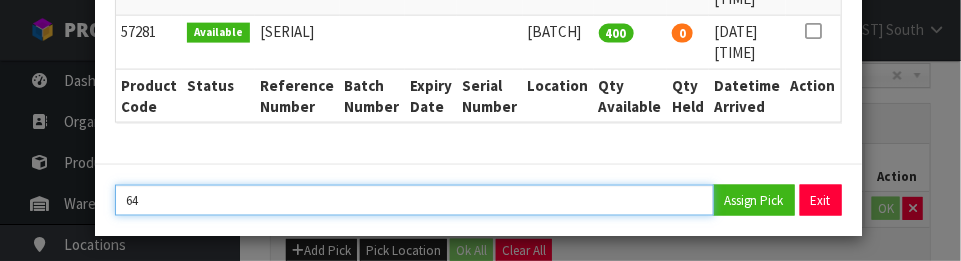 type on "6" 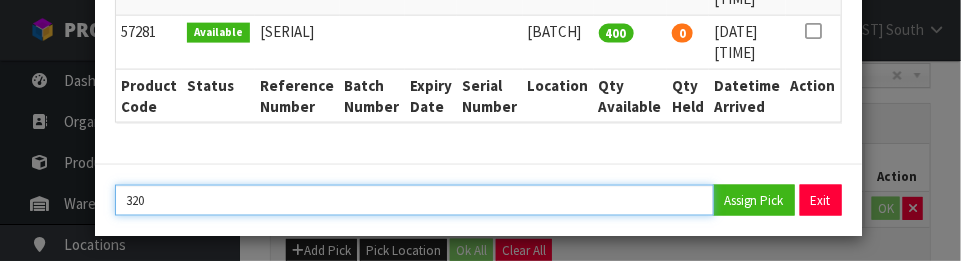 type on "320" 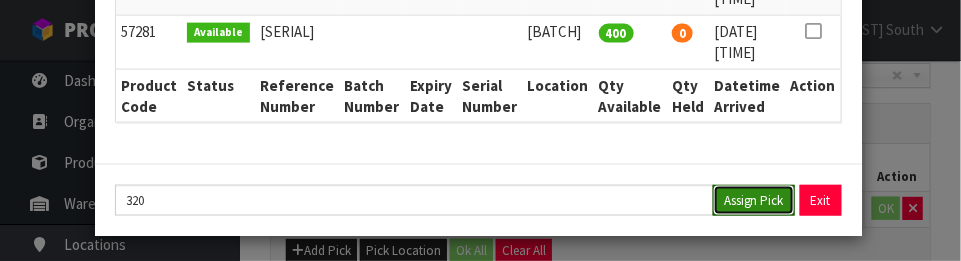click on "Assign Pick" at bounding box center [754, 200] 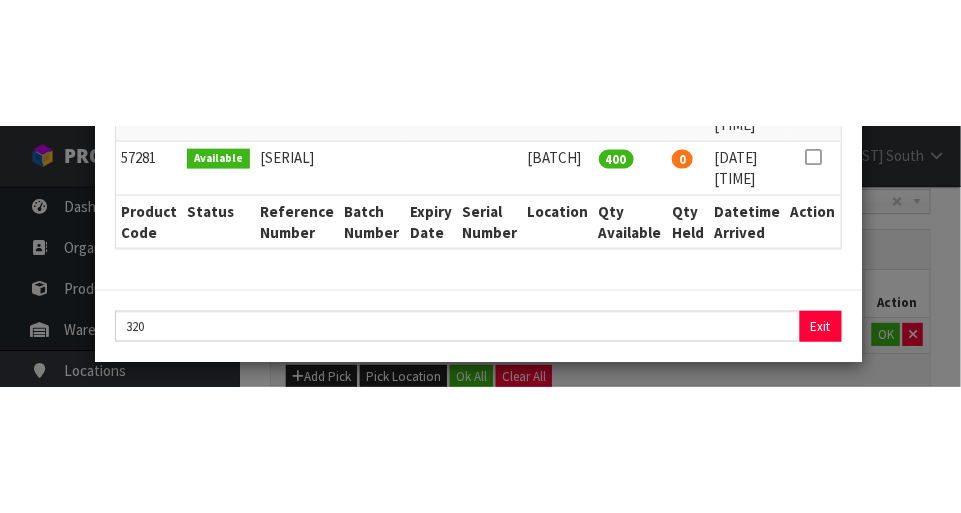 scroll, scrollTop: 450, scrollLeft: 0, axis: vertical 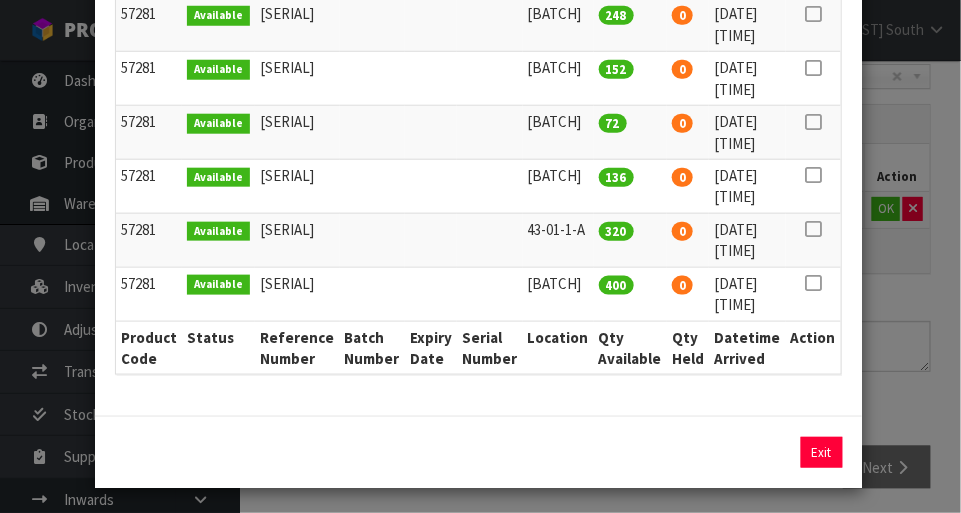 click at bounding box center [813, 229] 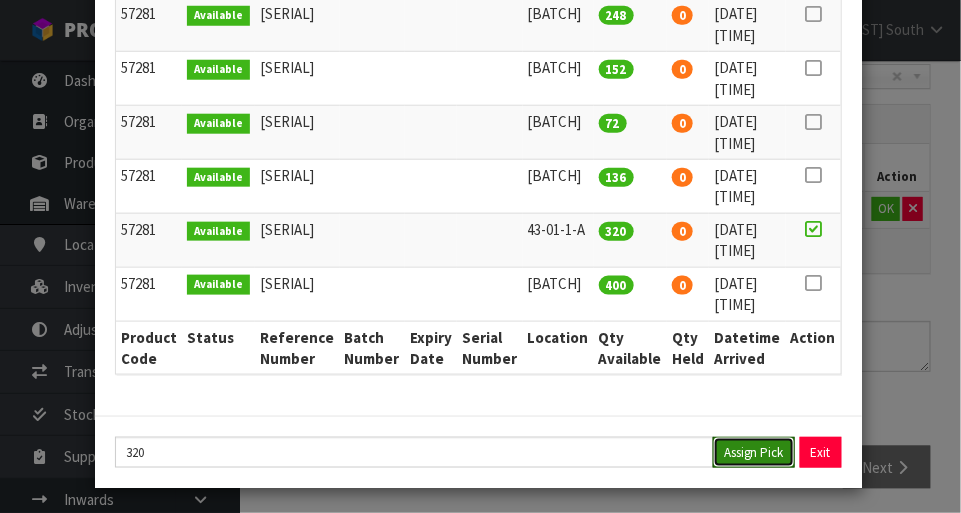 click on "Assign Pick" at bounding box center (754, 452) 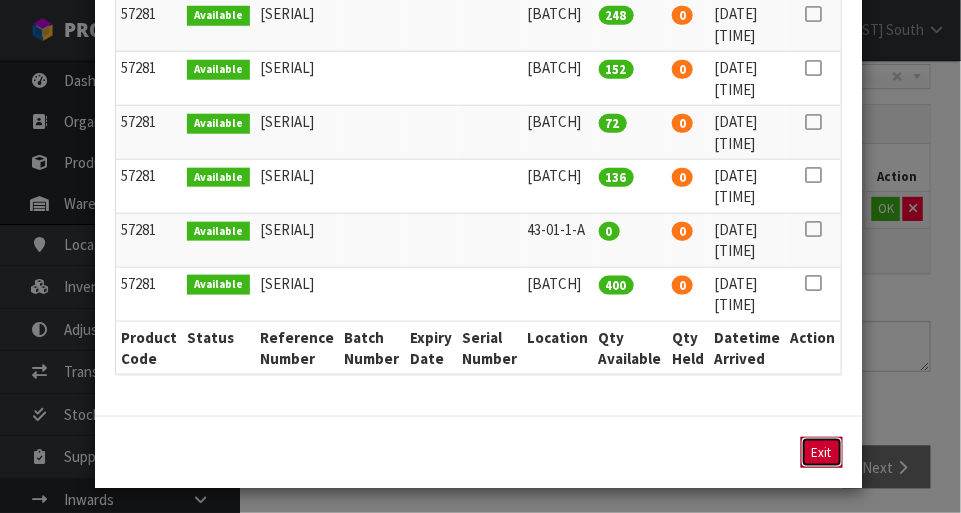 click on "Exit" at bounding box center [822, 452] 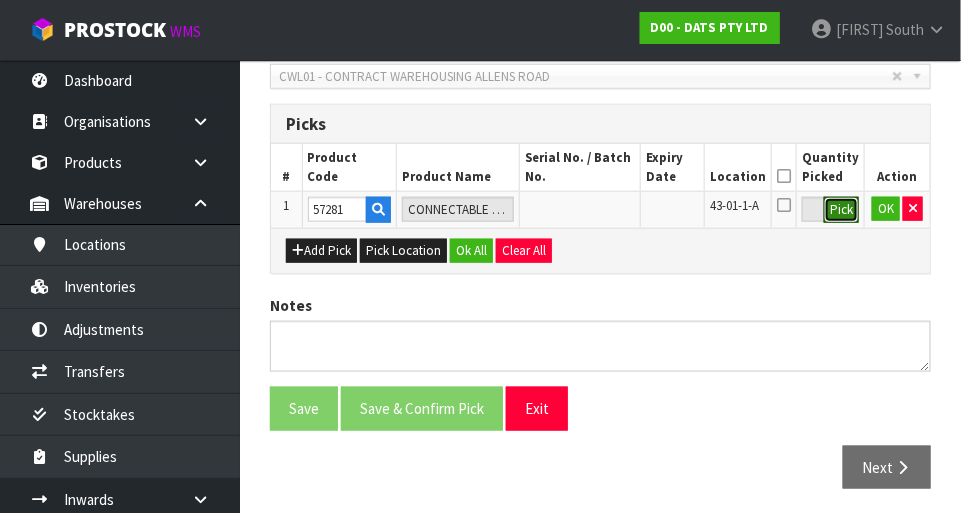 click on "Pick" at bounding box center (841, 210) 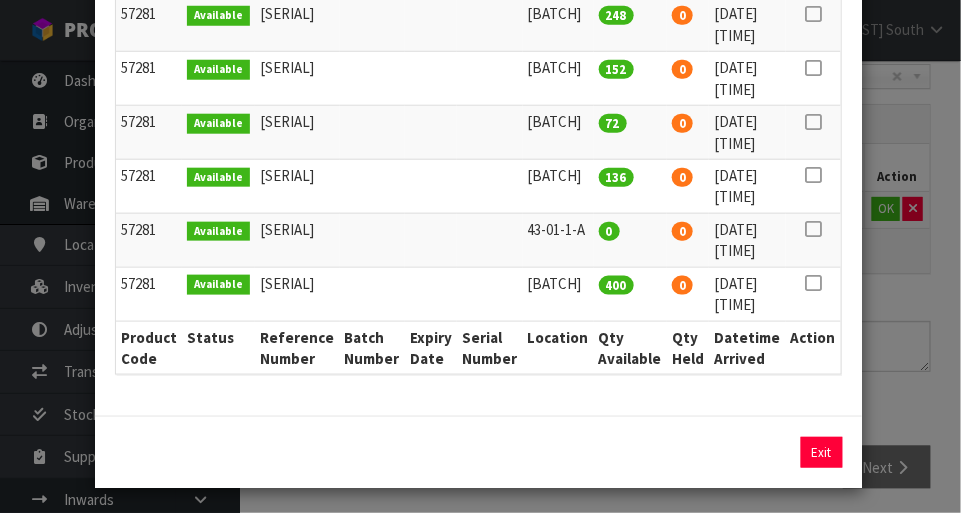 scroll, scrollTop: 0, scrollLeft: 0, axis: both 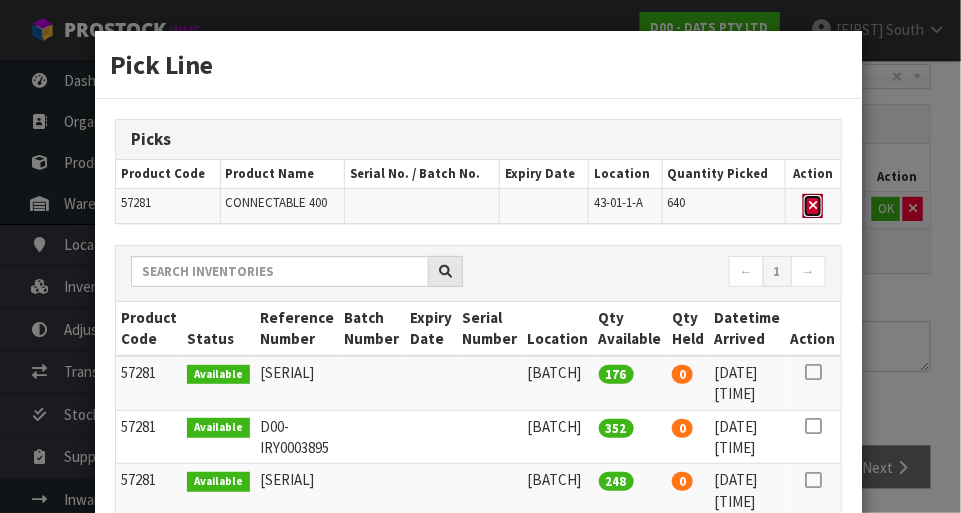 click at bounding box center (813, 205) 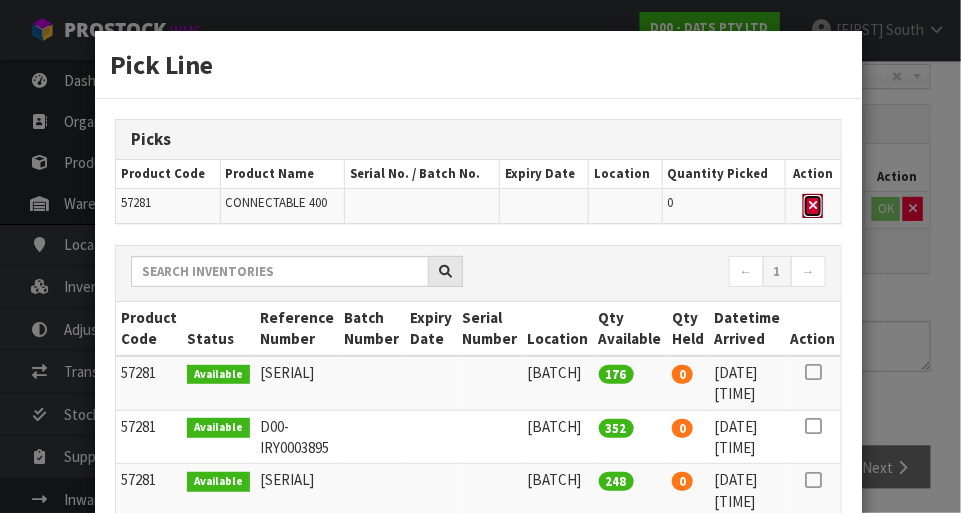 scroll, scrollTop: 466, scrollLeft: 0, axis: vertical 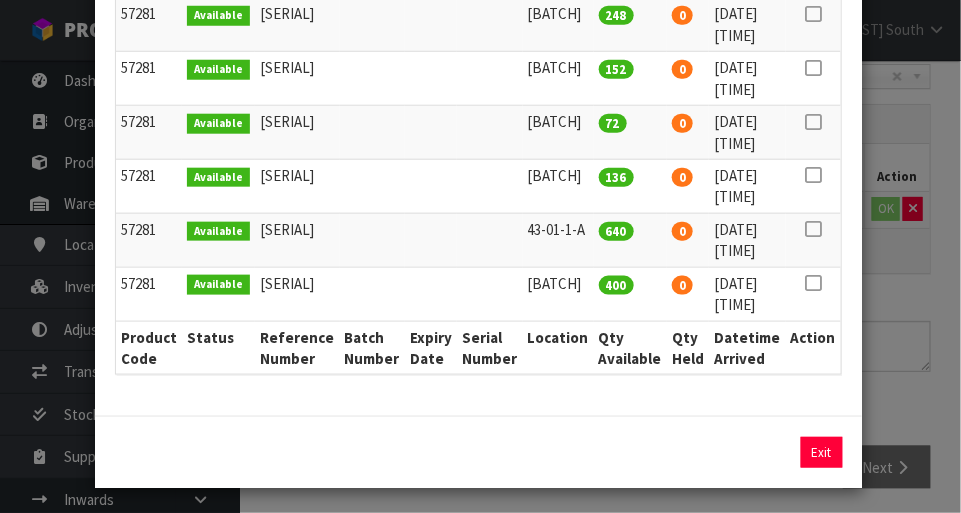 click at bounding box center [813, 229] 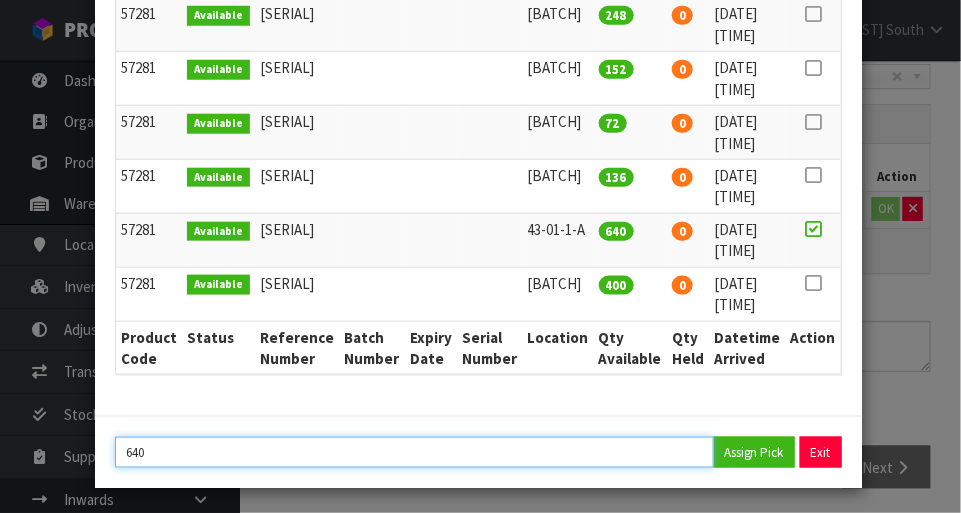 click on "640" at bounding box center (414, 452) 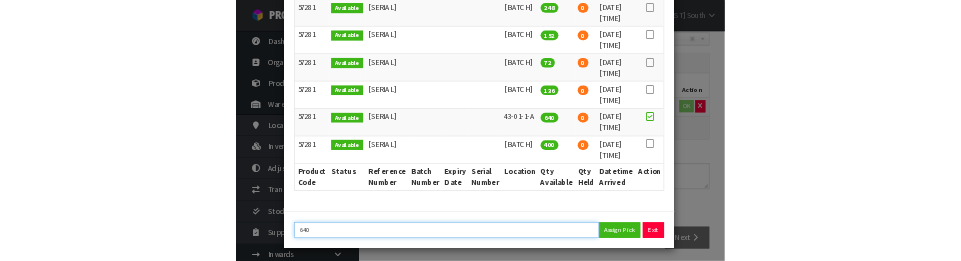 scroll, scrollTop: 441, scrollLeft: 0, axis: vertical 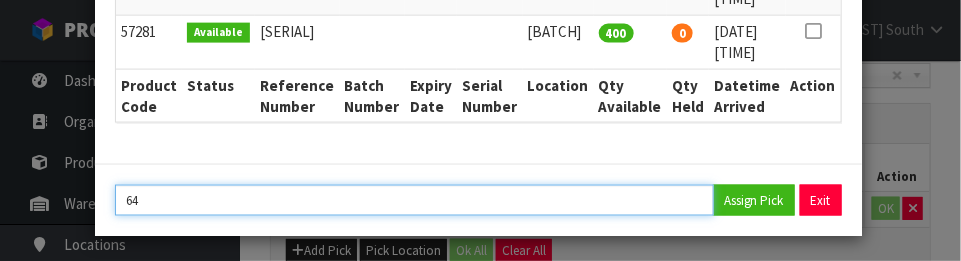 type on "6" 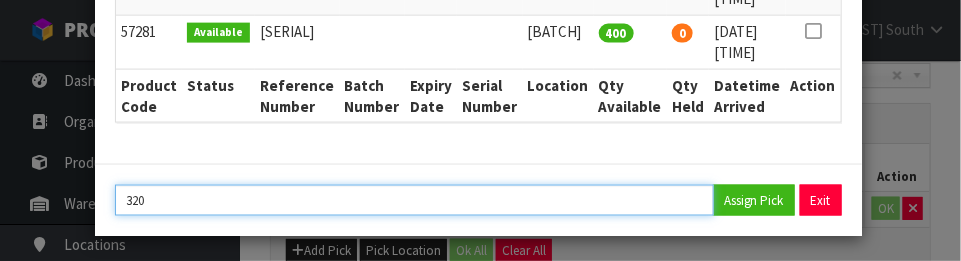 type on "320" 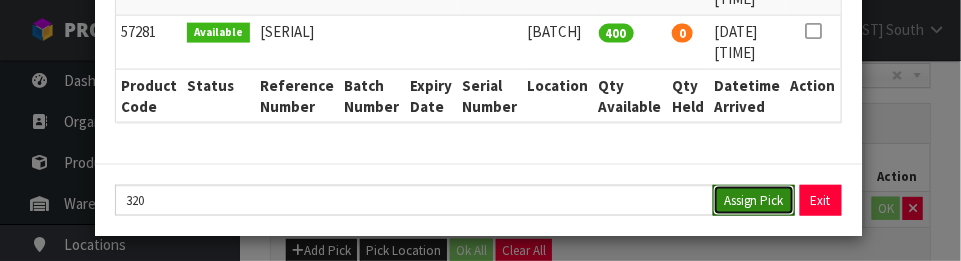 click on "Assign Pick" at bounding box center [754, 200] 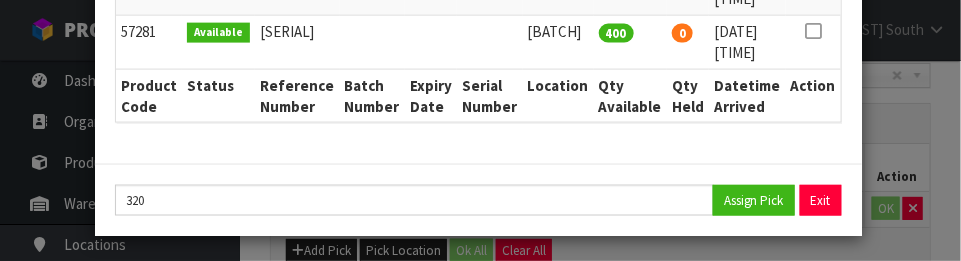 type on "320" 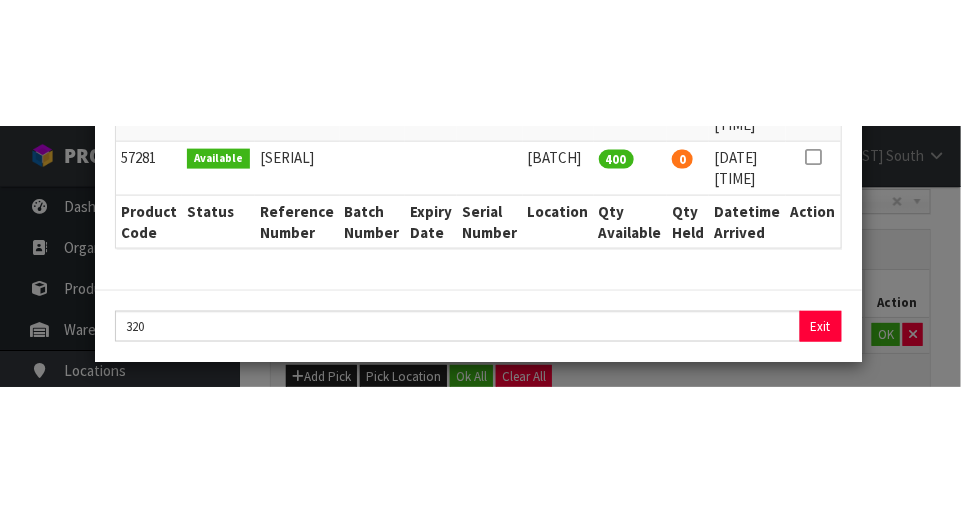 scroll, scrollTop: 450, scrollLeft: 0, axis: vertical 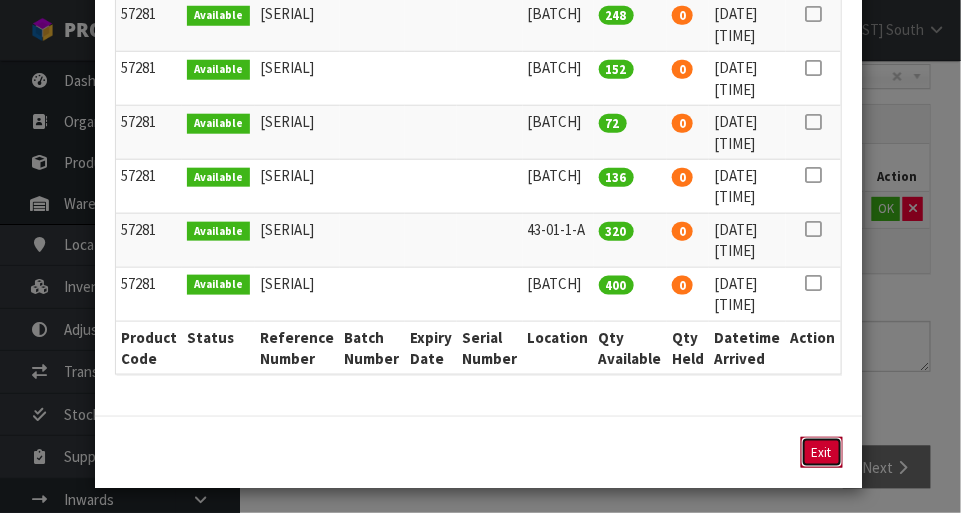 click on "Exit" at bounding box center [822, 452] 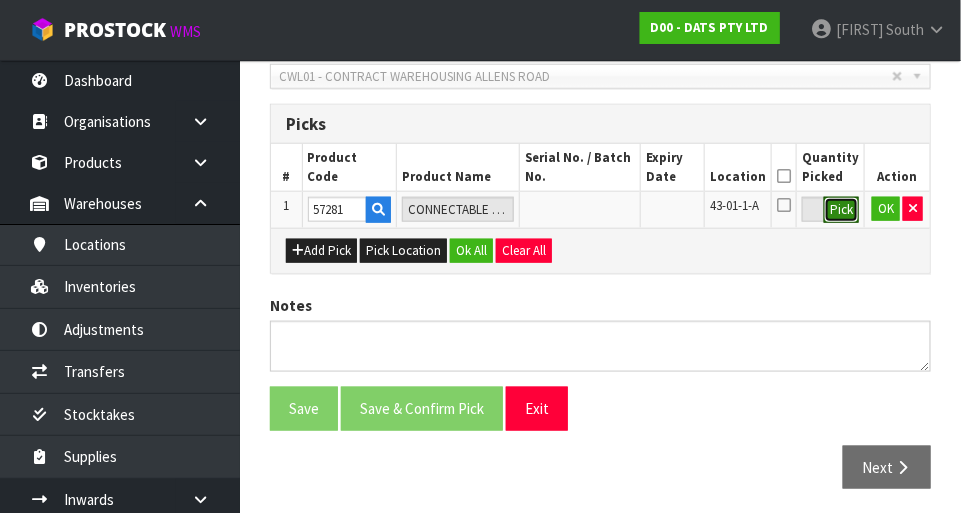 click on "Pick" at bounding box center [841, 210] 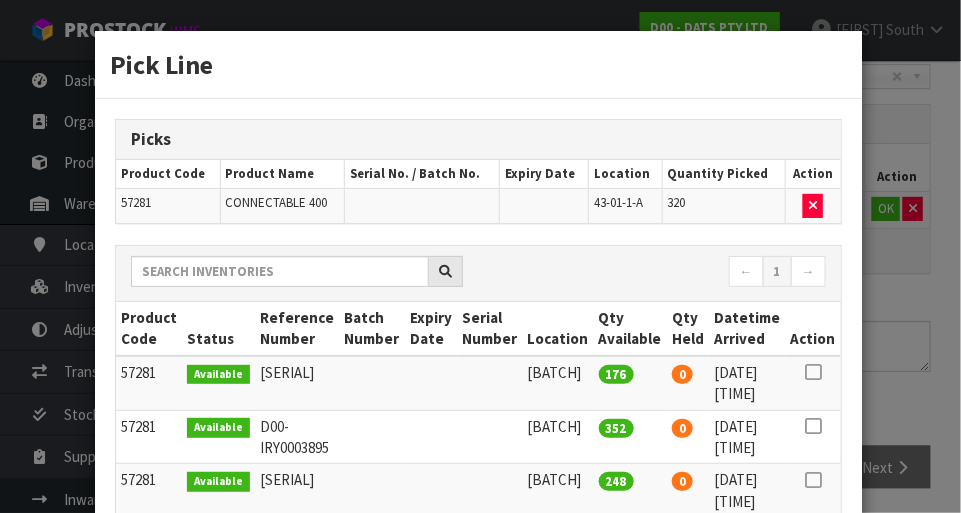 click on "Pick Line
Picks
Product Code
Product Name
Serial No. / Batch No.
Expiry Date
Location
Quantity Picked
Action
57281
CONNECTABLE 400
43-01-1-A
320
←
1
→
Product Code
Status
Reference Number
Batch Number
Expiry Date
Serial Number
Location
Qty Available
Qty Held
Datetime Arrived
Action" at bounding box center (480, 256) 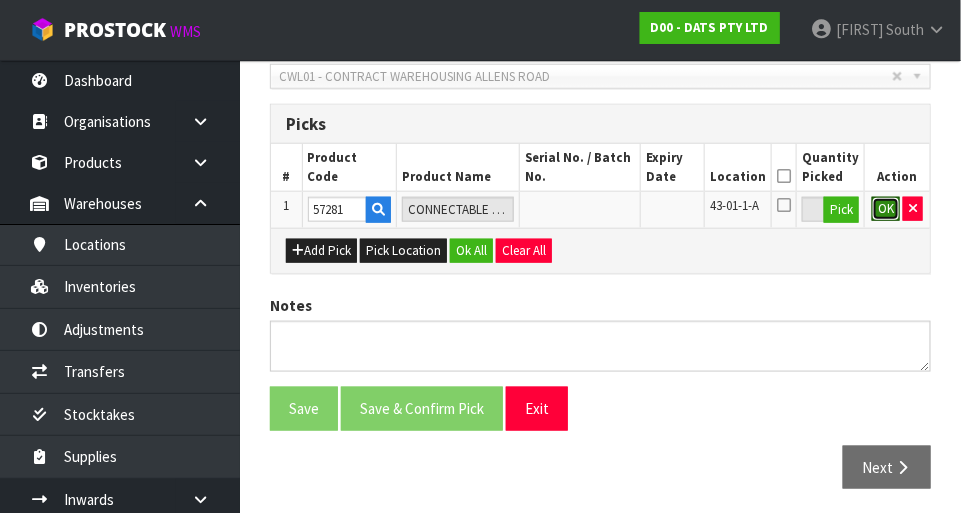 click on "OK" at bounding box center (886, 209) 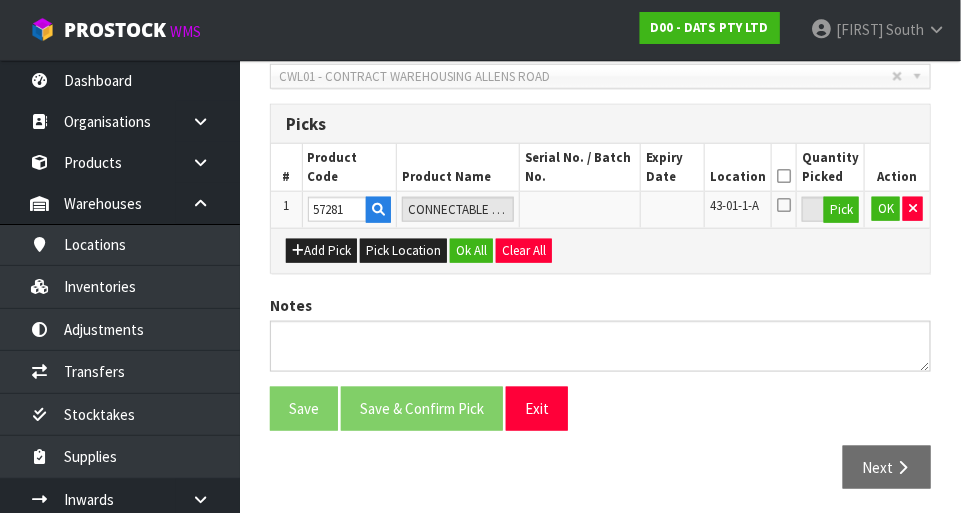 scroll, scrollTop: 449, scrollLeft: 0, axis: vertical 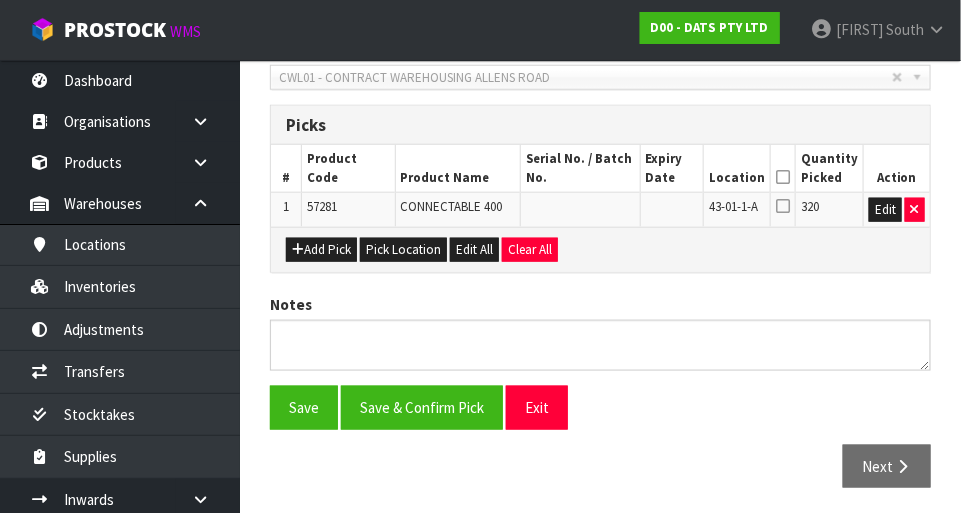 click at bounding box center (783, 177) 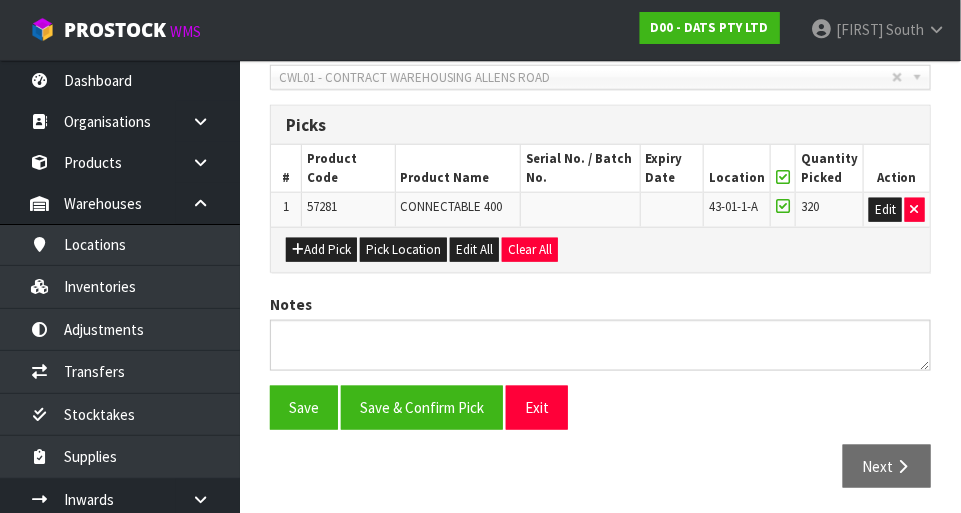 click at bounding box center (783, 206) 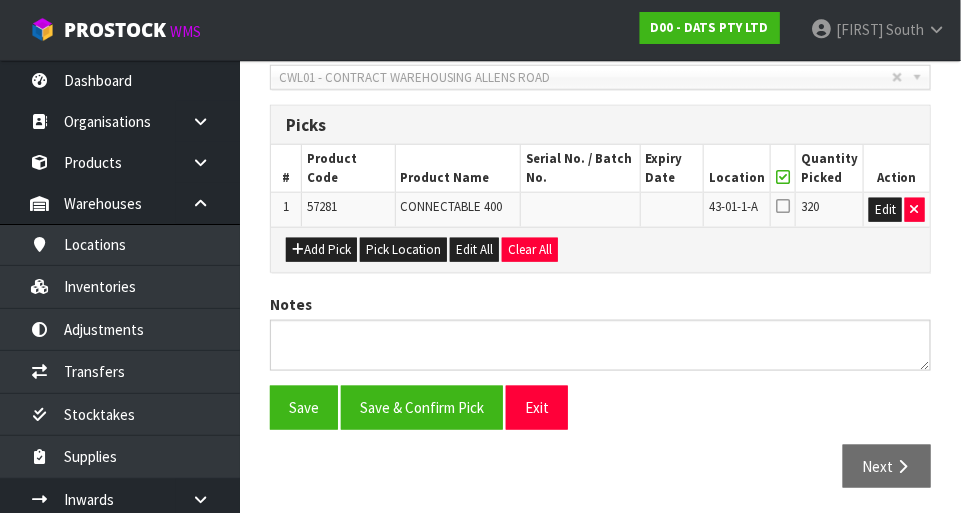 click at bounding box center [783, 206] 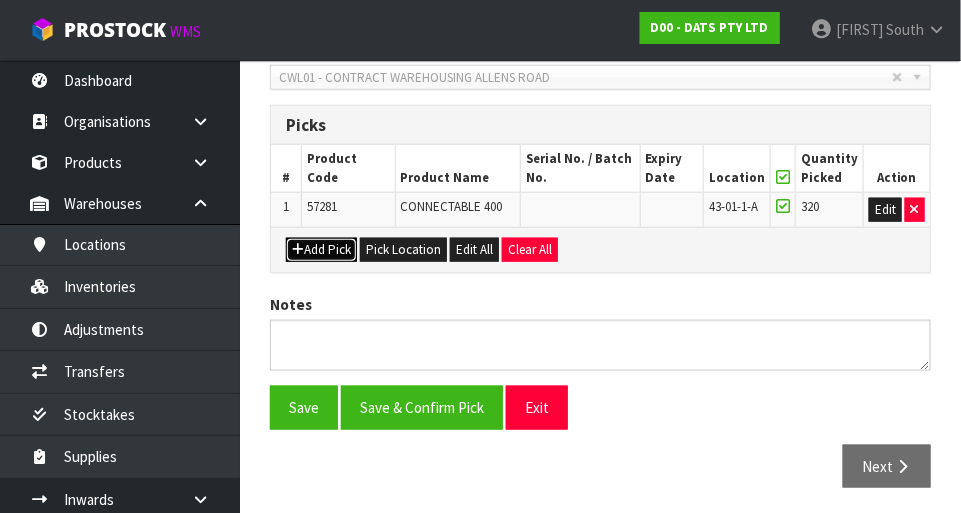 click on "Add Pick" at bounding box center [321, 250] 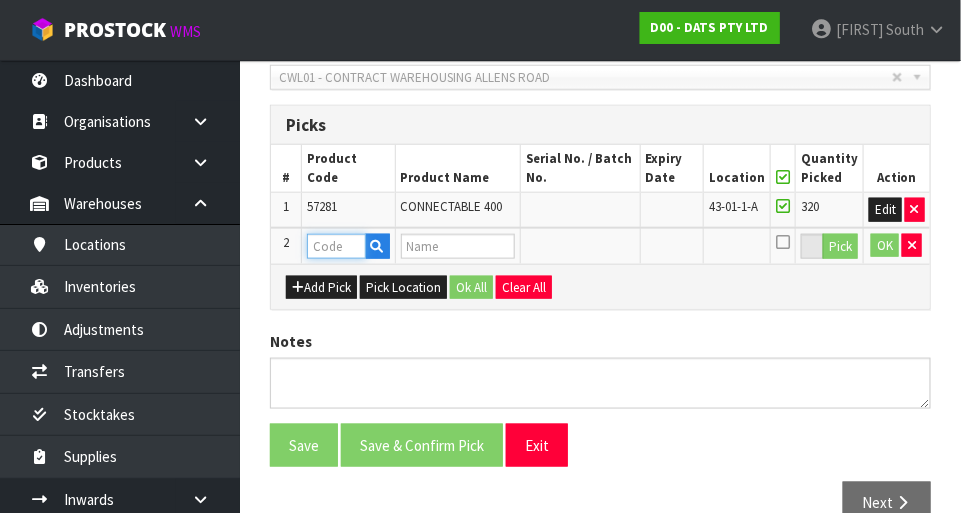 click at bounding box center (336, 246) 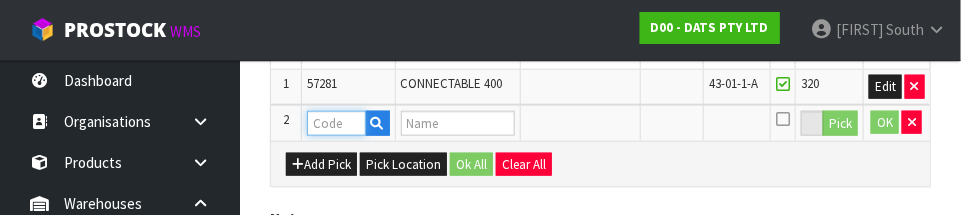 scroll, scrollTop: 575, scrollLeft: 0, axis: vertical 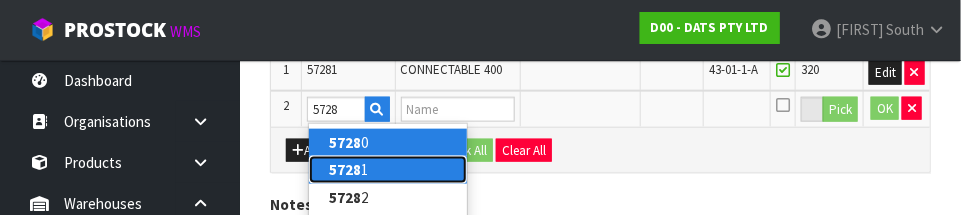 click on "5728" at bounding box center (345, 169) 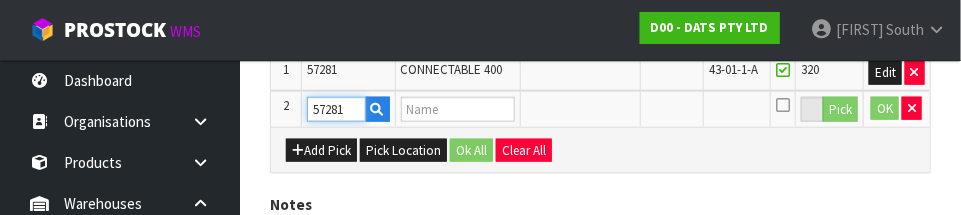 type on "CONNECTABLE 400" 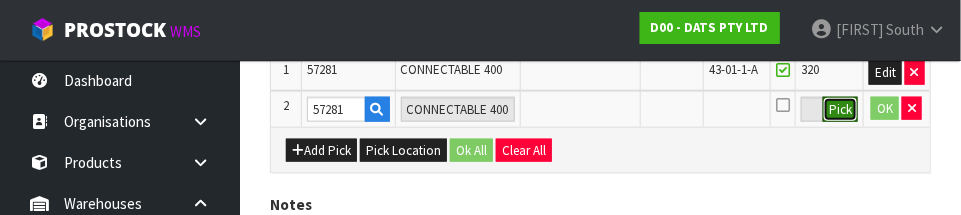 click on "Pick" at bounding box center [840, 110] 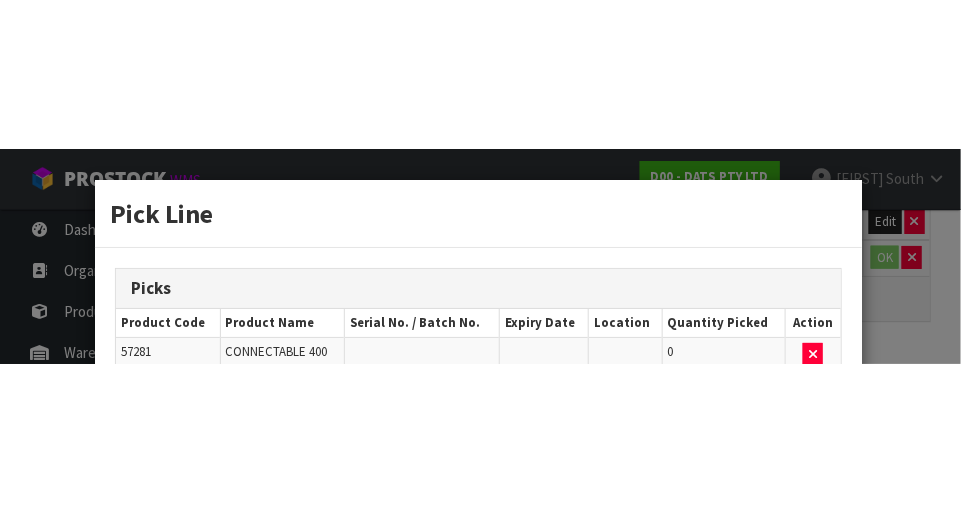 scroll, scrollTop: 485, scrollLeft: 0, axis: vertical 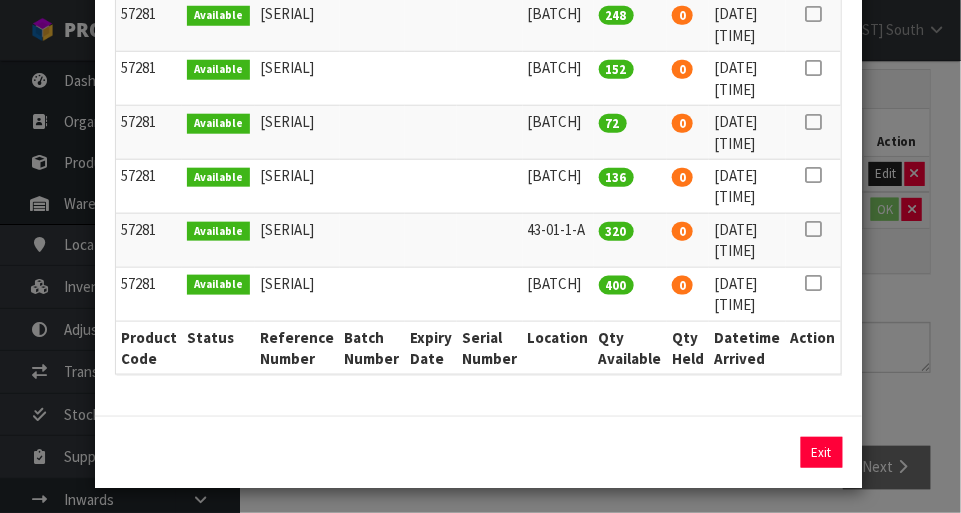 click at bounding box center (813, 229) 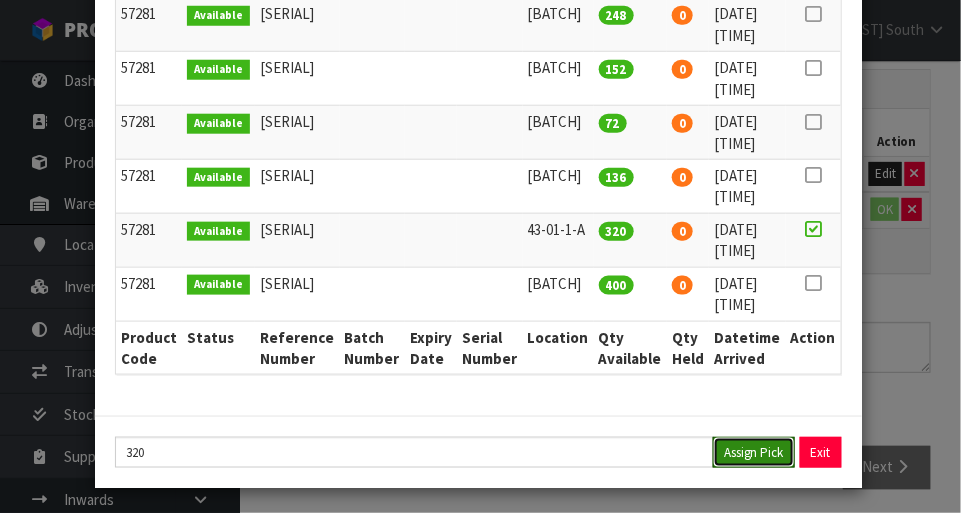 click on "Assign Pick" at bounding box center [754, 452] 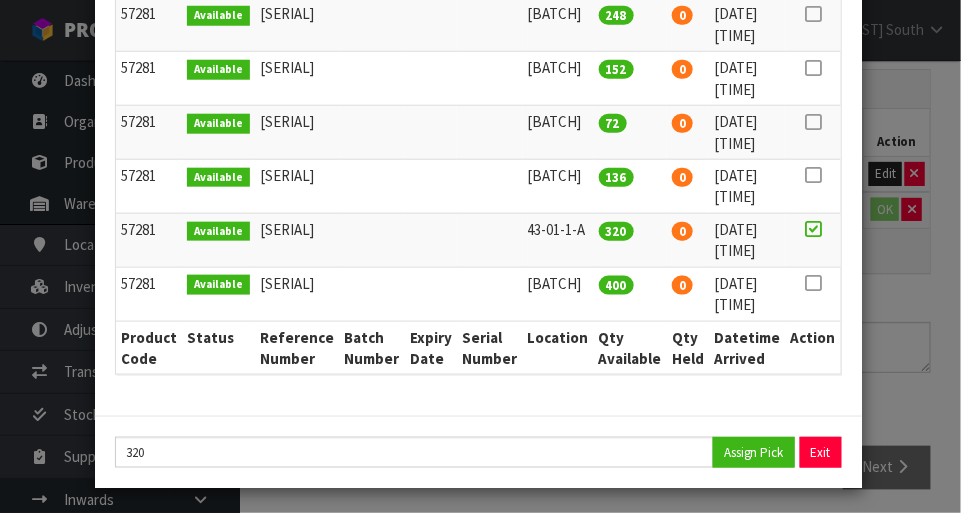 type on "320" 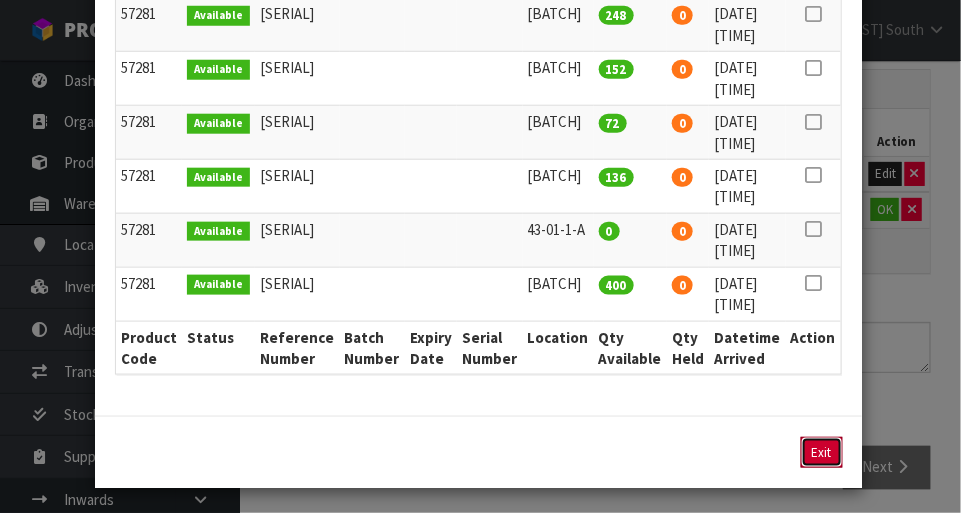 click on "Exit" at bounding box center [822, 452] 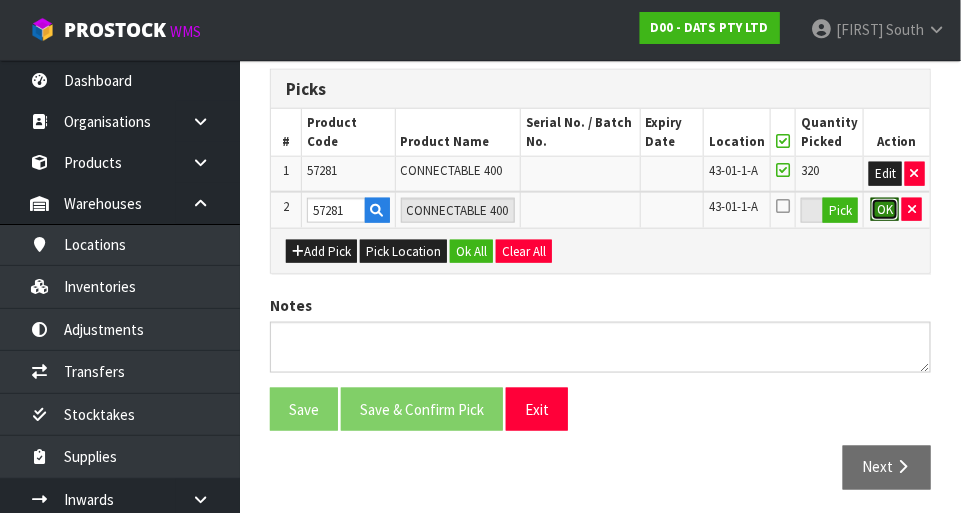 click on "OK" at bounding box center [885, 210] 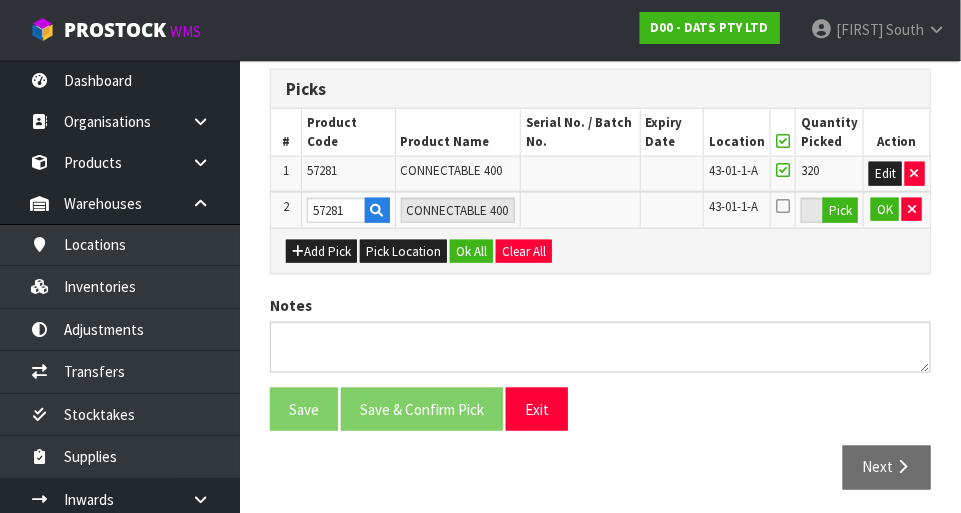 scroll, scrollTop: 483, scrollLeft: 0, axis: vertical 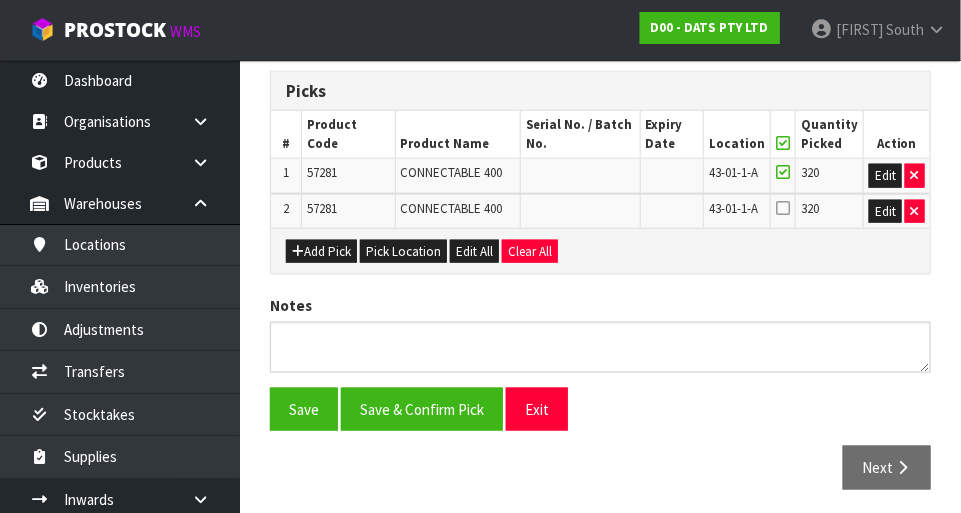 click at bounding box center [783, 172] 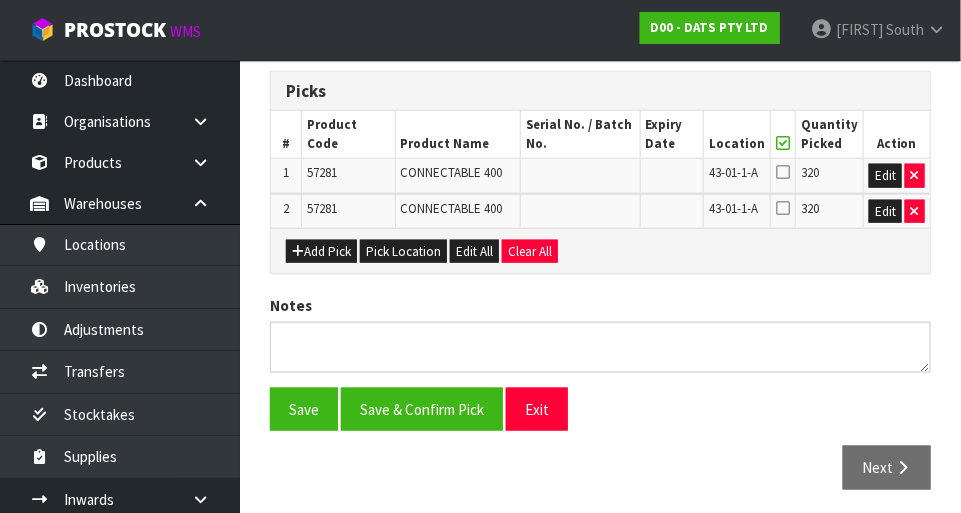 click at bounding box center (783, 172) 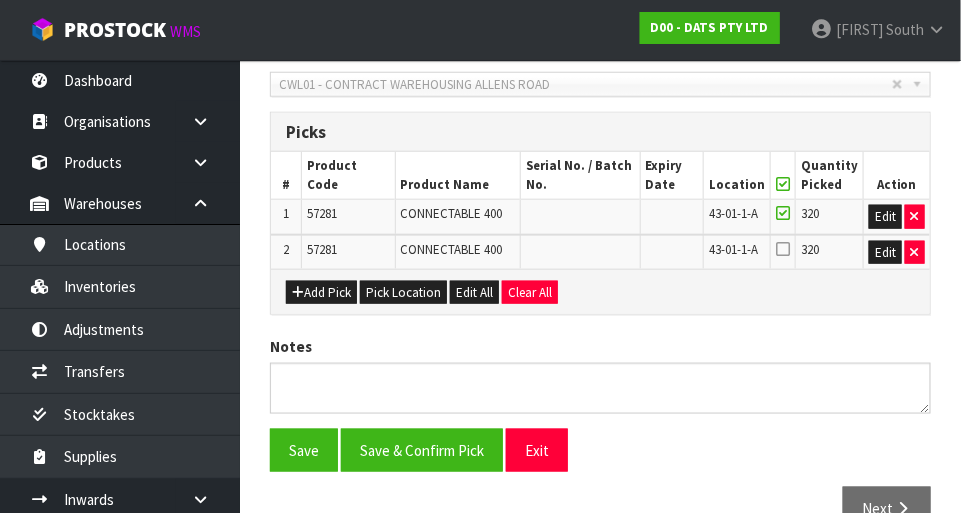 scroll, scrollTop: 437, scrollLeft: 0, axis: vertical 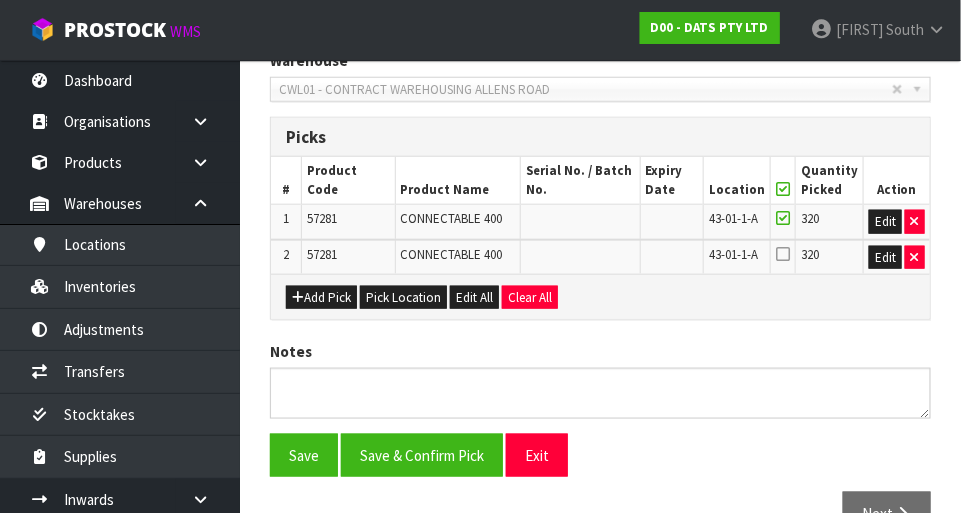 click at bounding box center [783, 254] 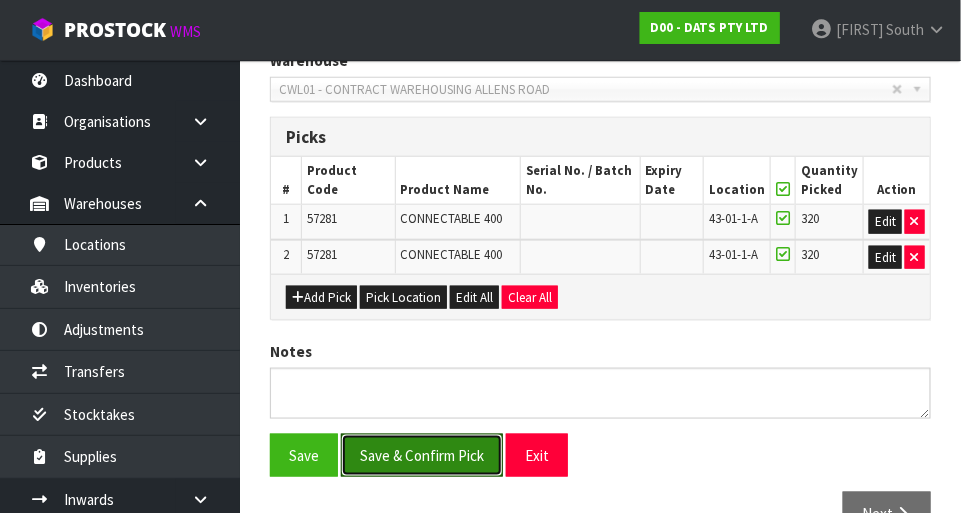 click on "Save & Confirm Pick" at bounding box center (422, 455) 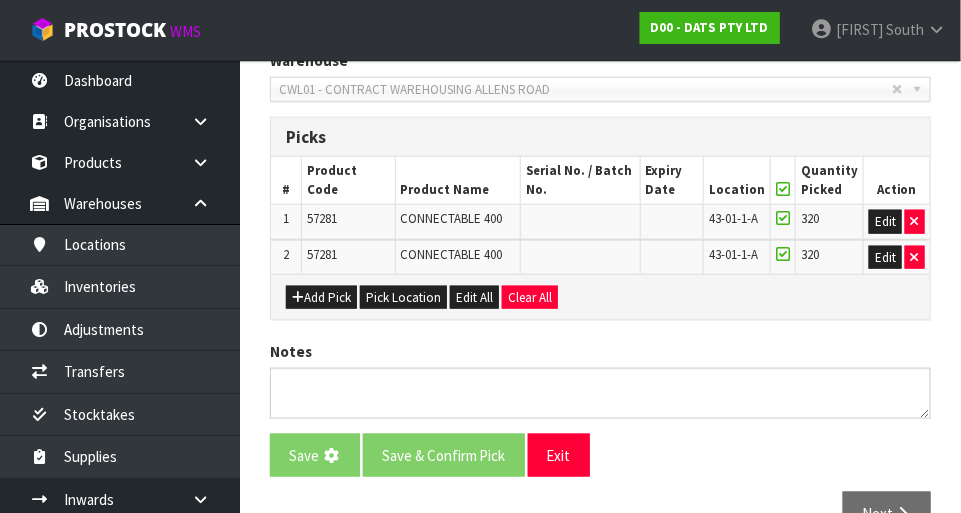 scroll, scrollTop: 0, scrollLeft: 0, axis: both 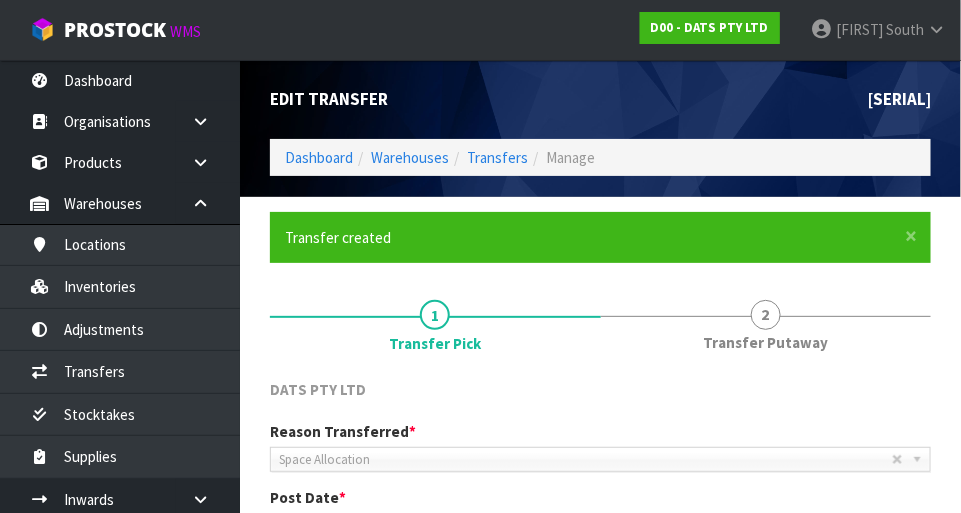 click on "Transfer Putaway" at bounding box center (765, 342) 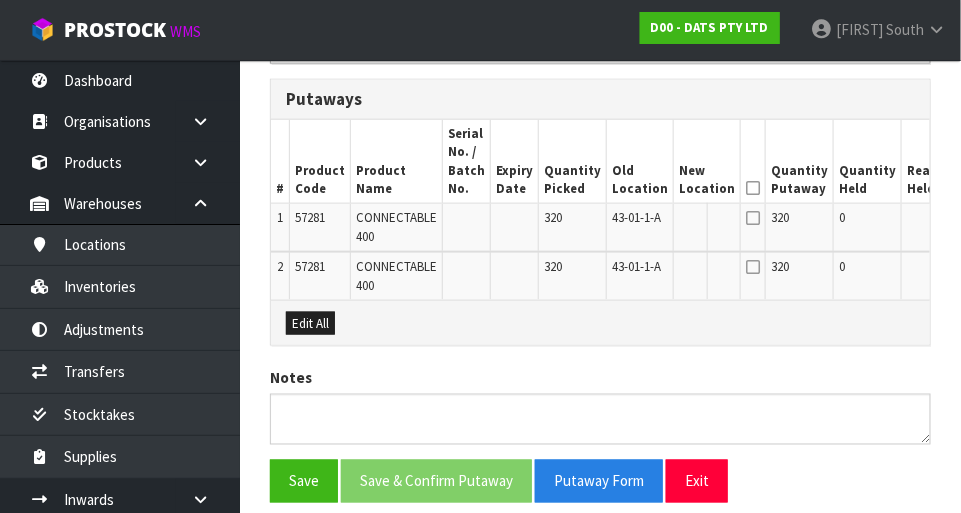 scroll, scrollTop: 545, scrollLeft: 0, axis: vertical 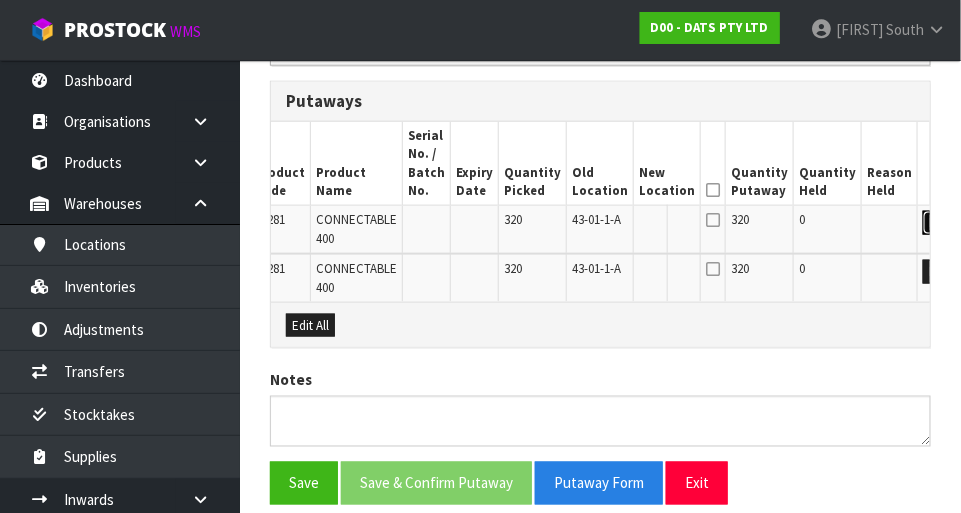 click on "Edit" at bounding box center (939, 223) 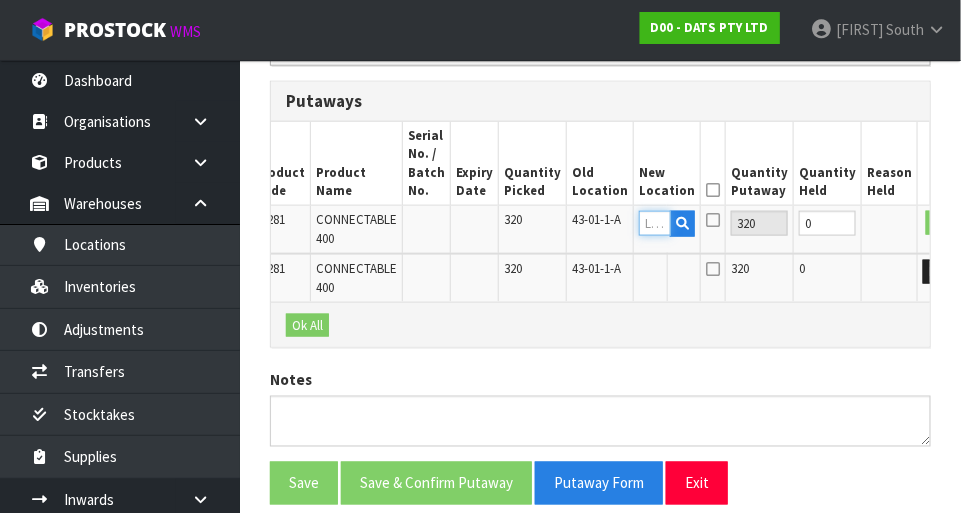 click at bounding box center (655, 223) 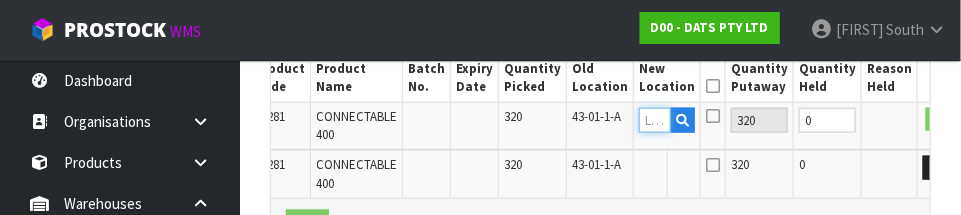 scroll, scrollTop: 650, scrollLeft: 0, axis: vertical 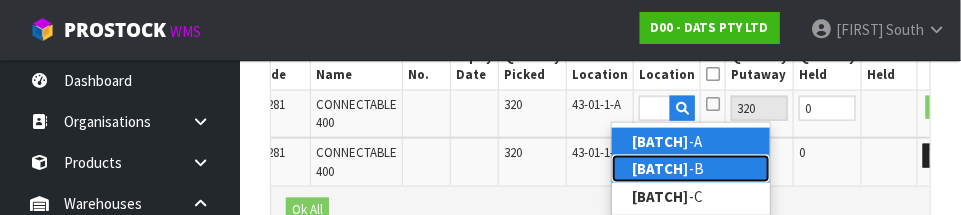 click on "33-31-7 -B" at bounding box center [691, 168] 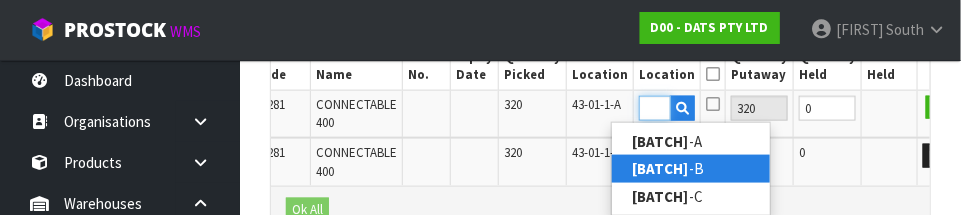 scroll, scrollTop: 0, scrollLeft: 0, axis: both 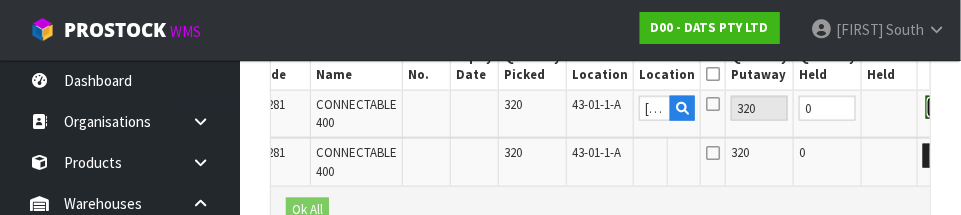 click on "OK" at bounding box center [940, 108] 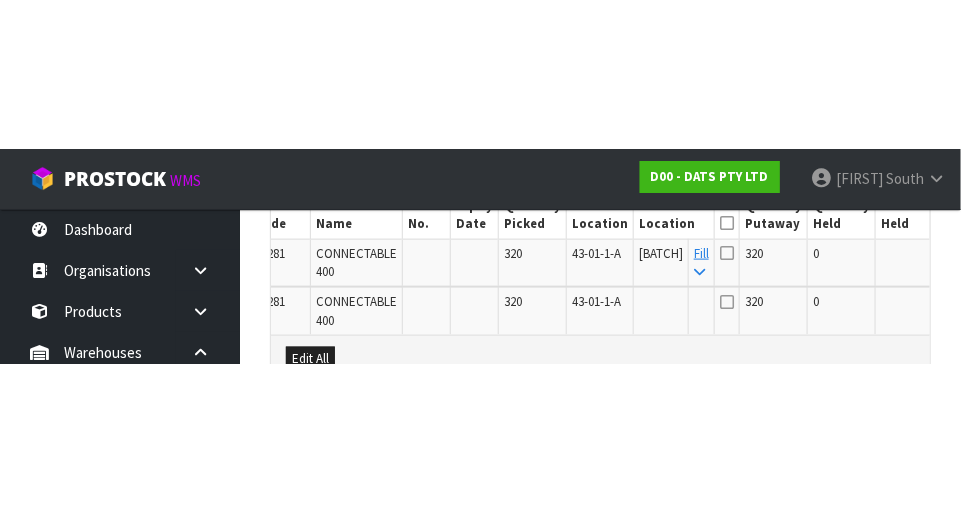 scroll, scrollTop: 639, scrollLeft: 0, axis: vertical 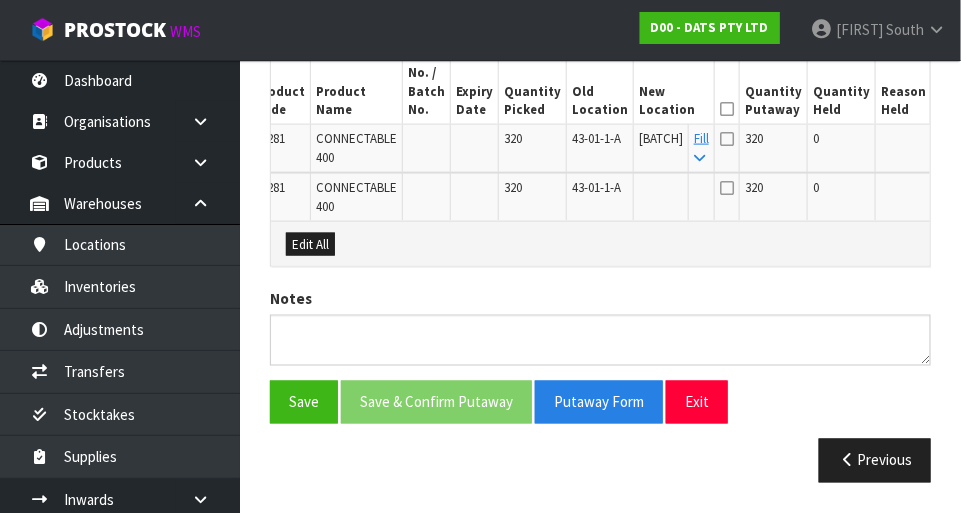 click at bounding box center (727, 139) 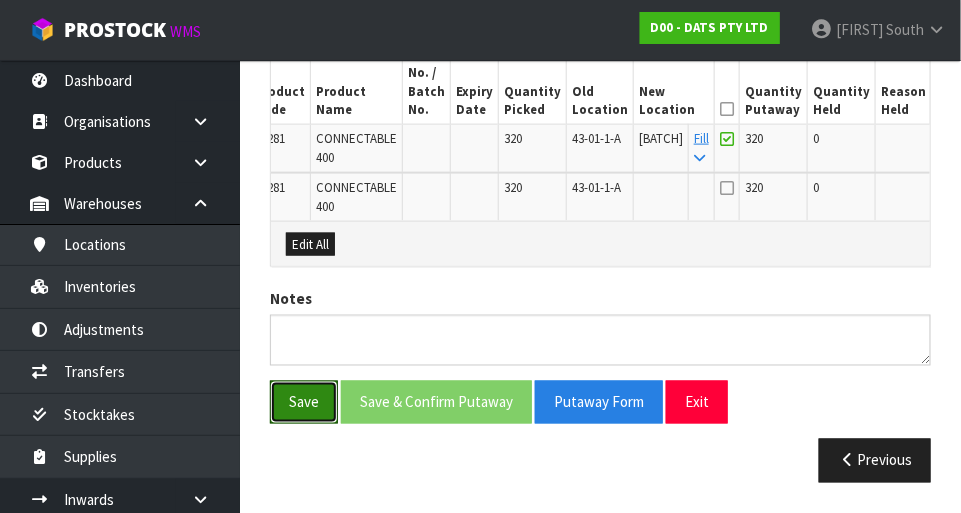 click on "Save" at bounding box center [304, 402] 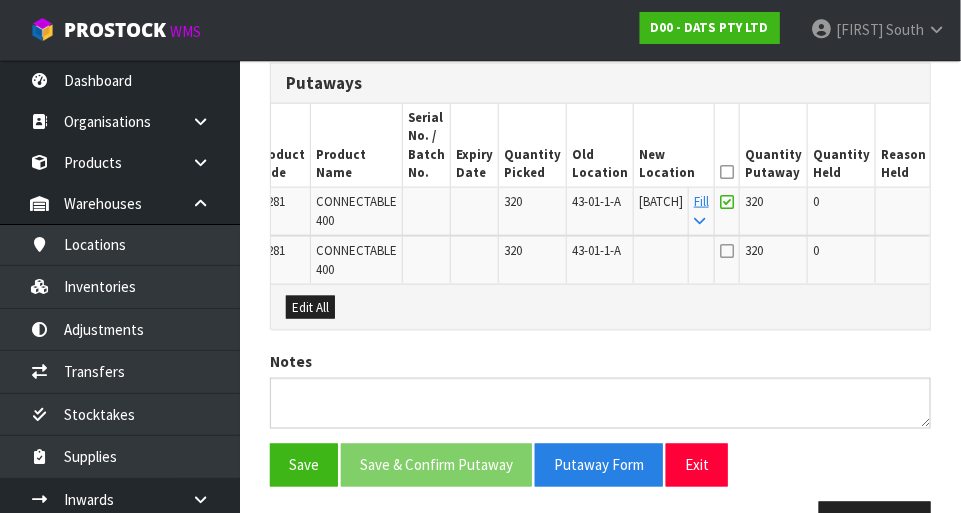 scroll, scrollTop: 561, scrollLeft: 0, axis: vertical 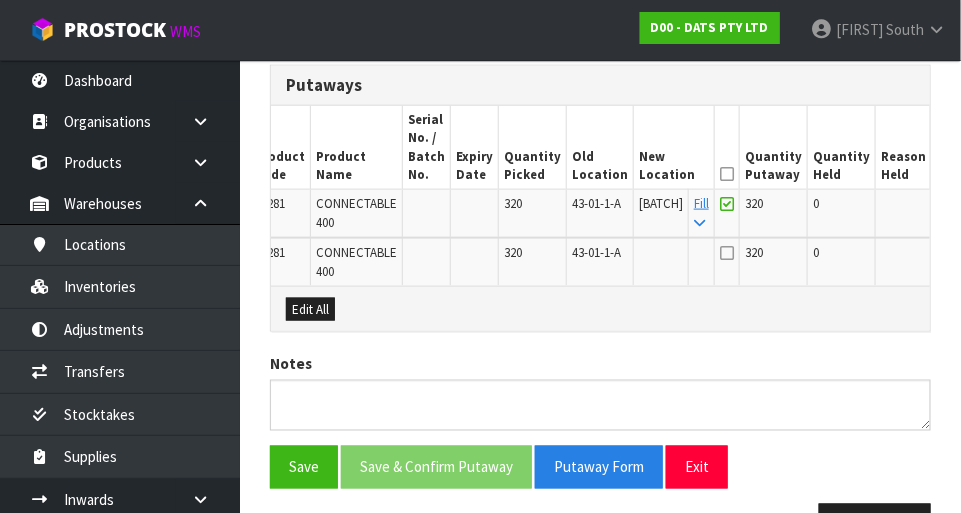 click on "Edit" at bounding box center (953, 256) 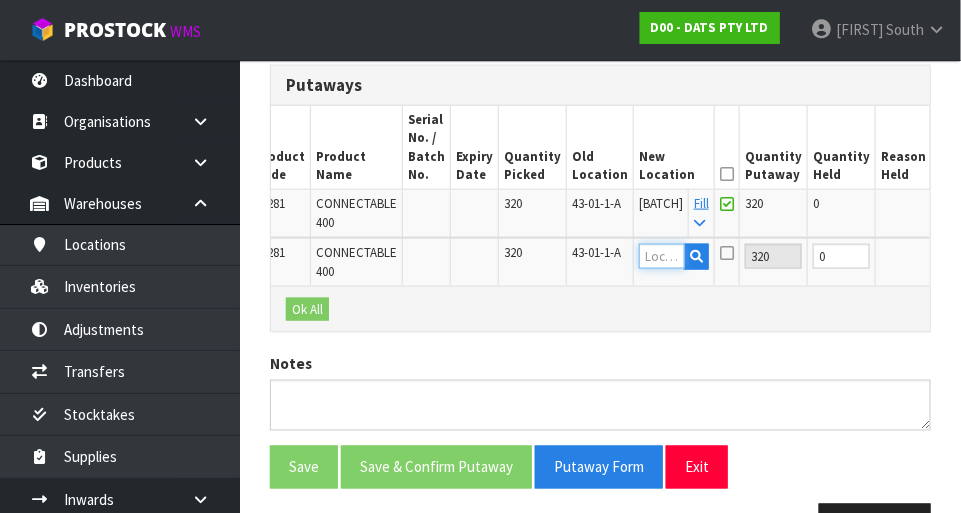 click at bounding box center [662, 256] 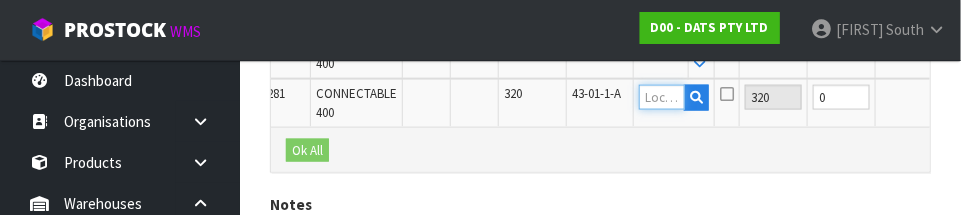 scroll, scrollTop: 717, scrollLeft: 0, axis: vertical 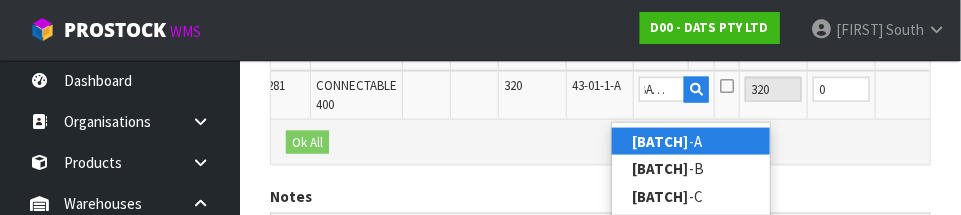 click on "33-31-7 -A" at bounding box center [691, 141] 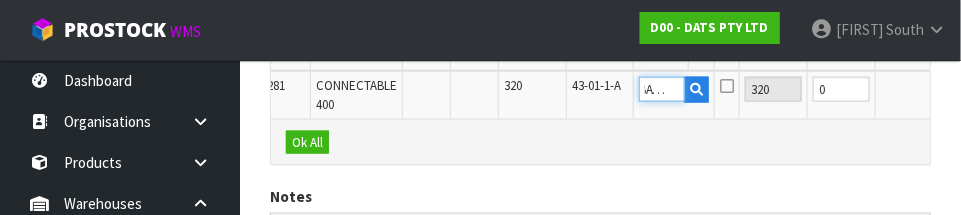 scroll, scrollTop: 0, scrollLeft: 0, axis: both 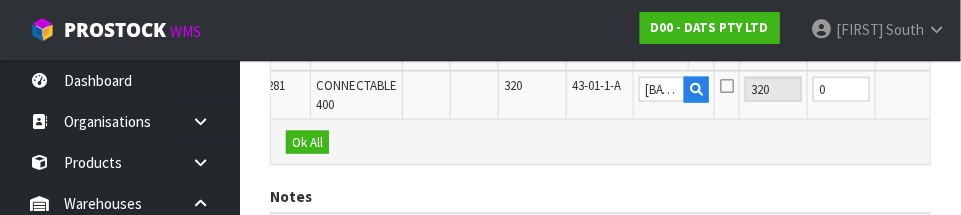 click on "OK" at bounding box center (954, 89) 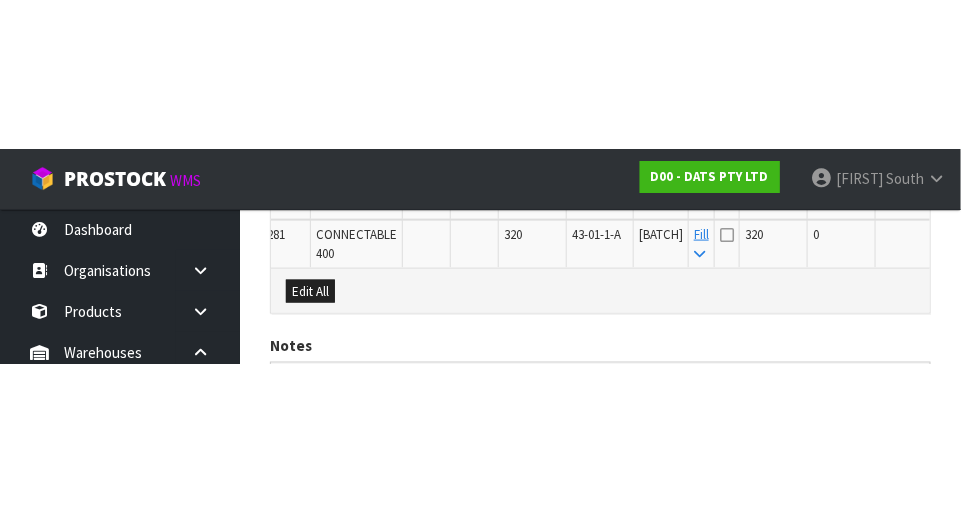 scroll, scrollTop: 657, scrollLeft: 0, axis: vertical 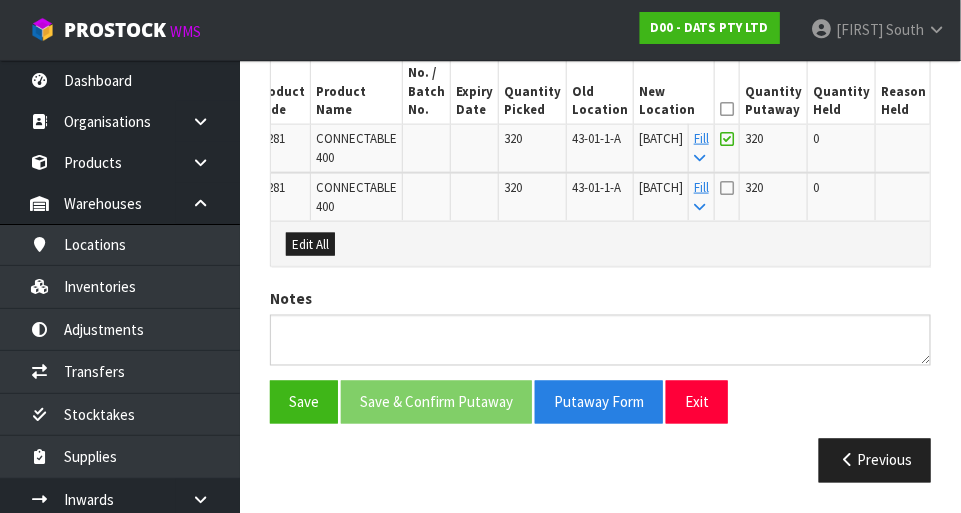 click at bounding box center [727, 188] 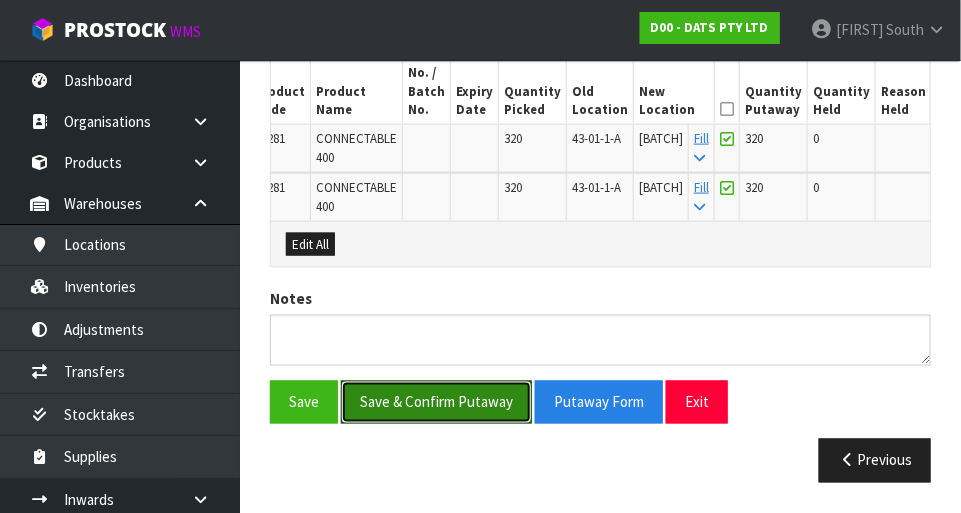 click on "Save & Confirm Putaway" at bounding box center [436, 402] 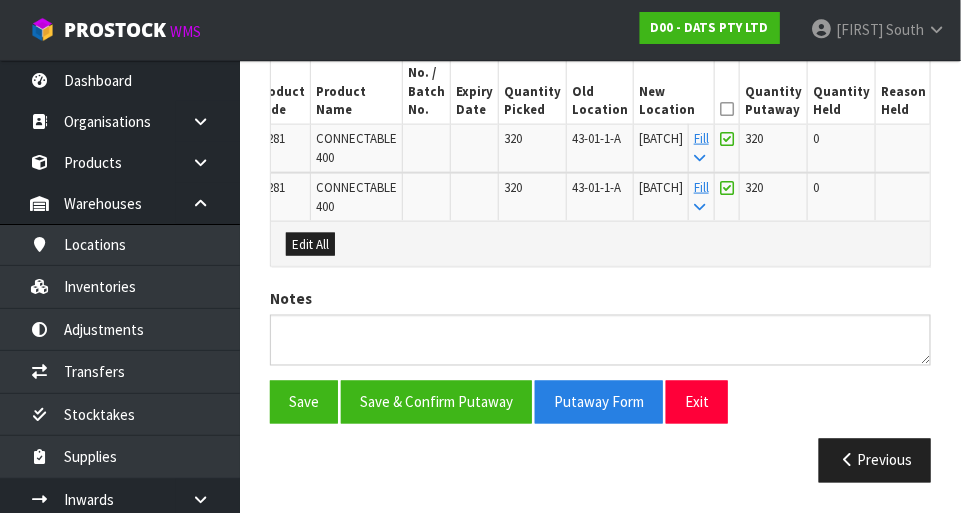 scroll, scrollTop: 0, scrollLeft: 0, axis: both 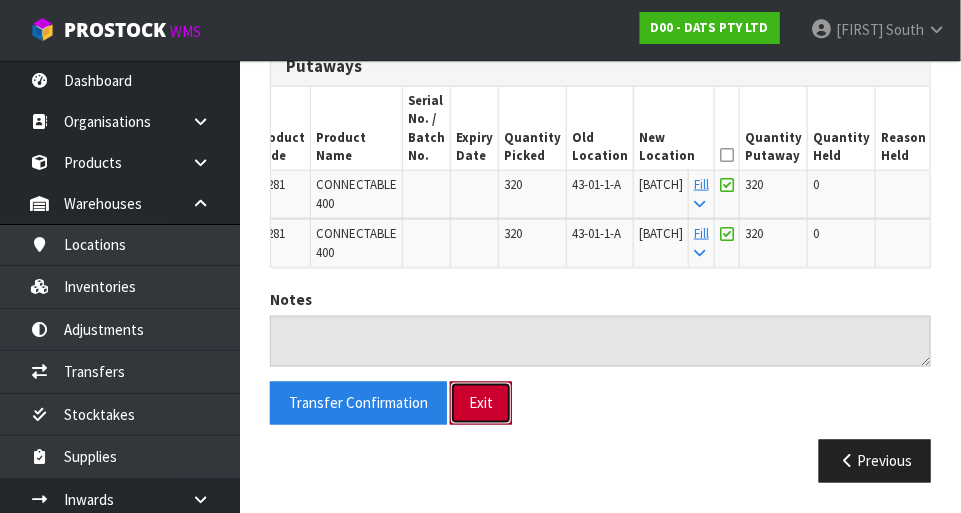 click on "Exit" at bounding box center [481, 403] 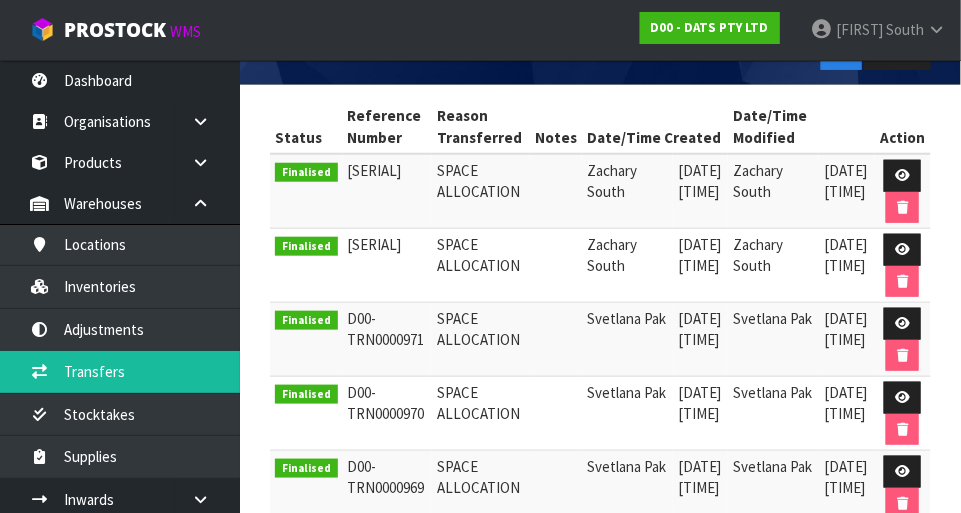 scroll, scrollTop: 0, scrollLeft: 0, axis: both 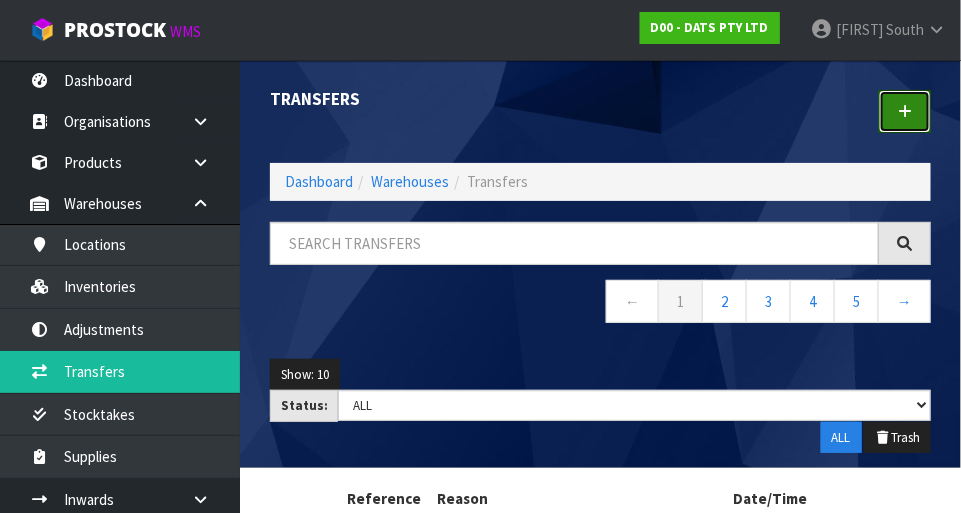 click at bounding box center (905, 111) 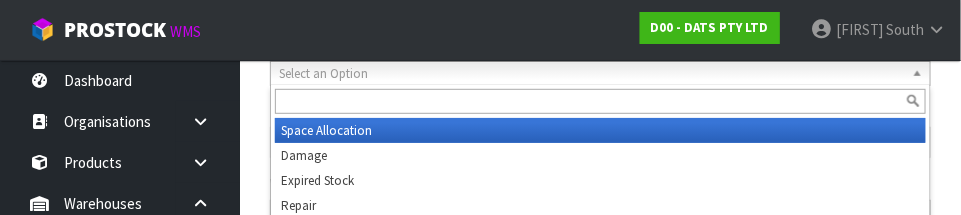 scroll, scrollTop: 304, scrollLeft: 0, axis: vertical 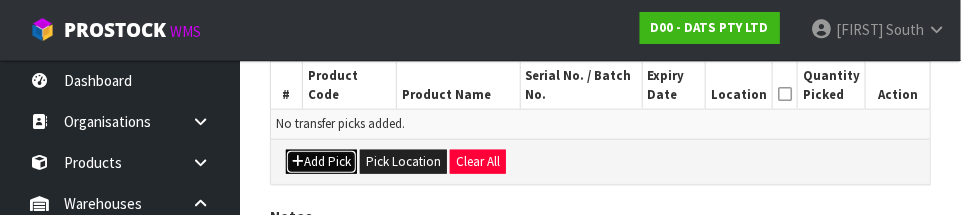click on "Add Pick" at bounding box center [321, 162] 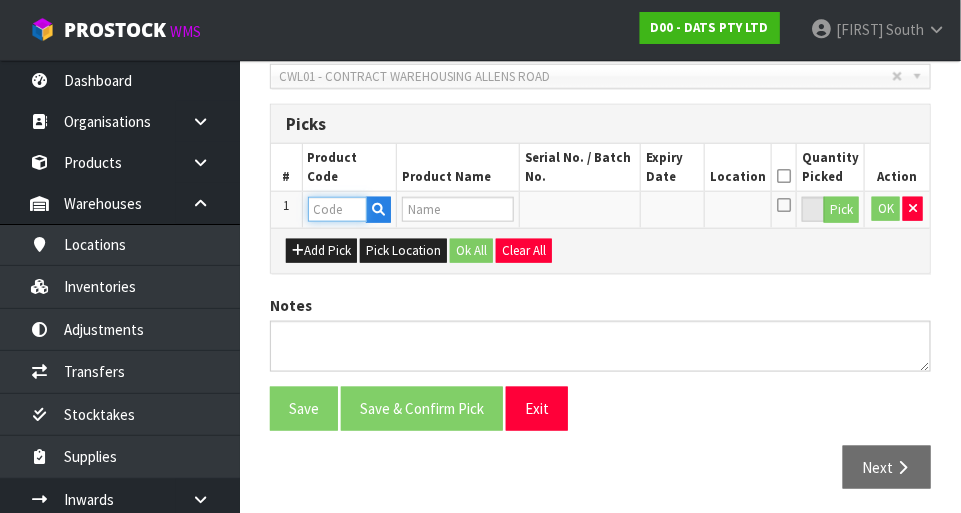 click at bounding box center (337, 209) 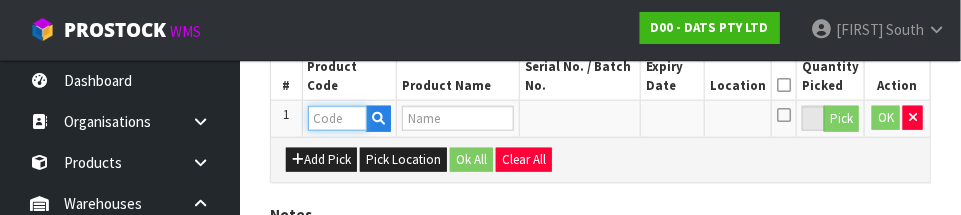 scroll, scrollTop: 540, scrollLeft: 0, axis: vertical 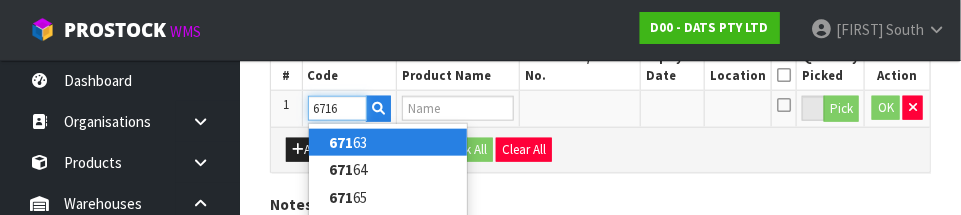 type on "67164" 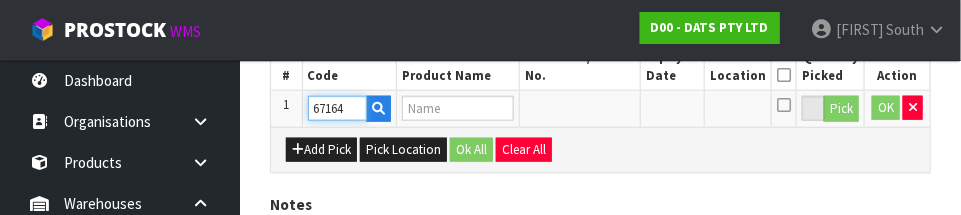 type on "LIGHTS FAIRY MULTICOLOUR PK400" 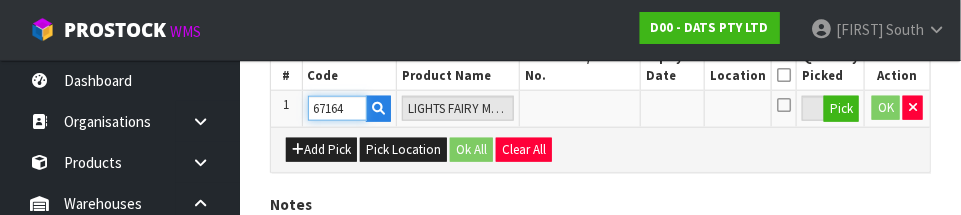 type on "67164" 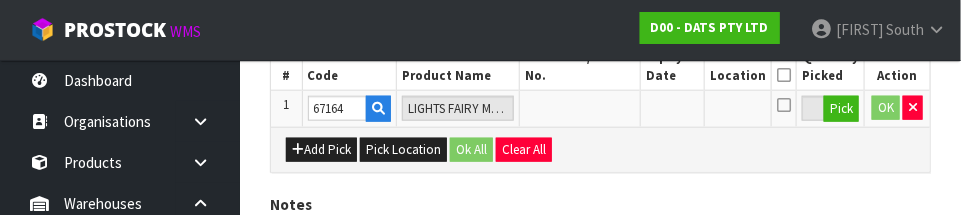 click on "DATS PTY LTD
Reason Transferred  *
Space Allocation Damage Expired Stock Repair QA
Space Allocation
Space Allocation Damage Expired Stock Repair QA
Post Date  *
2025-08-01
Warehouse  *
01 - CONTRACT WAREHOUSING MAIN 02 - CONTRACT WAREHOUSING NO 2 CHC - CWL CHRISTCHURCH WAIHEKE - SOLAR SHOP WAIHEKE CWL01 - CONTRACT WAREHOUSING ALLENS ROAD CWL02 - CONTRACT WAREHOUSING LADY RUBY CWL03 - CONTRACT WAREHOUSING NEILPARK
CWL01 - CONTRACT WAREHOUSING ALLENS ROAD
Picks
#
Product	Code
Product	Name
Serial No. / Batch No.
Expiry Date
Location
Quantity
Picked
Action
1
67164" at bounding box center [600, 79] 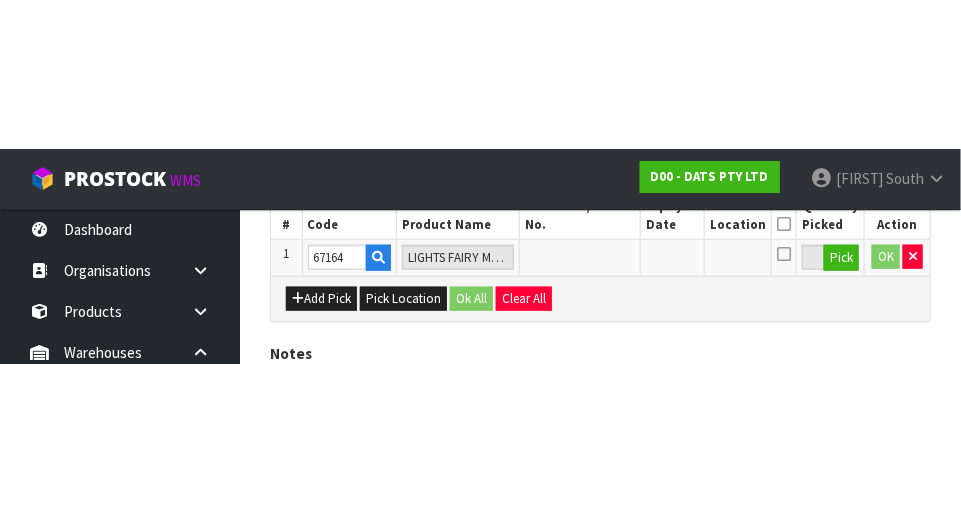 scroll, scrollTop: 450, scrollLeft: 0, axis: vertical 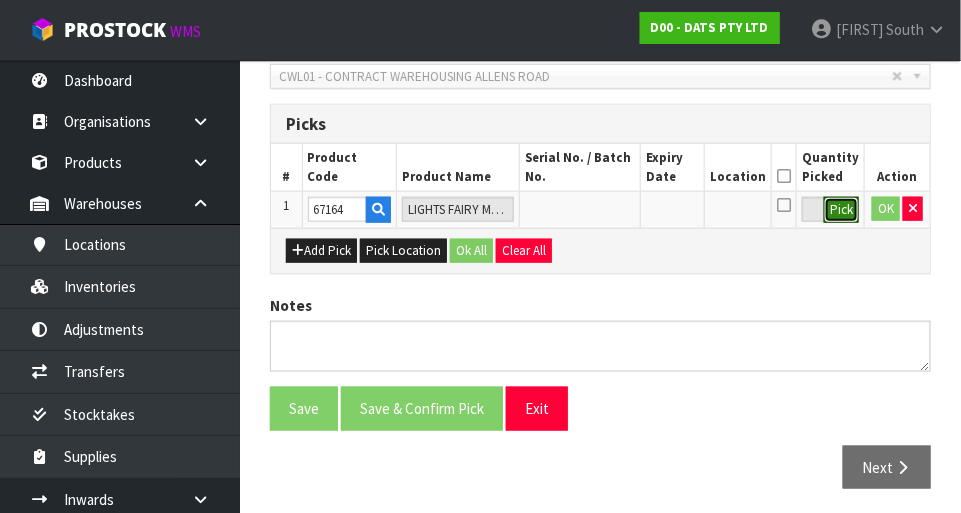 click on "Pick" at bounding box center [841, 210] 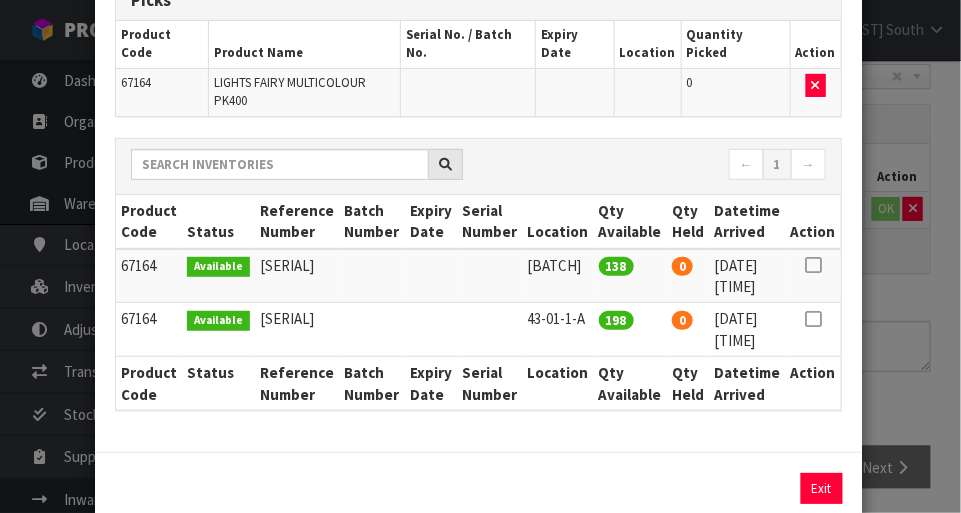 scroll, scrollTop: 135, scrollLeft: 0, axis: vertical 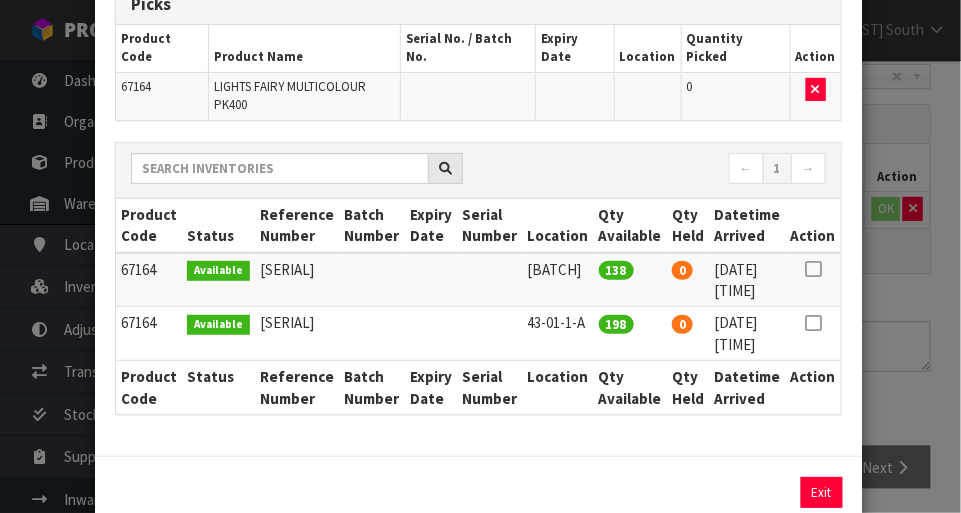 click at bounding box center (813, 323) 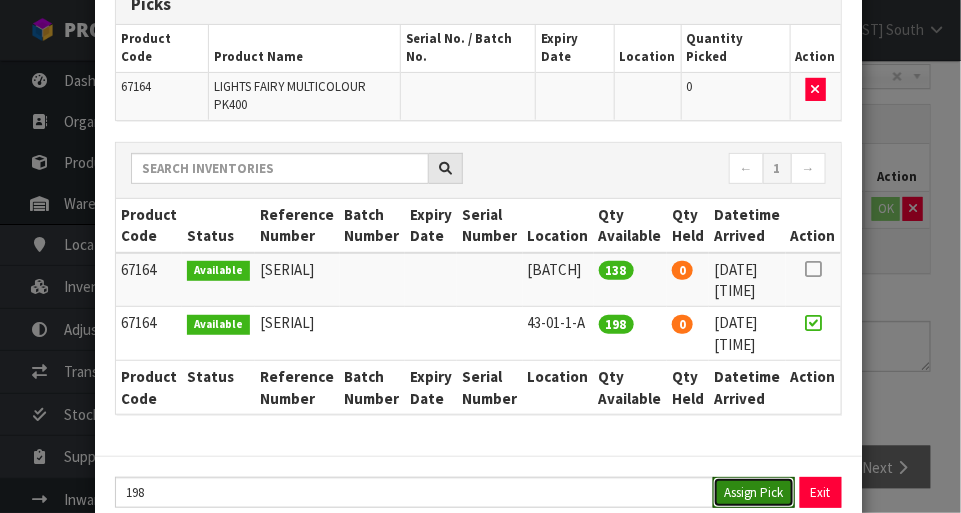click on "Assign Pick" at bounding box center [754, 492] 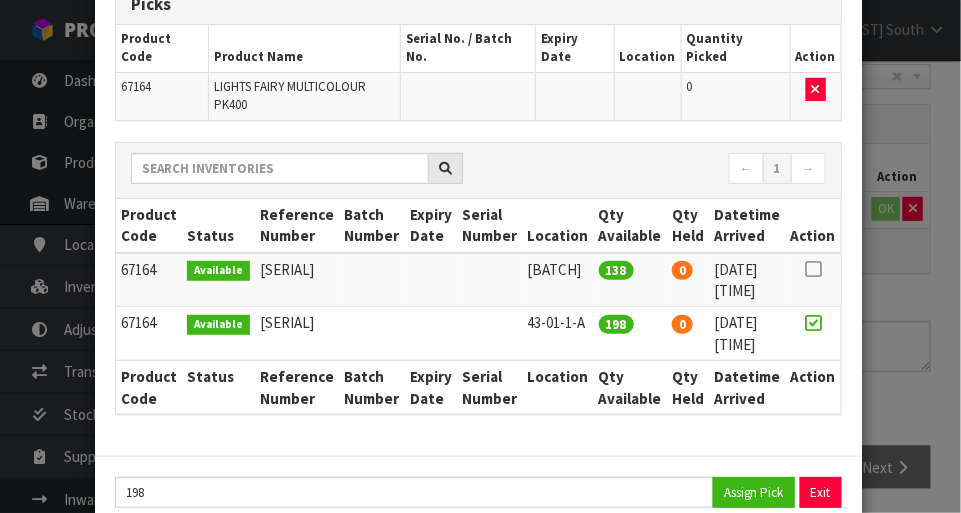 type on "198" 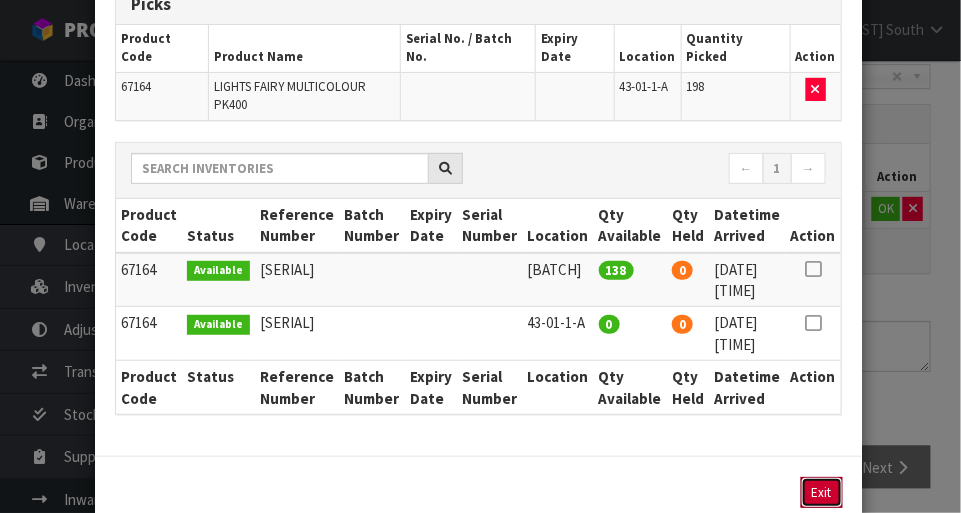 click on "Exit" at bounding box center (822, 492) 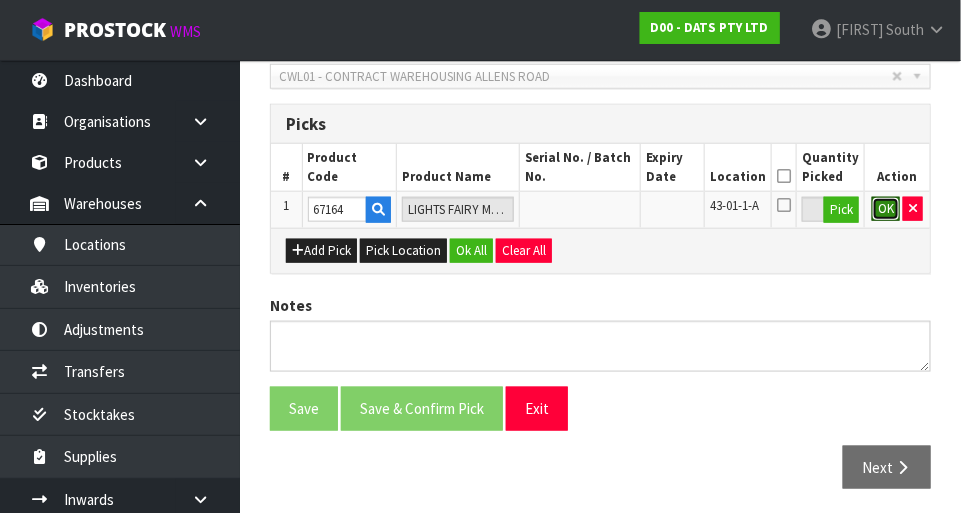 click on "OK" at bounding box center [886, 209] 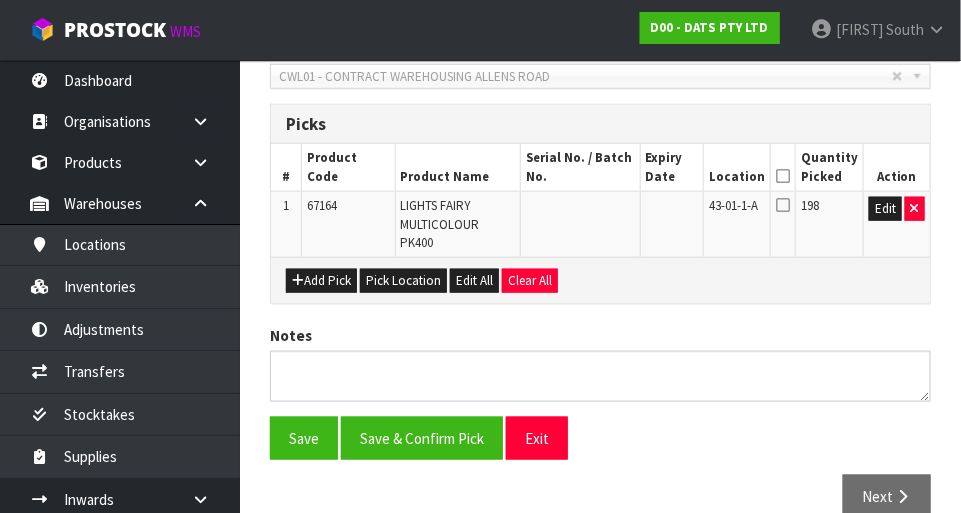 click at bounding box center [783, 176] 